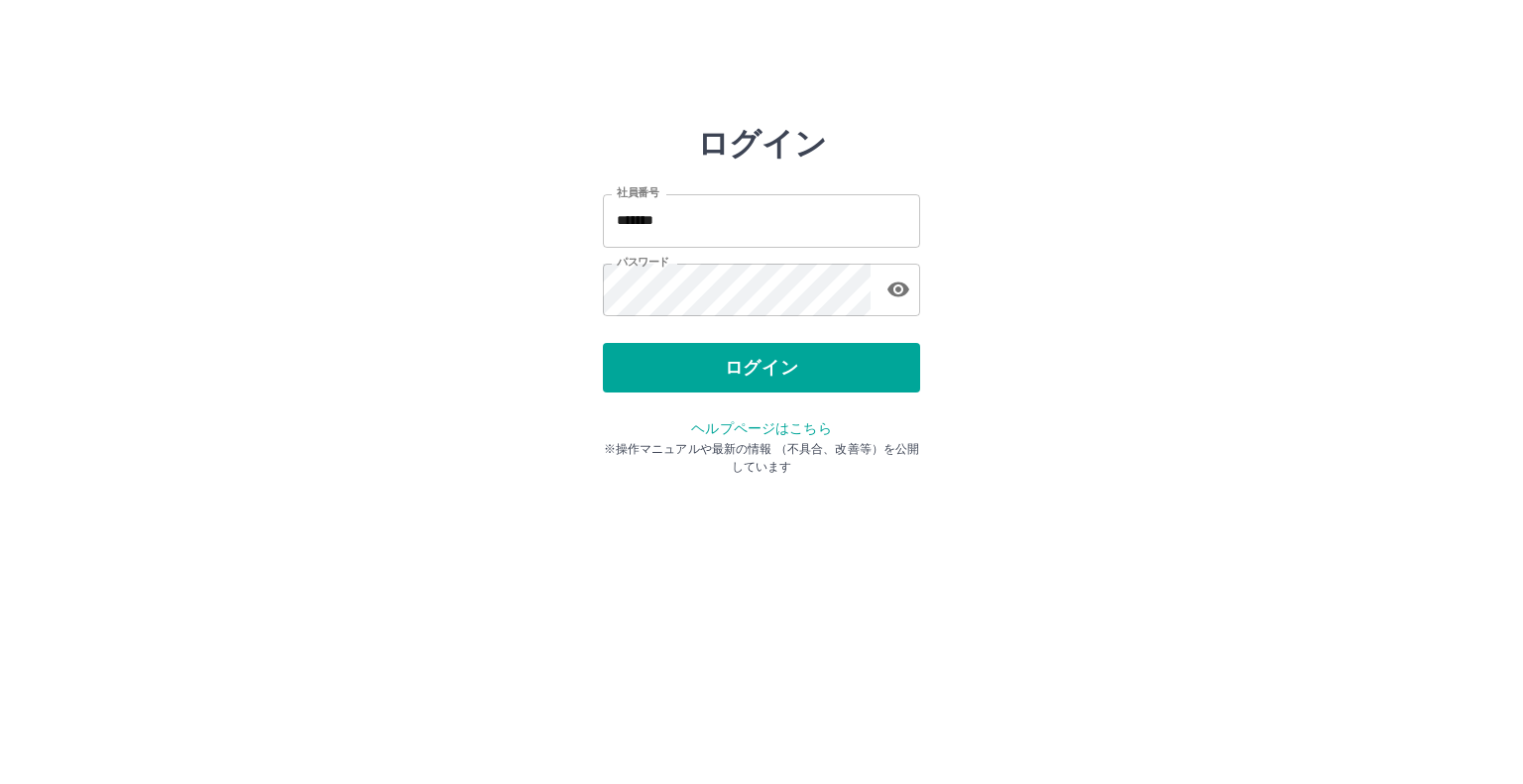scroll, scrollTop: 0, scrollLeft: 0, axis: both 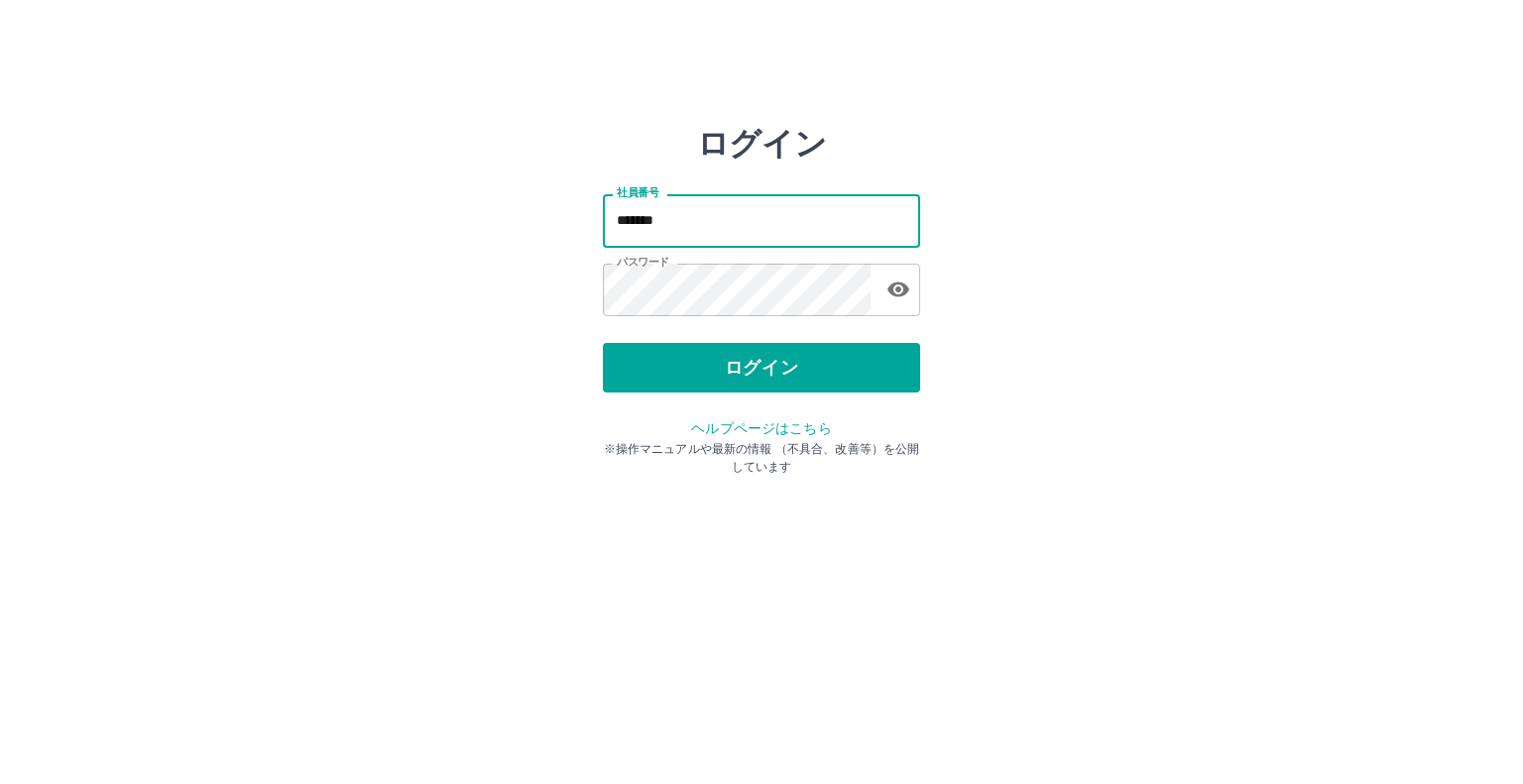 click on "*******" at bounding box center (762, 220) 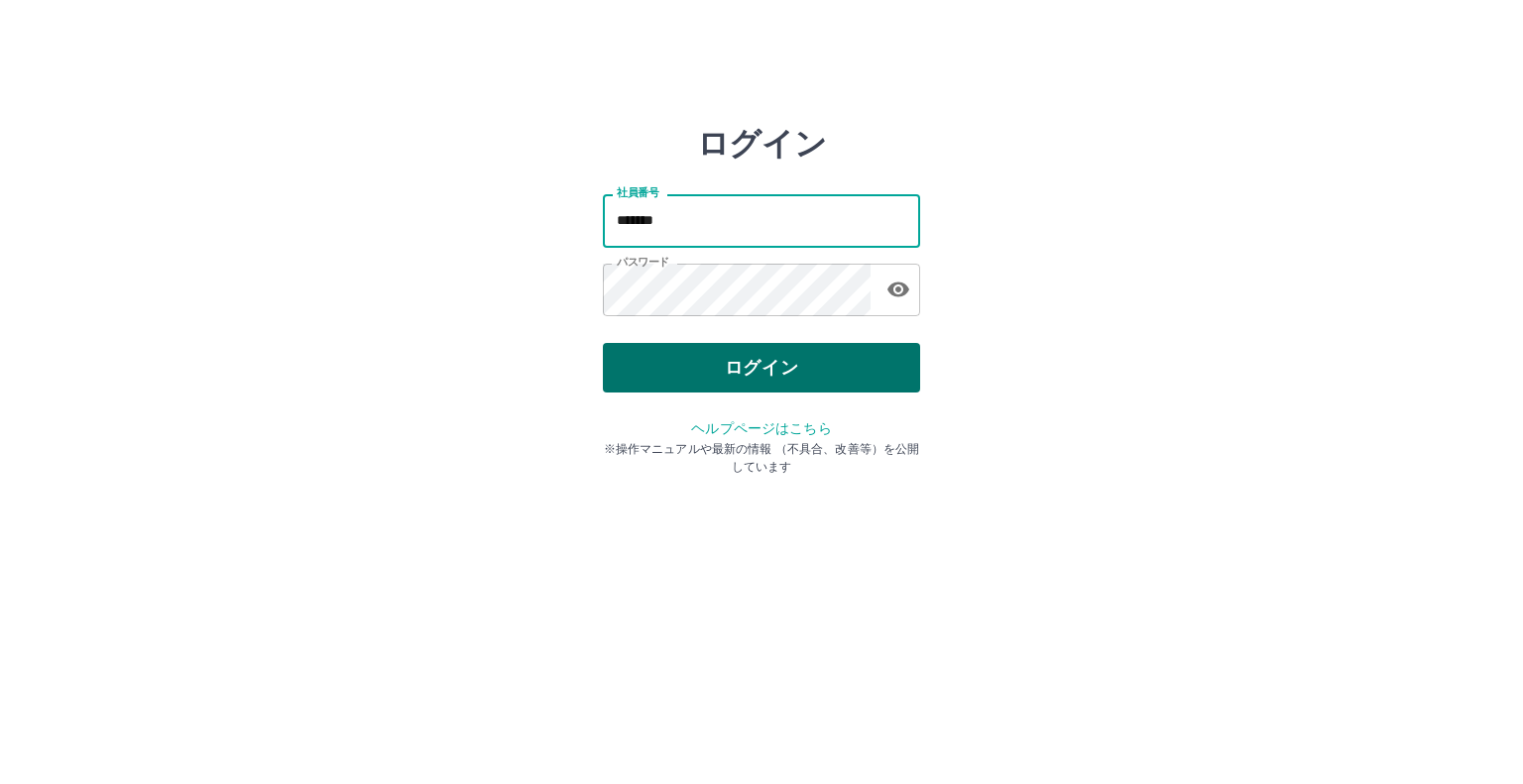 type on "*******" 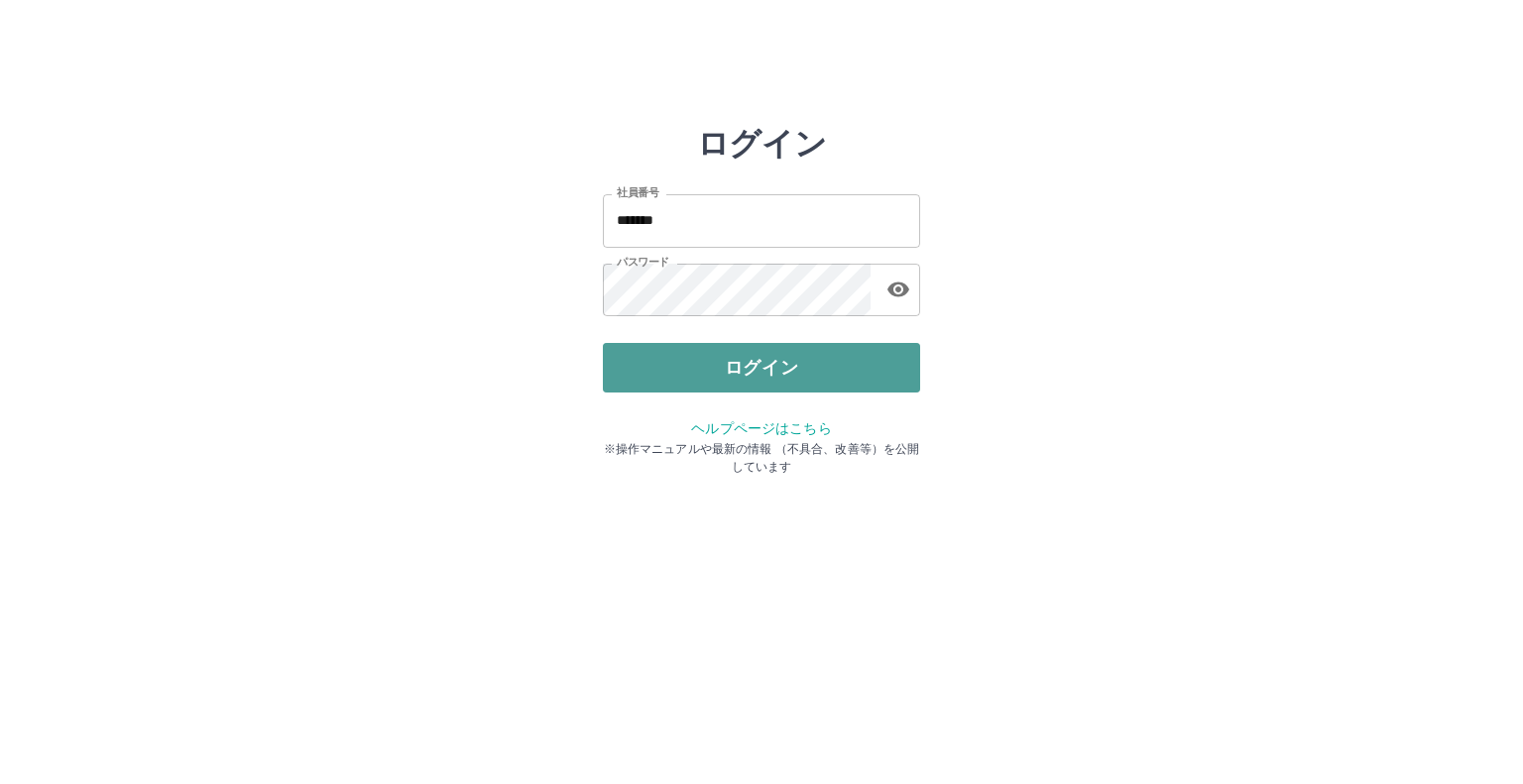 click on "ログイン" at bounding box center [762, 368] 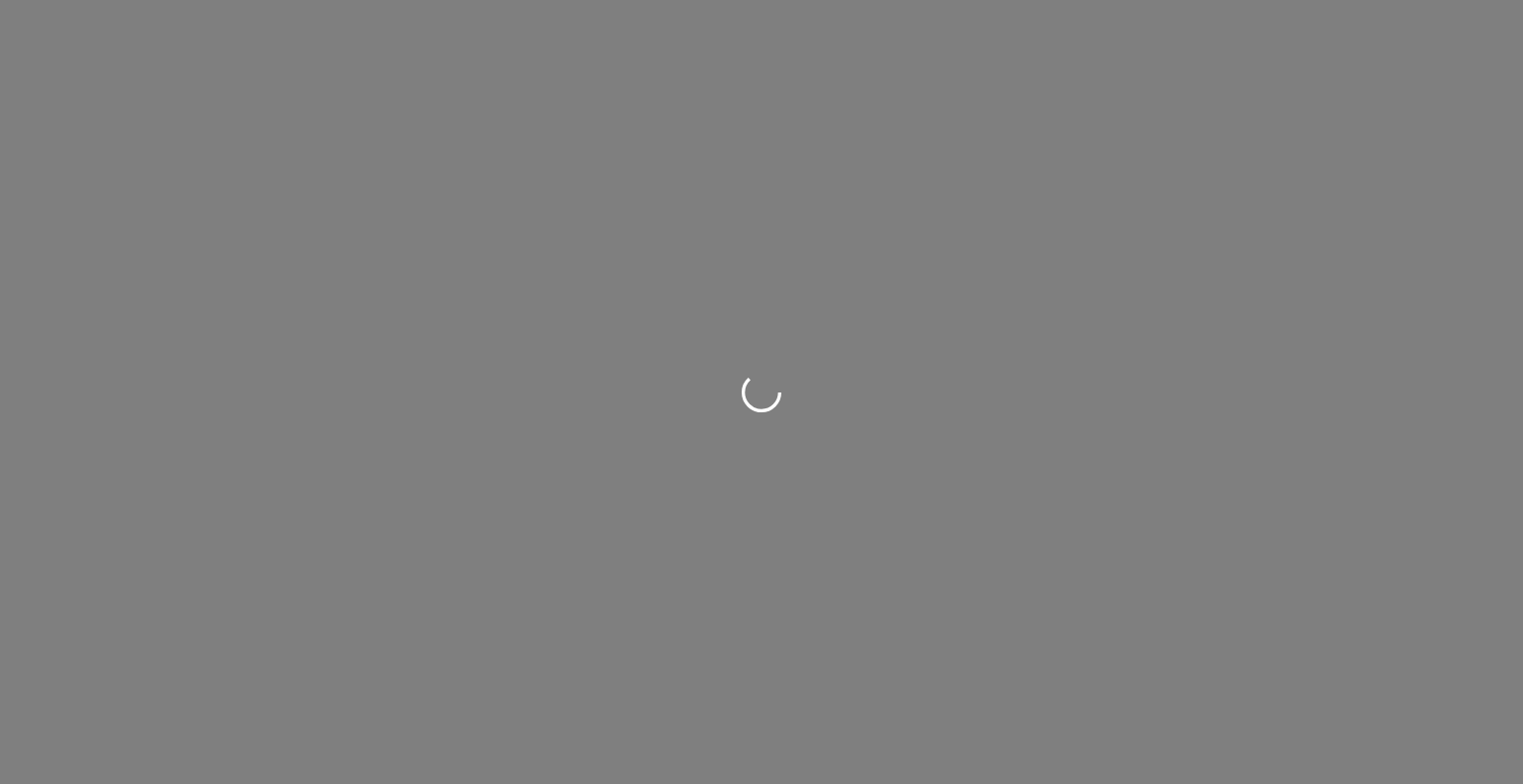 scroll, scrollTop: 0, scrollLeft: 0, axis: both 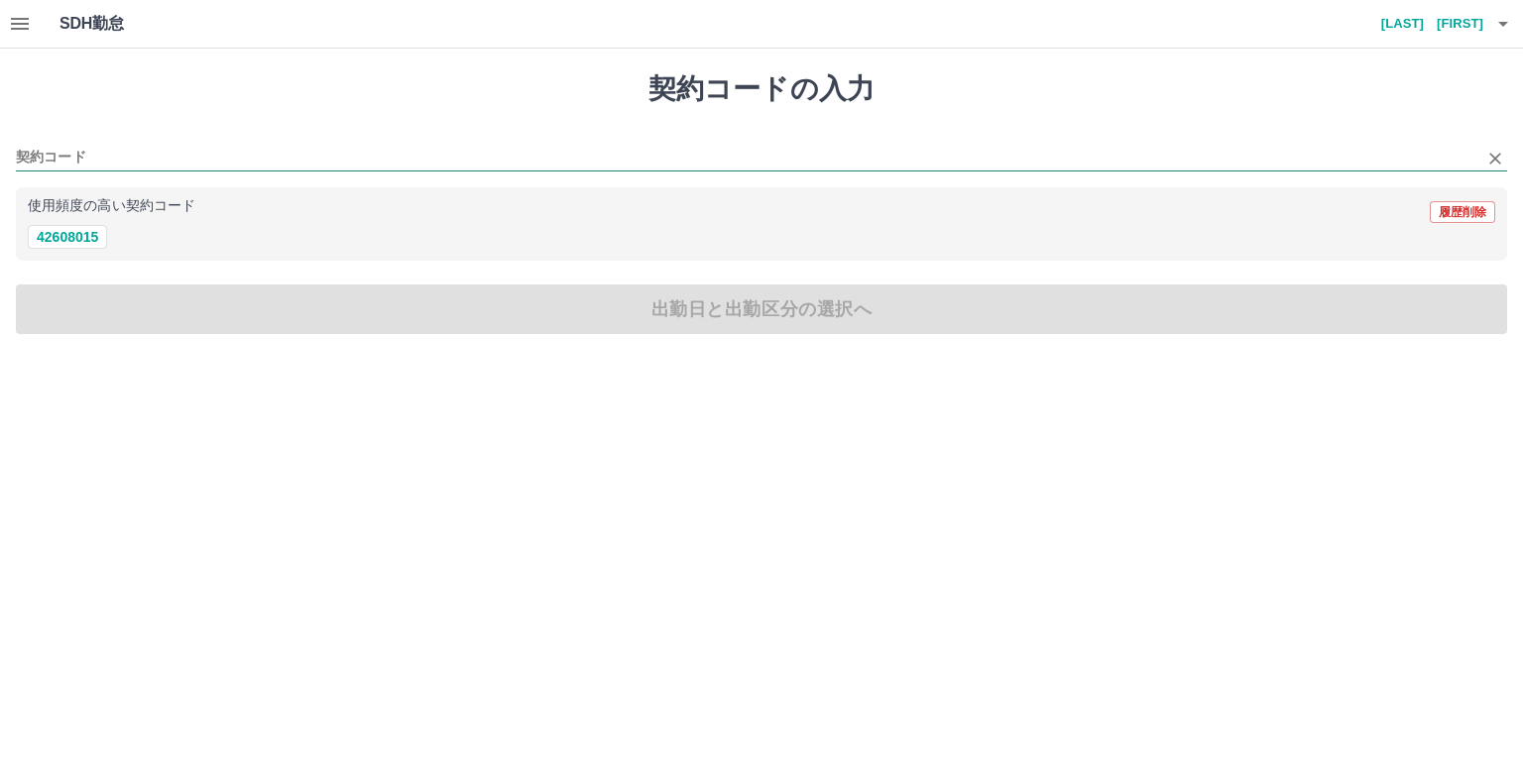 click on "契約コード" at bounding box center [747, 158] 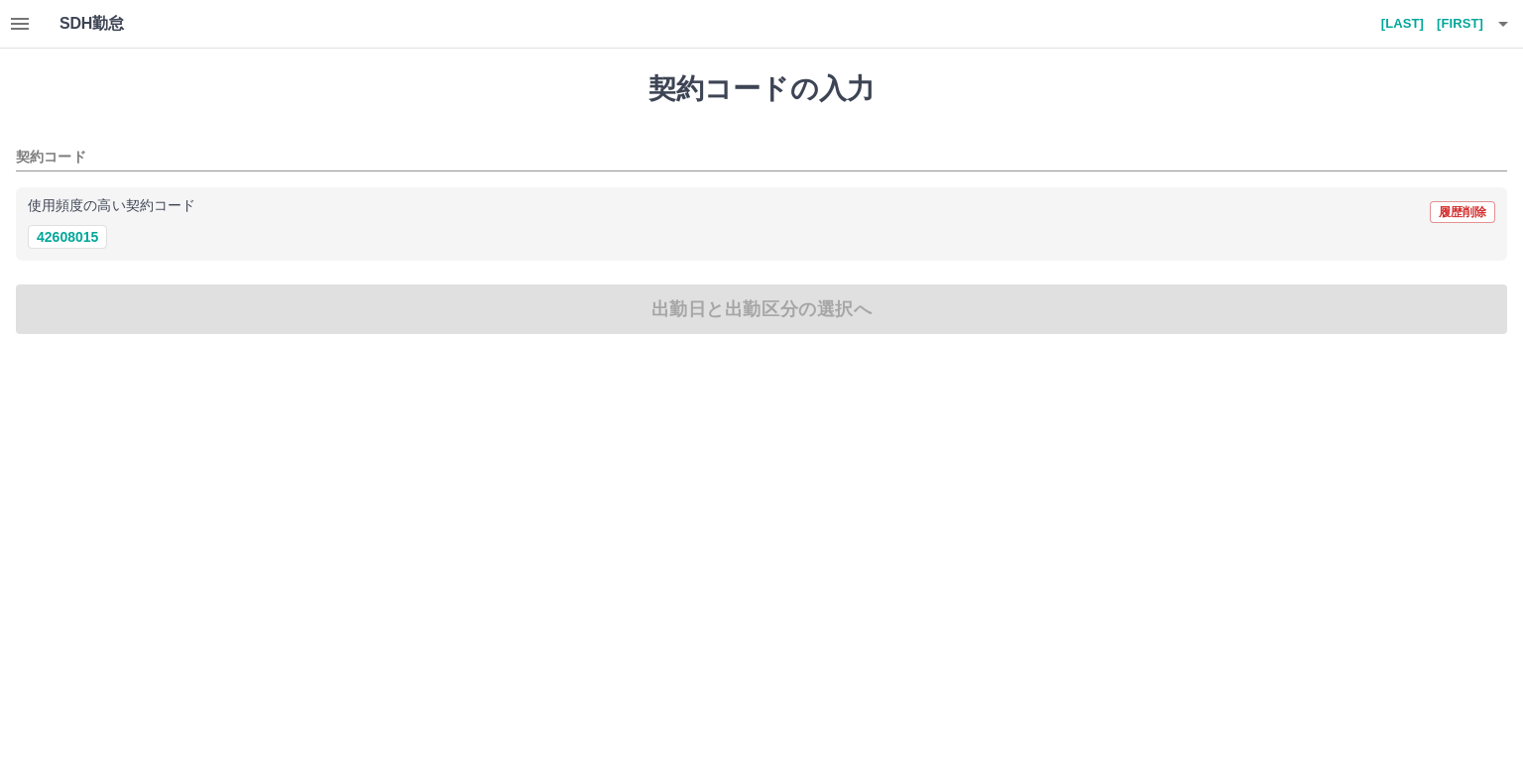 click on "契約コードの入力 契約コード 使用頻度の高い契約コード 履歴削除 42608015 出勤日と出勤区分の選択へ" at bounding box center (762, 203) 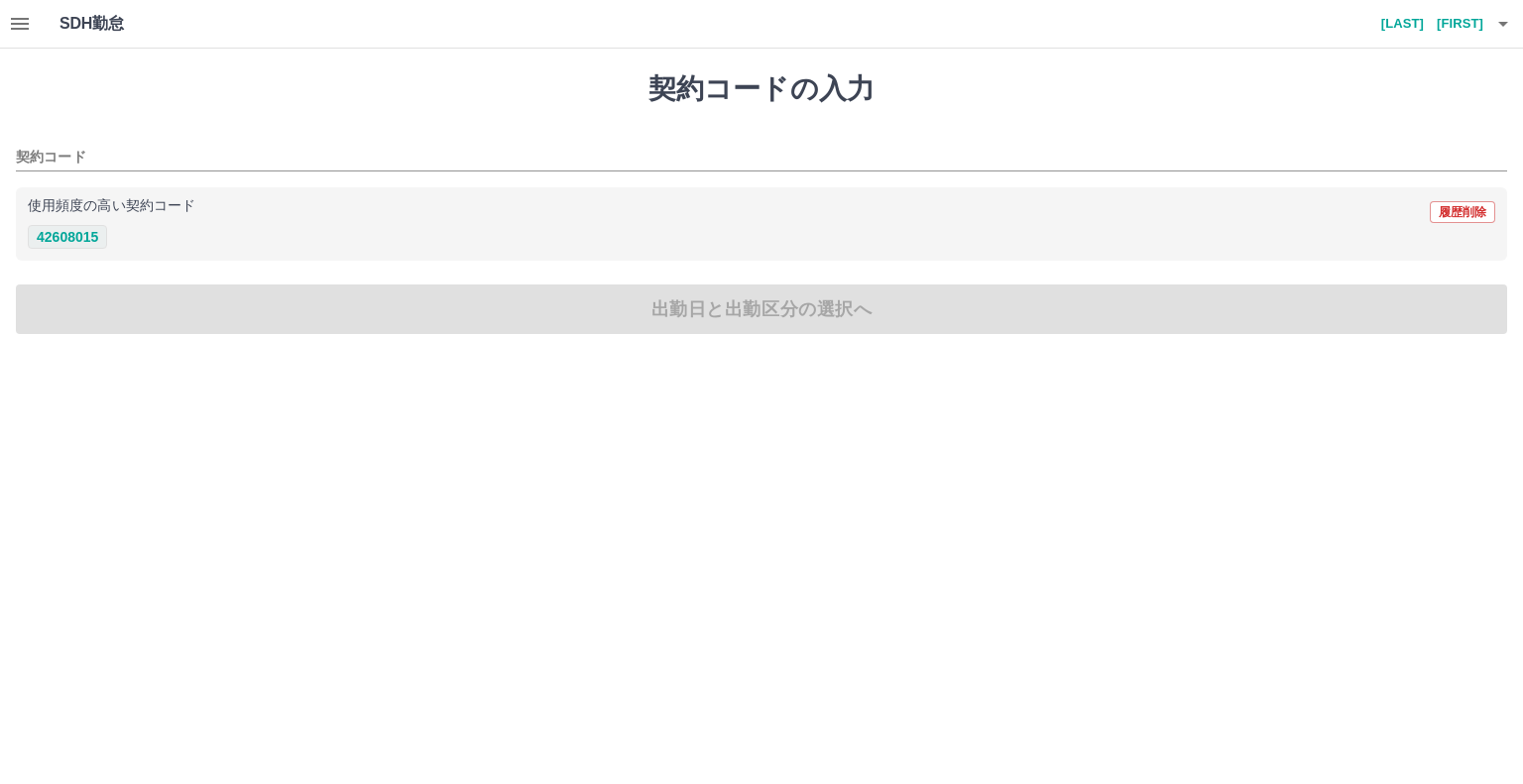 click on "42608015" at bounding box center (67, 237) 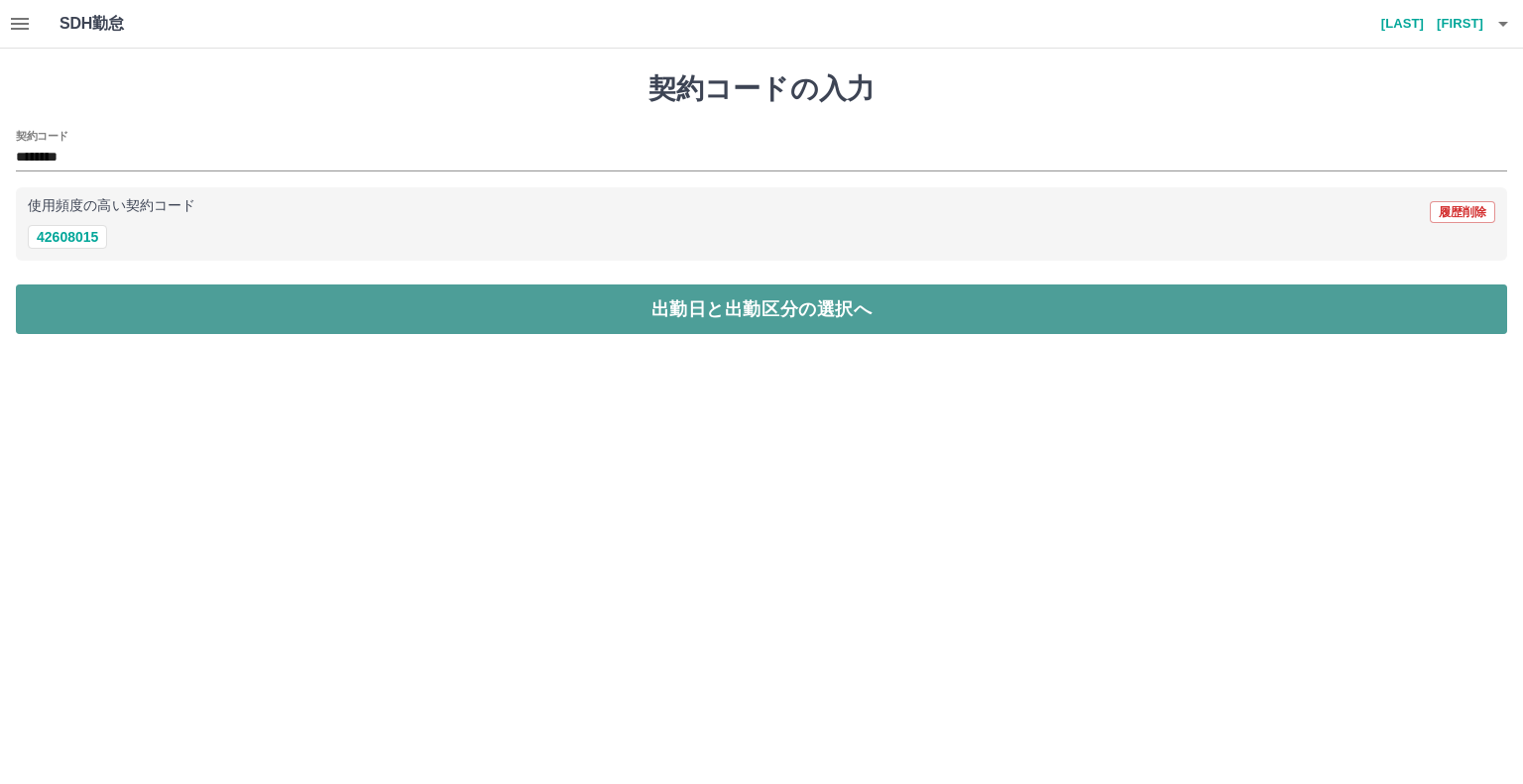 click on "出勤日と出勤区分の選択へ" at bounding box center [762, 309] 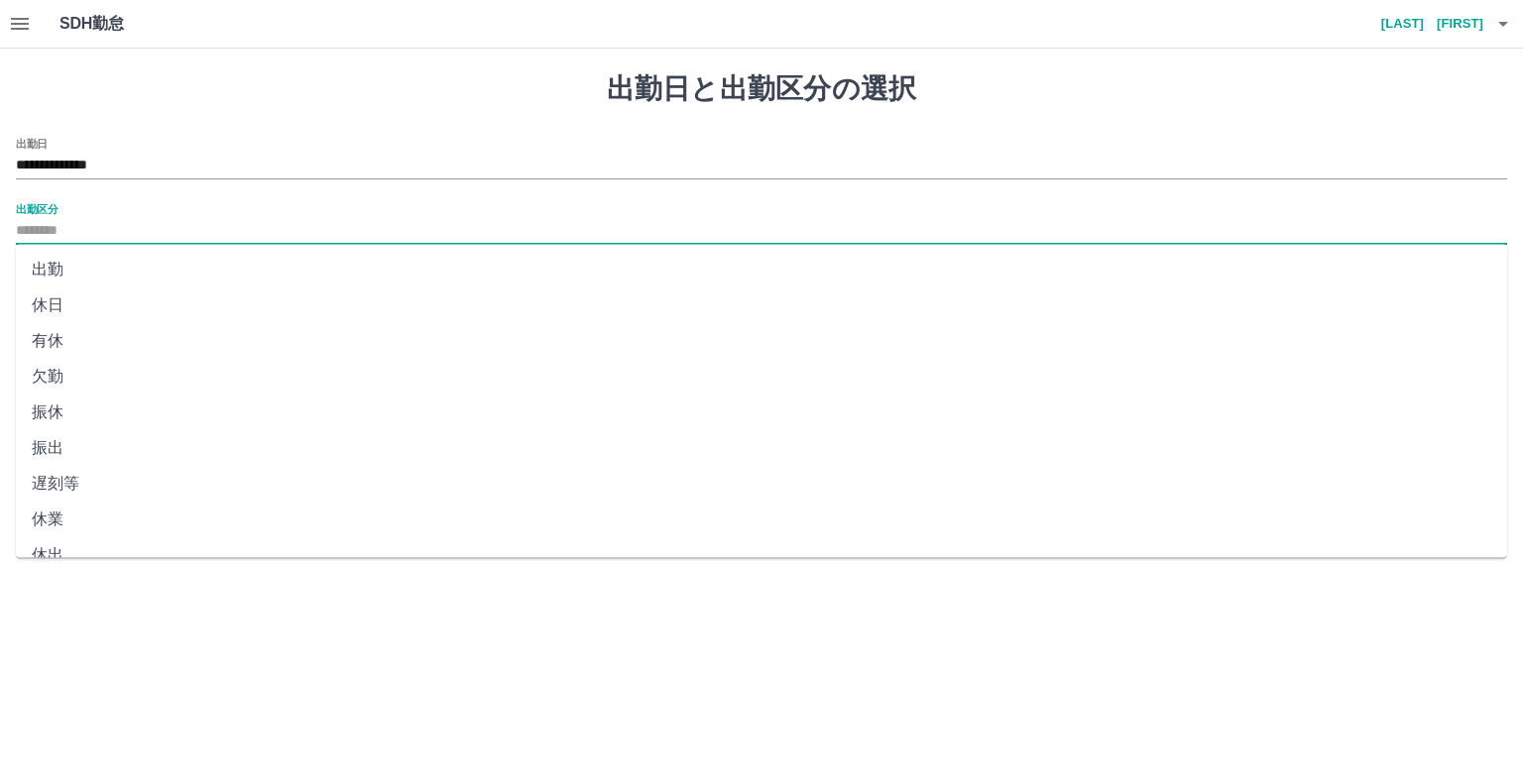 click on "出勤区分" at bounding box center (762, 231) 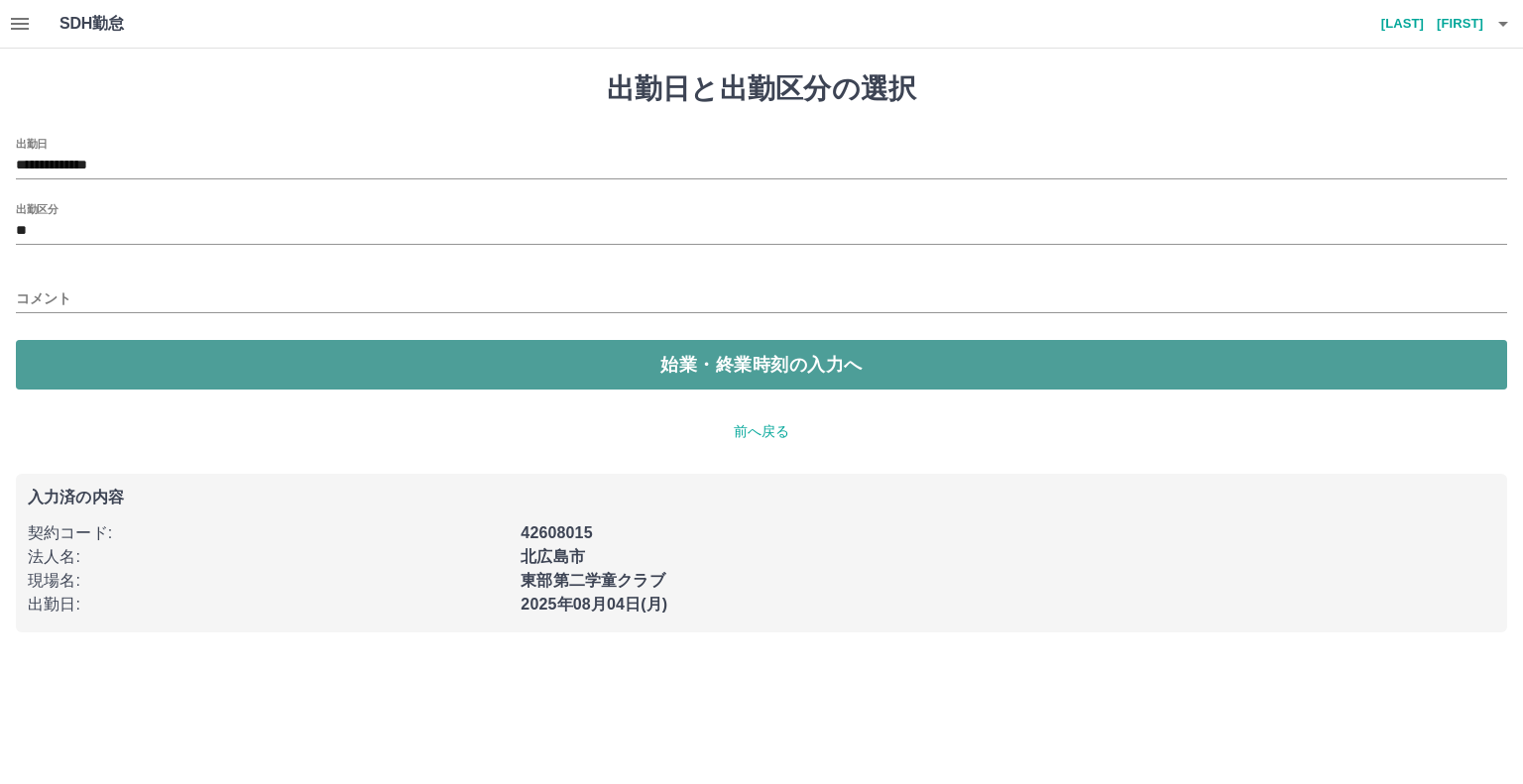 click on "始業・終業時刻の入力へ" at bounding box center [762, 365] 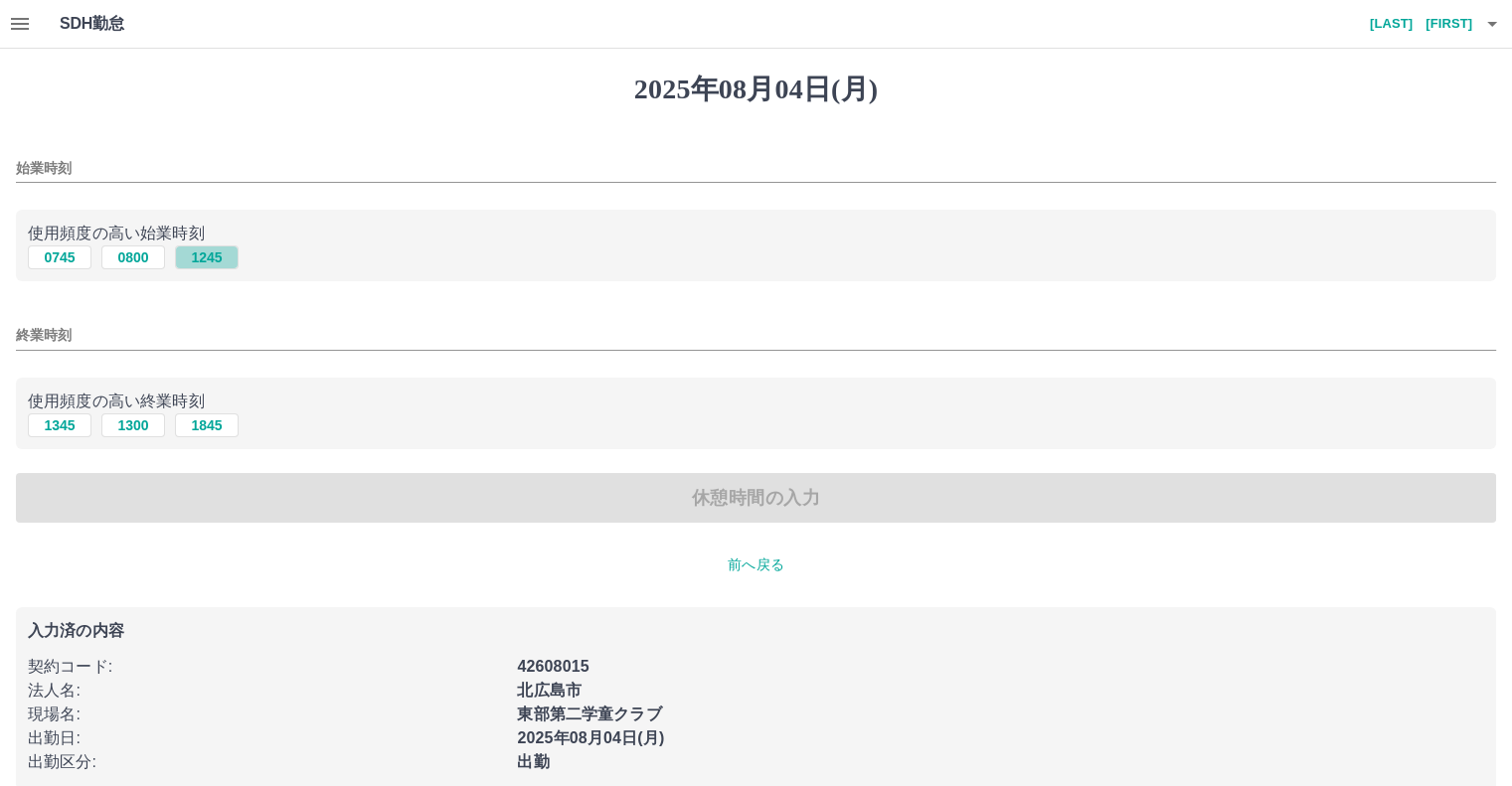 click on "1245" at bounding box center (207, 257) 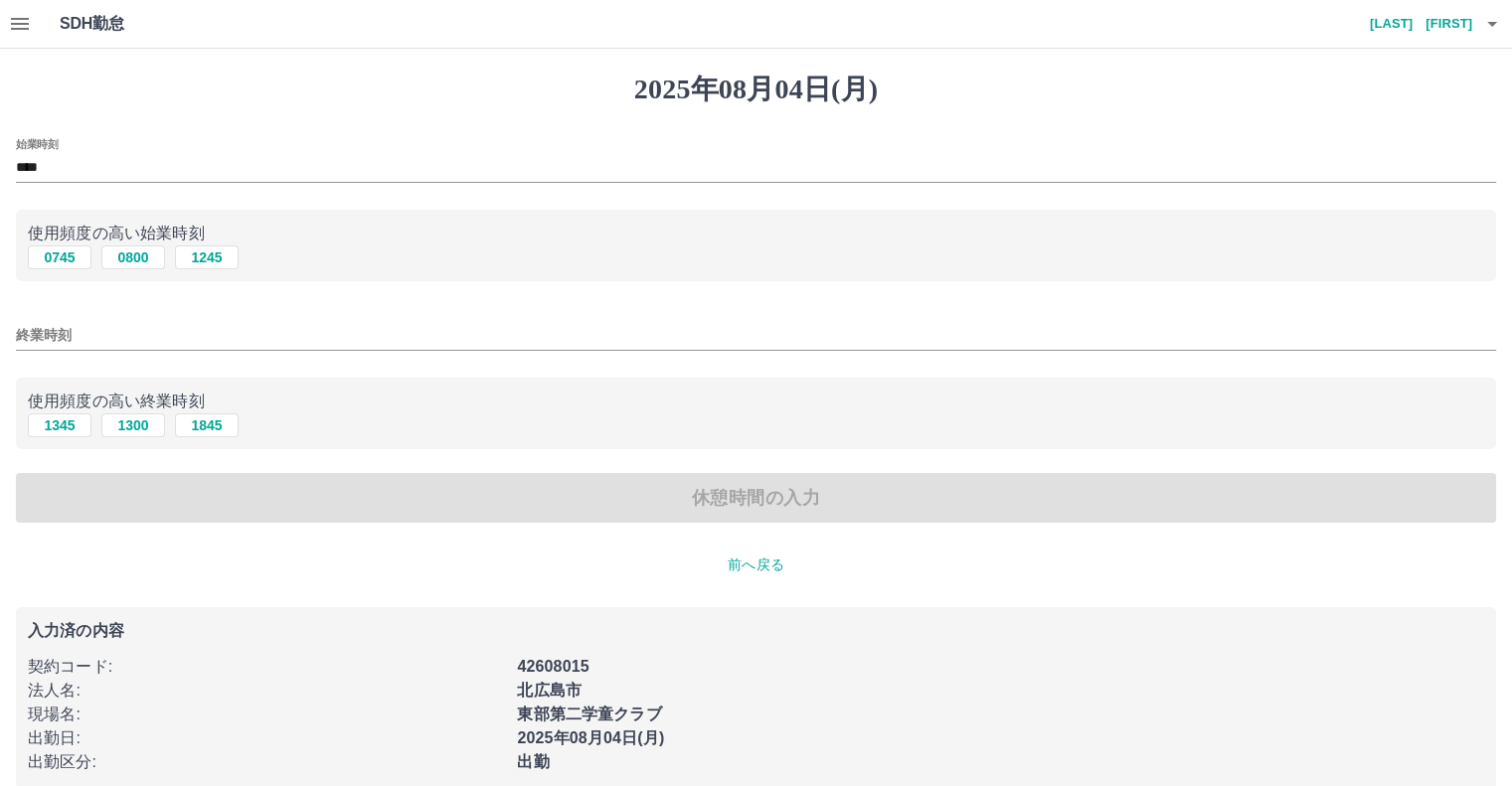 click on "終業時刻" at bounding box center [756, 329] 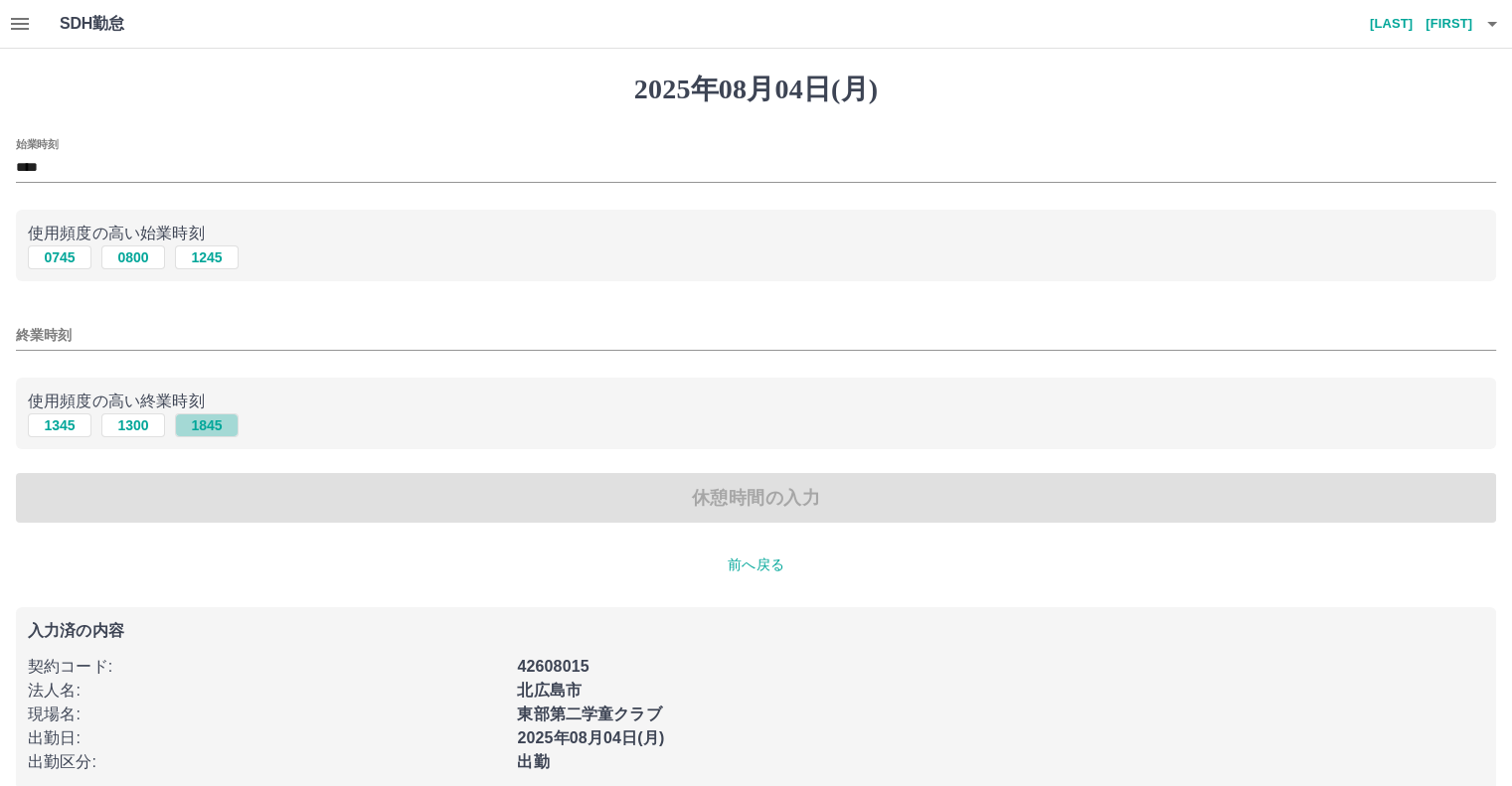 click on "1845" at bounding box center (207, 425) 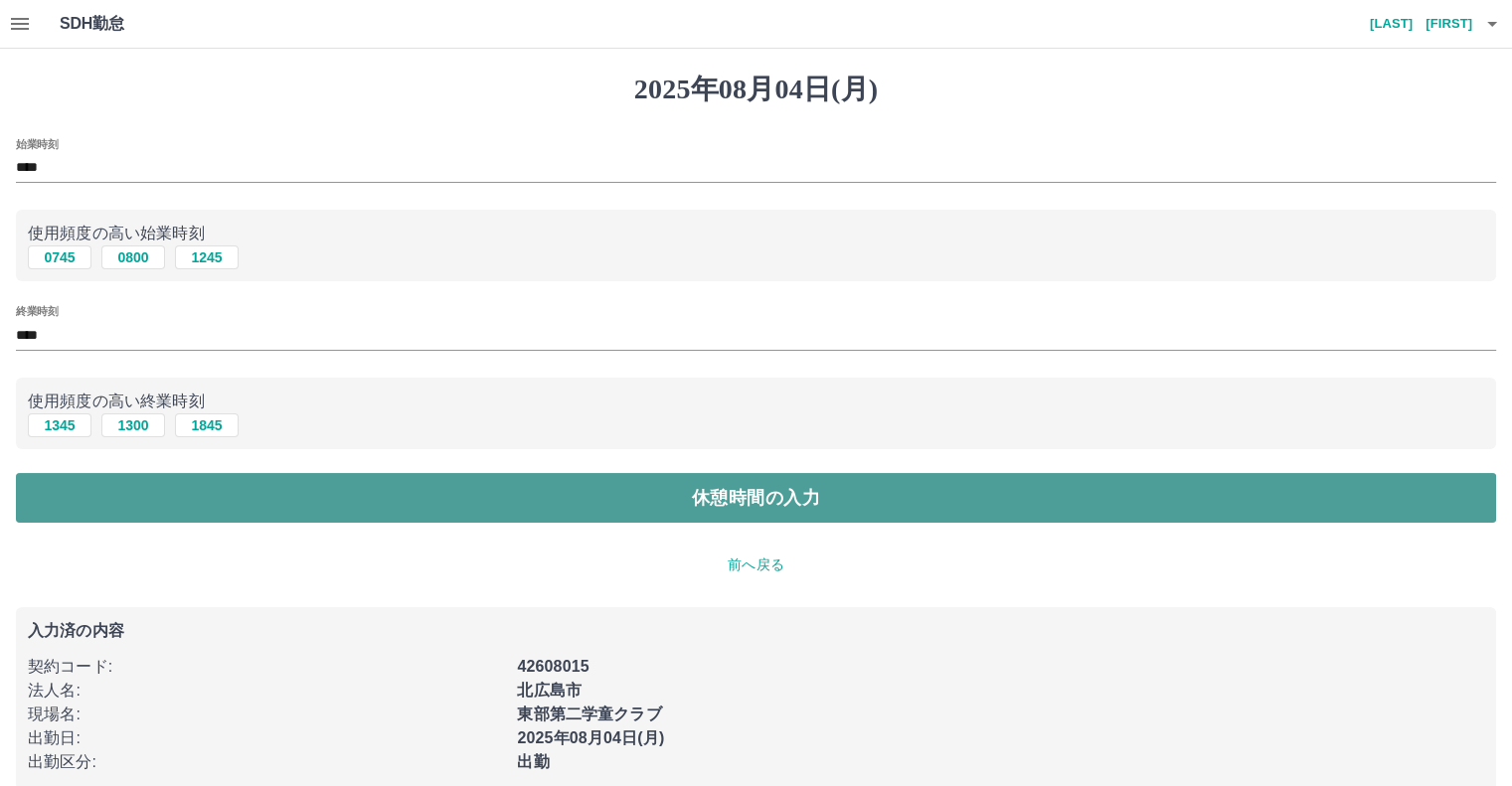 click on "休憩時間の入力" at bounding box center [756, 498] 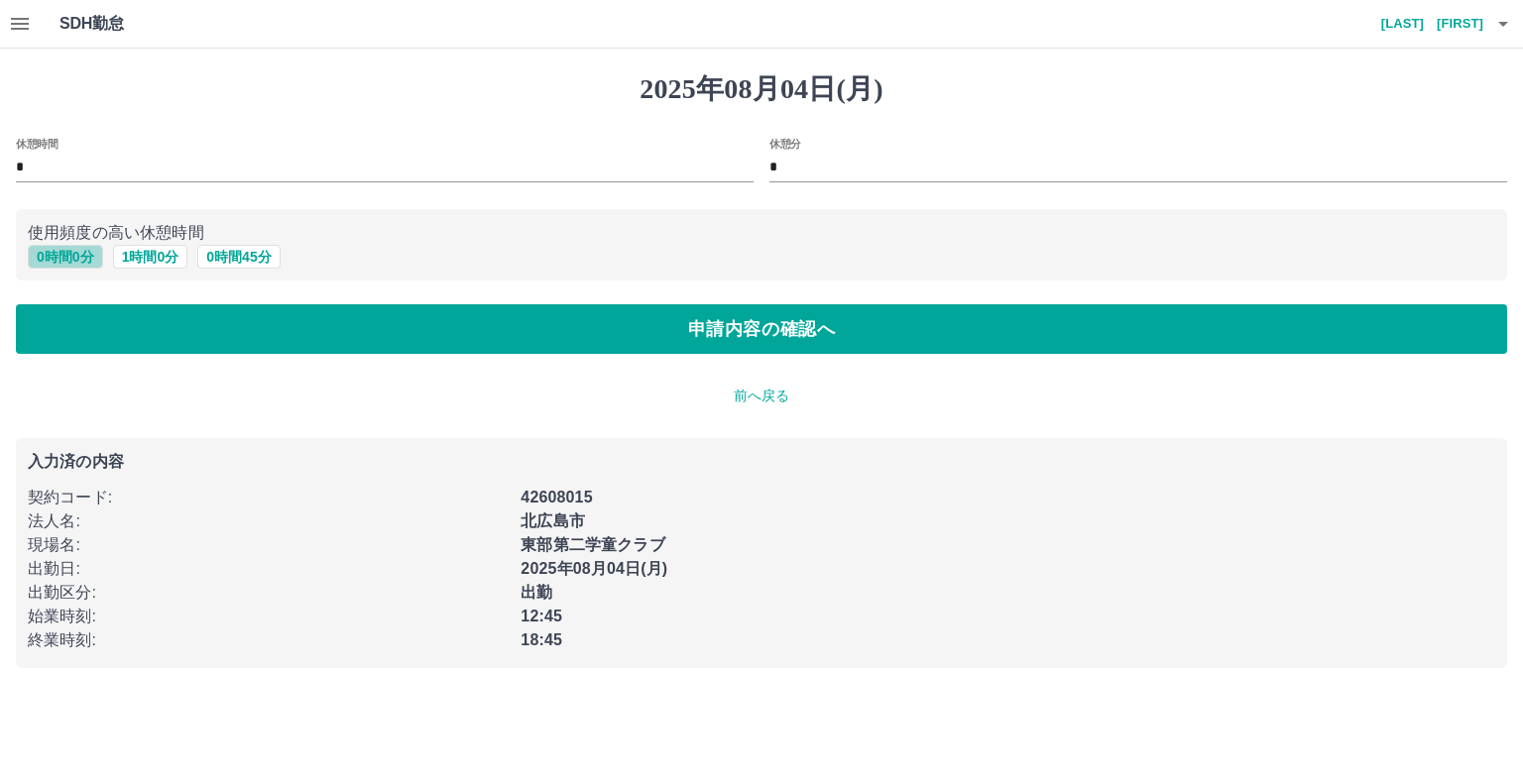 click on "0 時間 0 分" at bounding box center [65, 257] 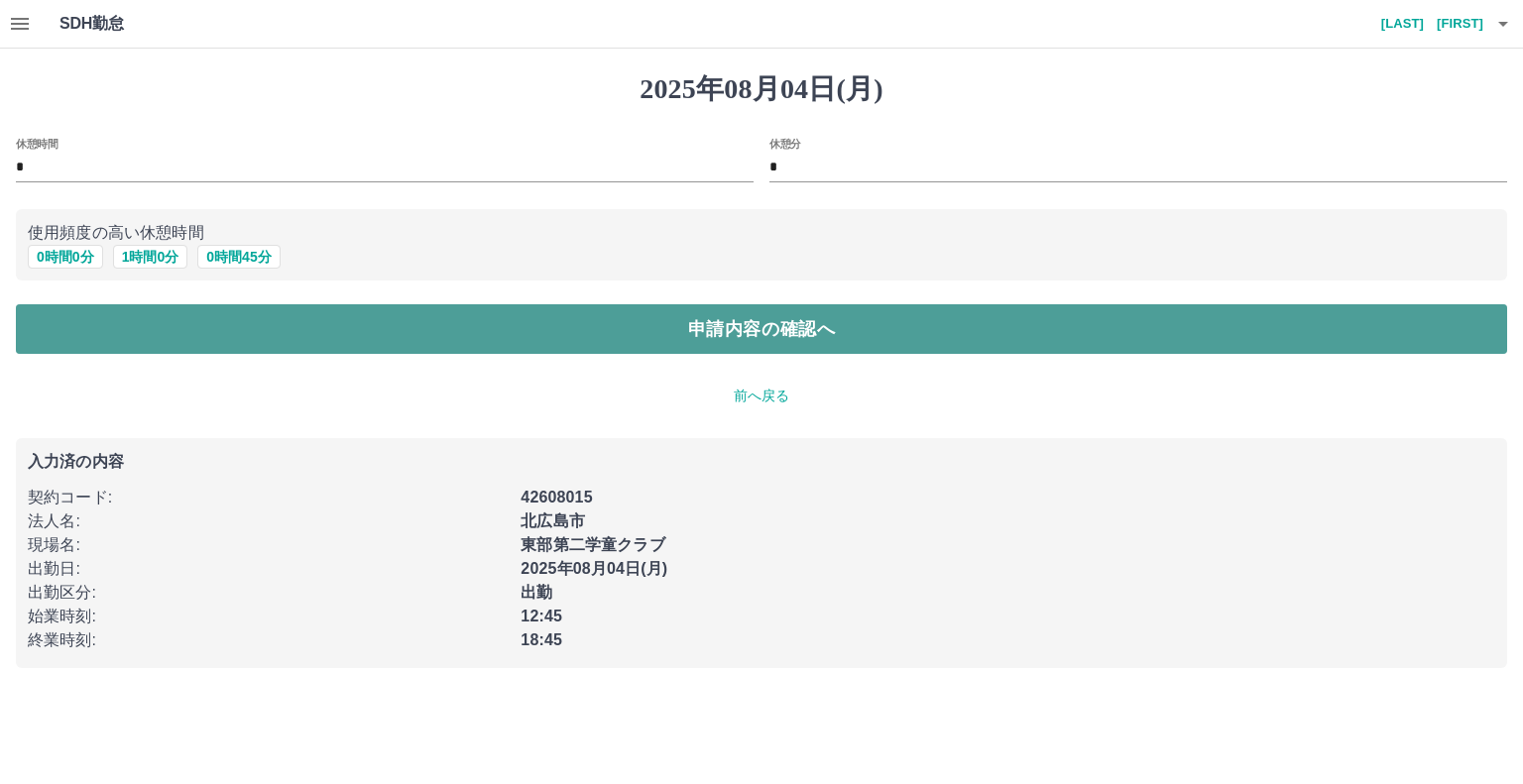 click on "申請内容の確認へ" at bounding box center [762, 329] 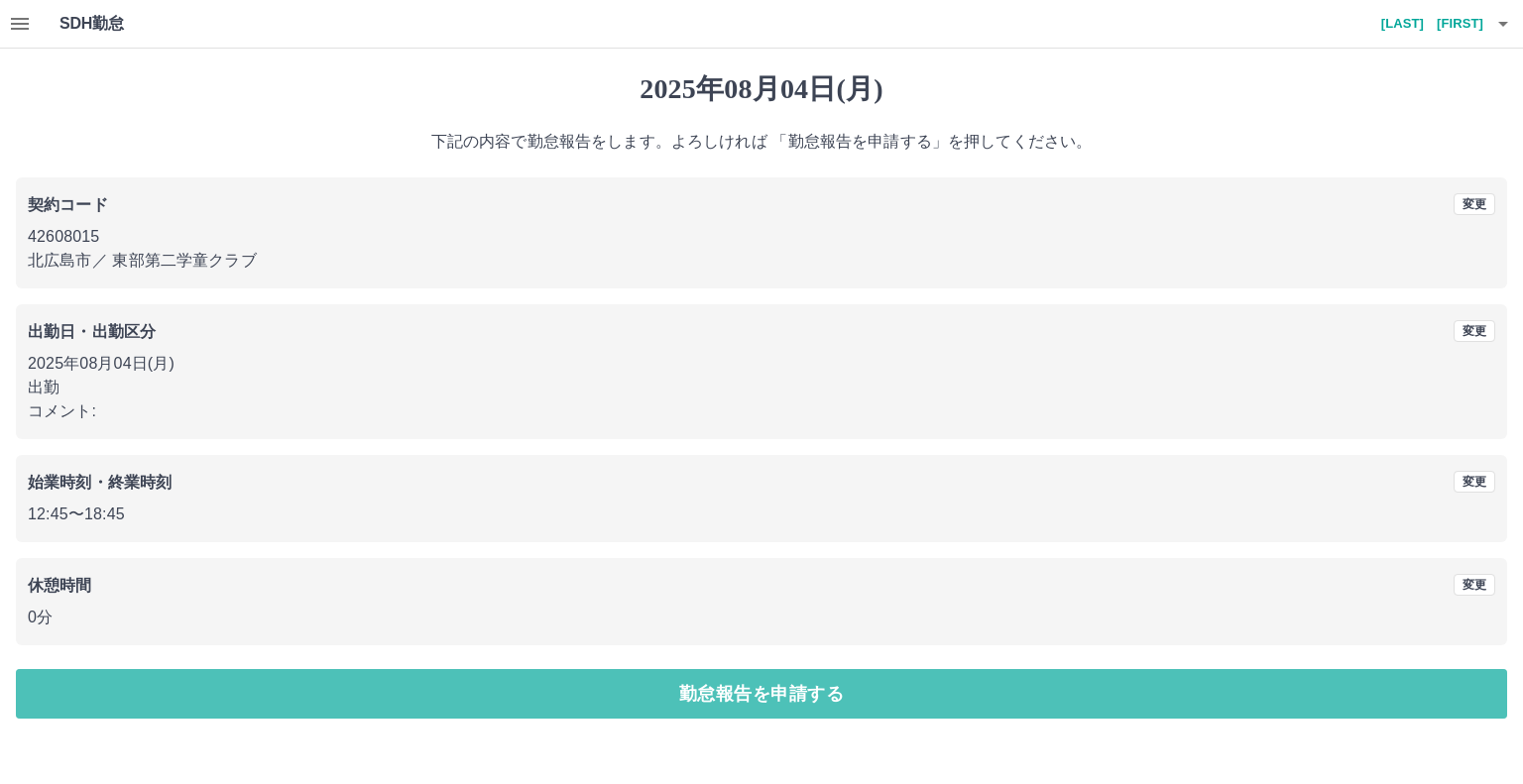 click on "勤怠報告を申請する" at bounding box center [762, 694] 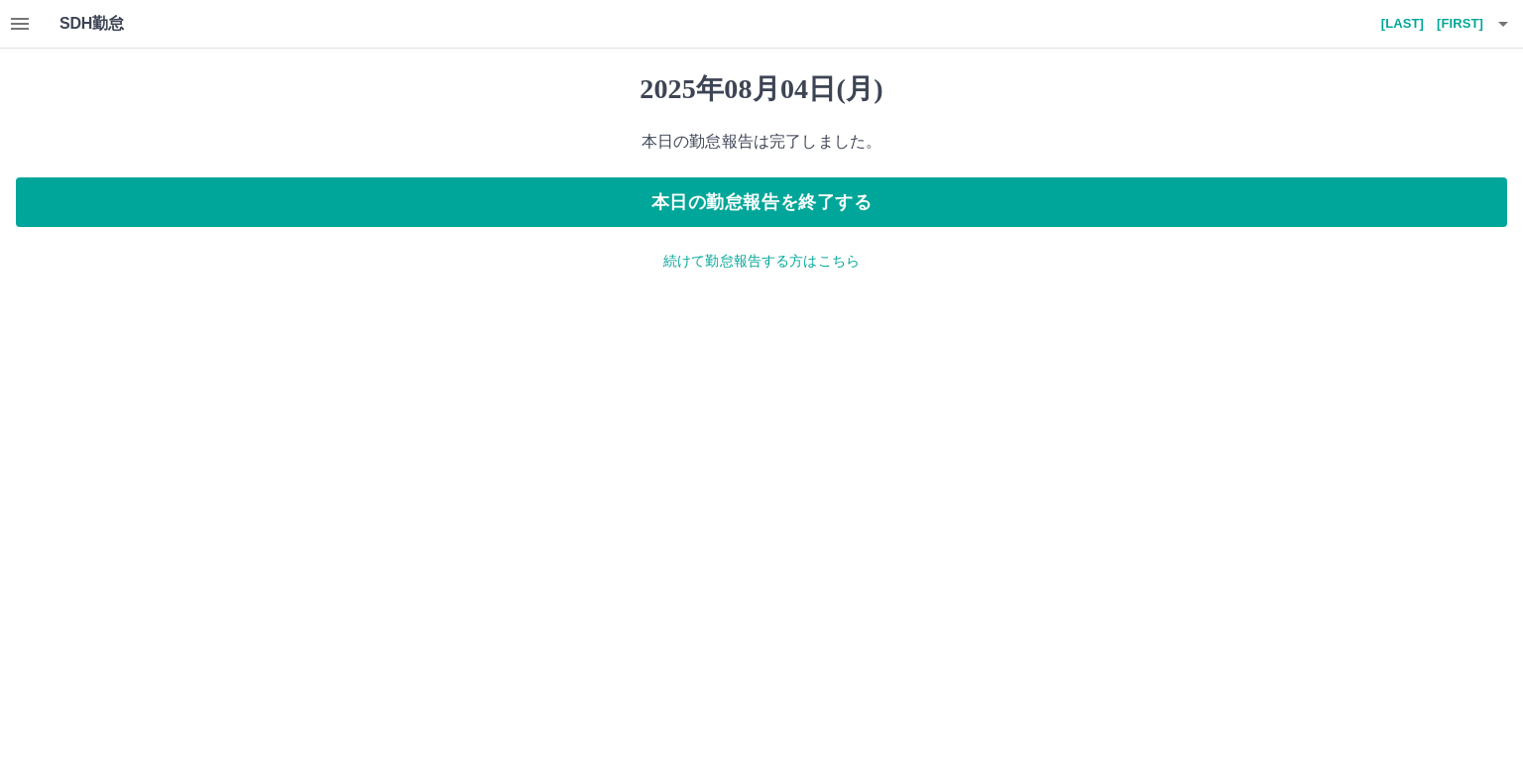 click on "続けて勤怠報告する方はこちら" at bounding box center (762, 261) 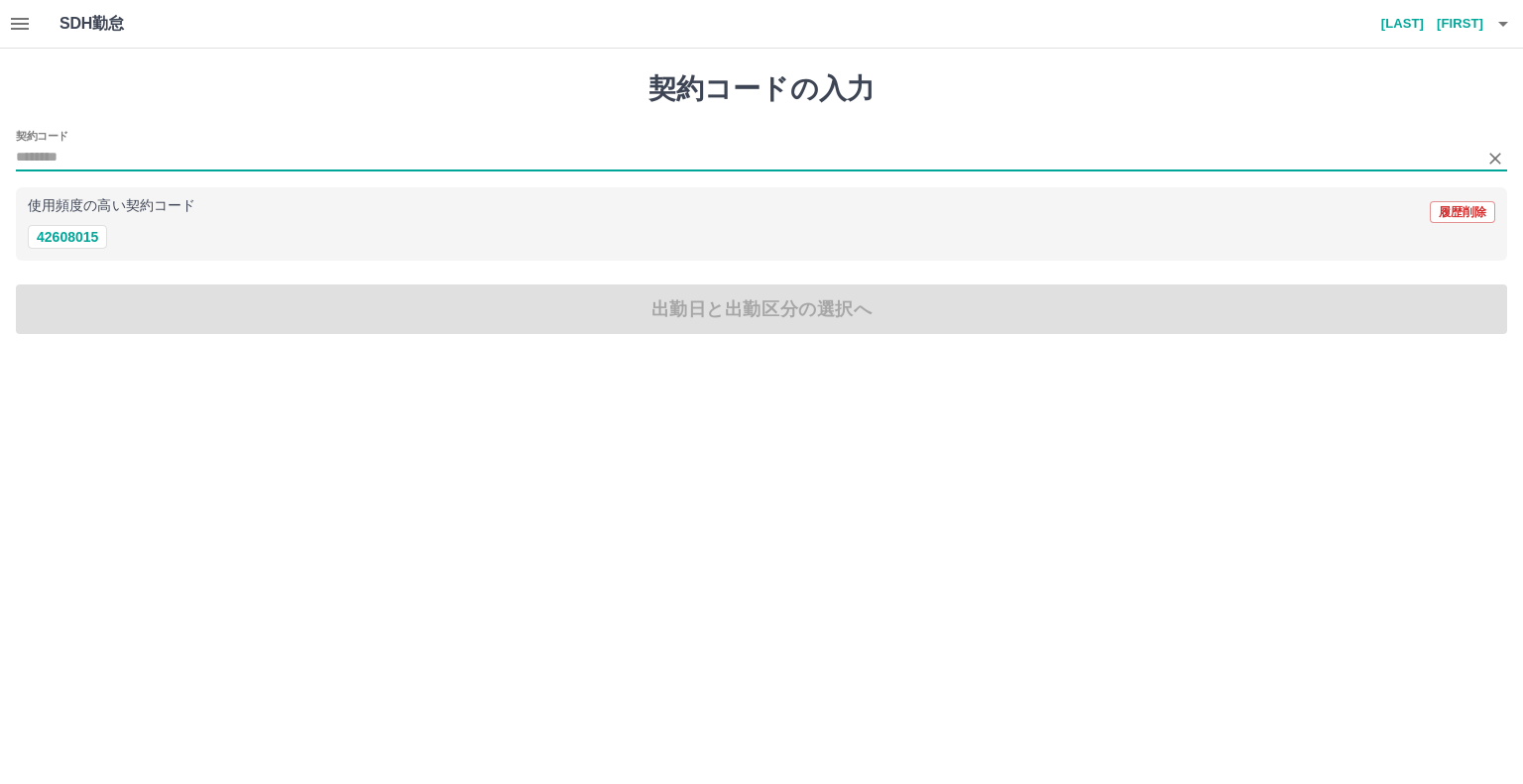click on "契約コード" at bounding box center (747, 158) 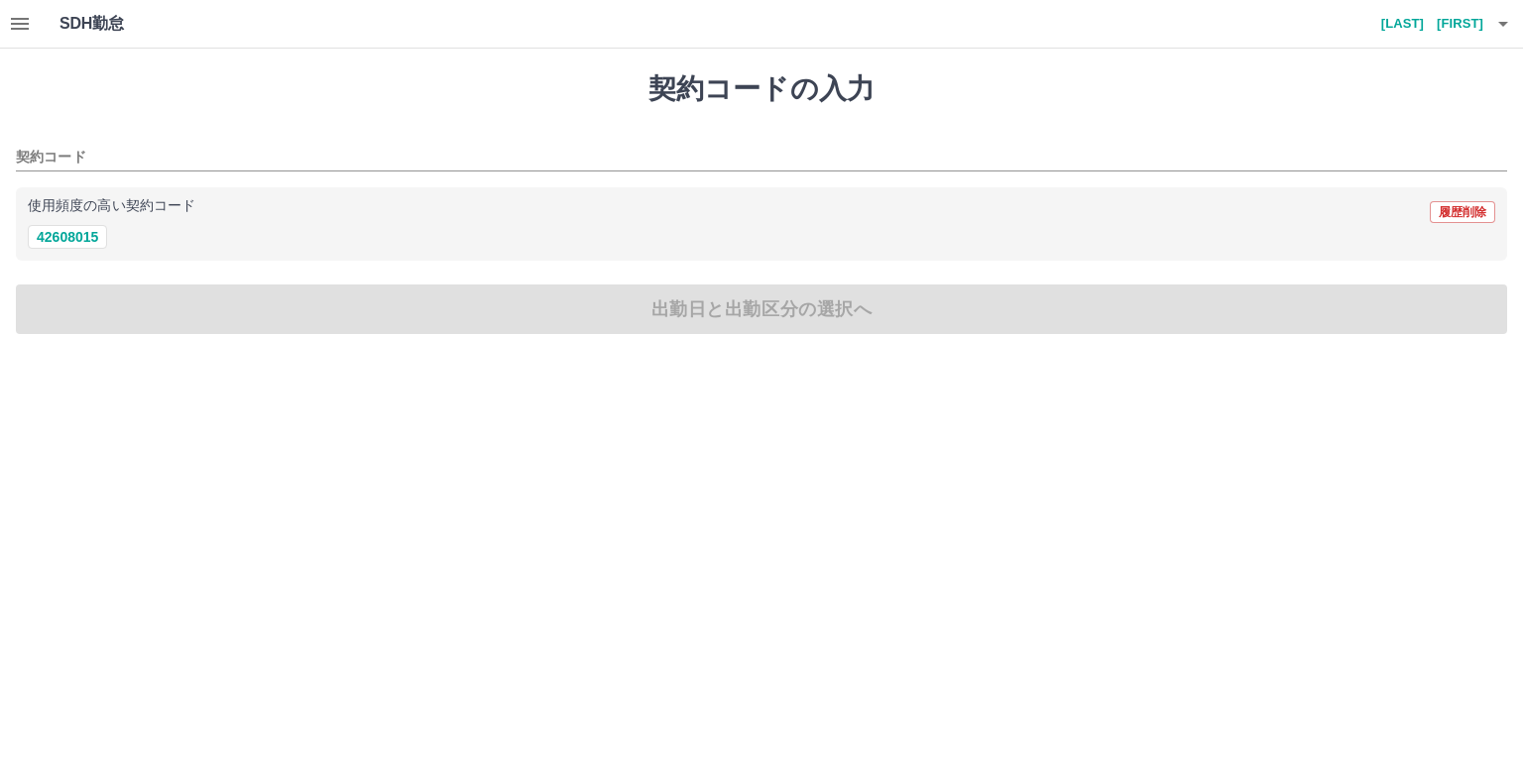 click on "42608015" at bounding box center [762, 237] 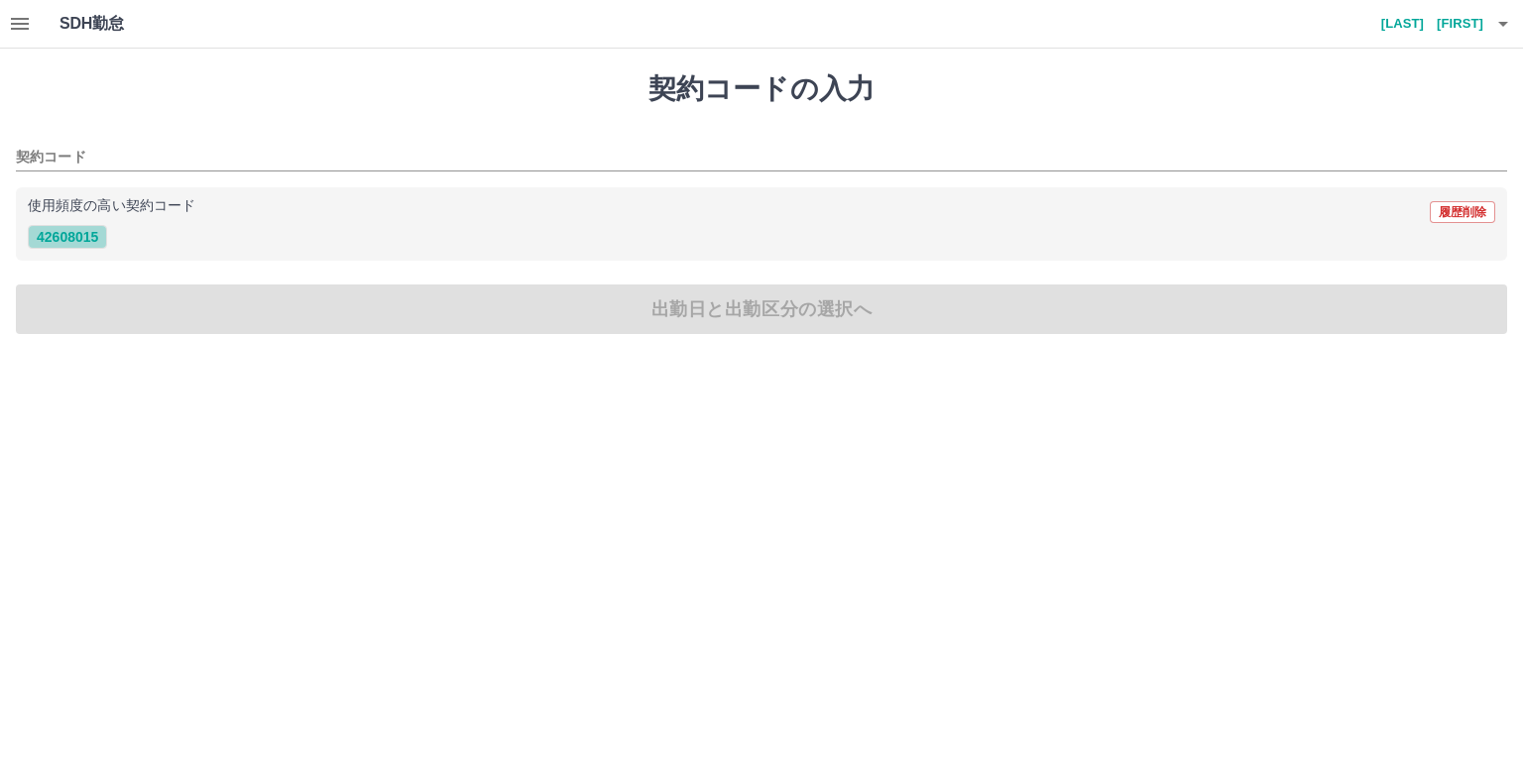 click on "42608015" at bounding box center (67, 237) 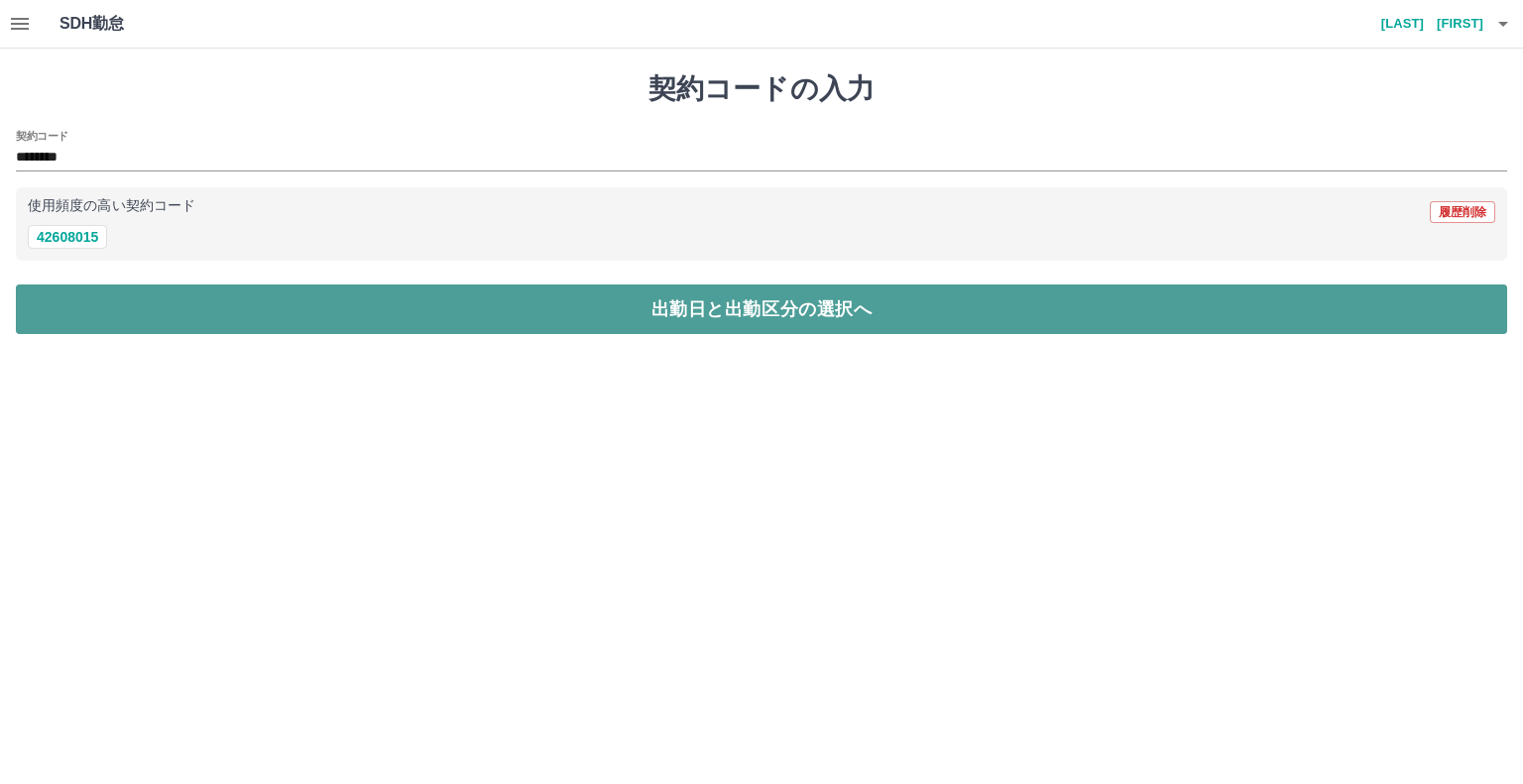 click on "出勤日と出勤区分の選択へ" at bounding box center (762, 309) 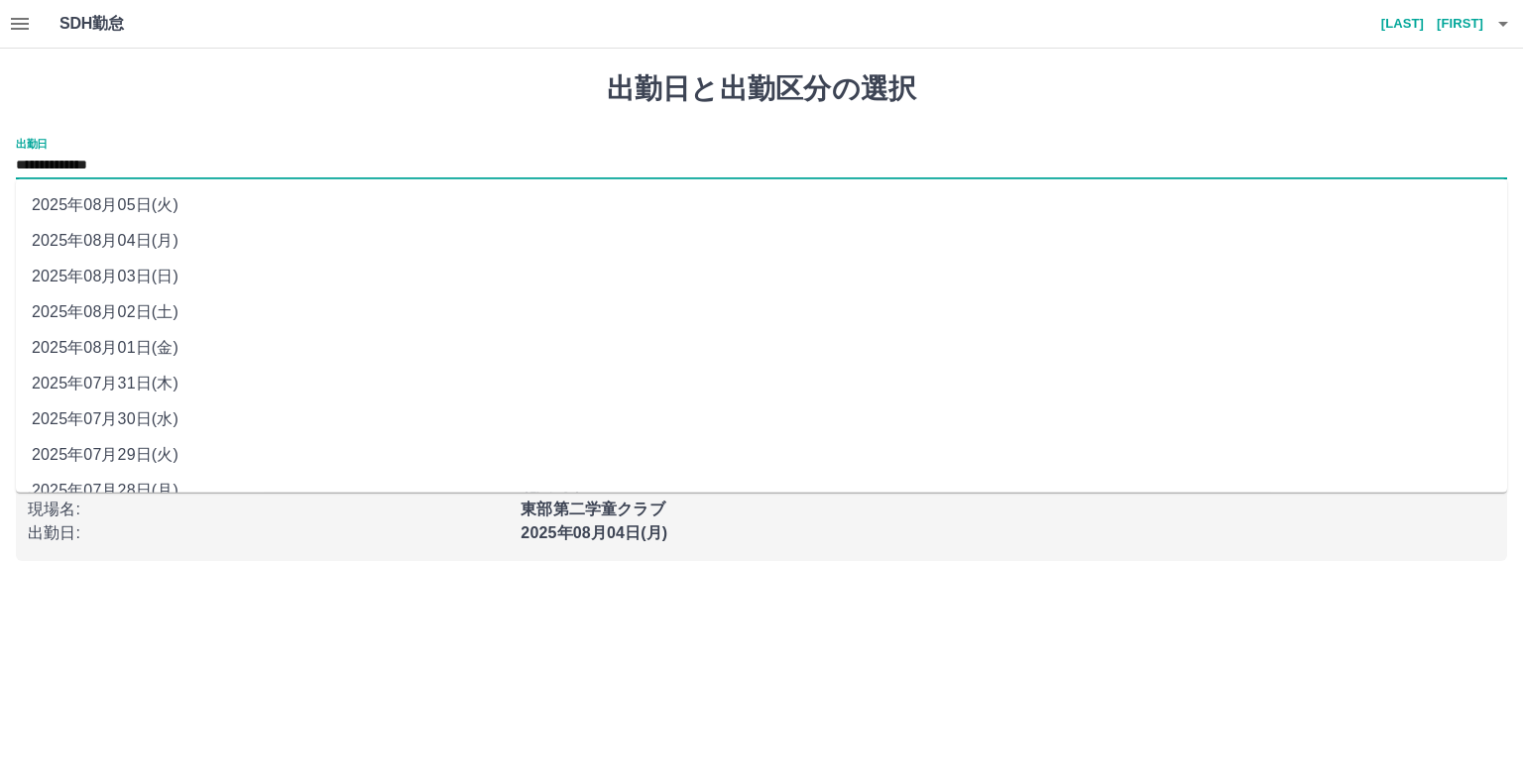 click on "**********" at bounding box center (762, 166) 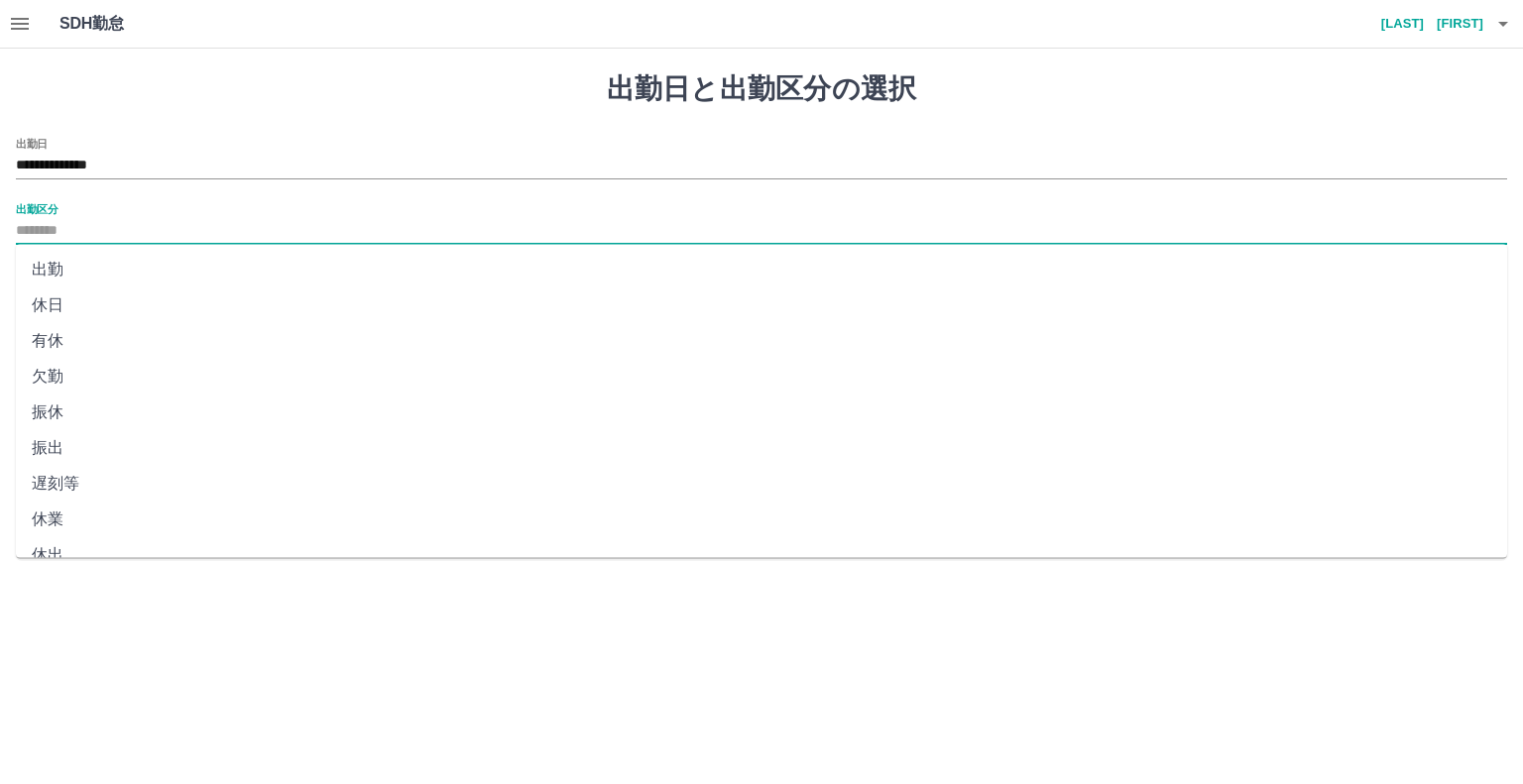 click on "出勤区分" at bounding box center (762, 231) 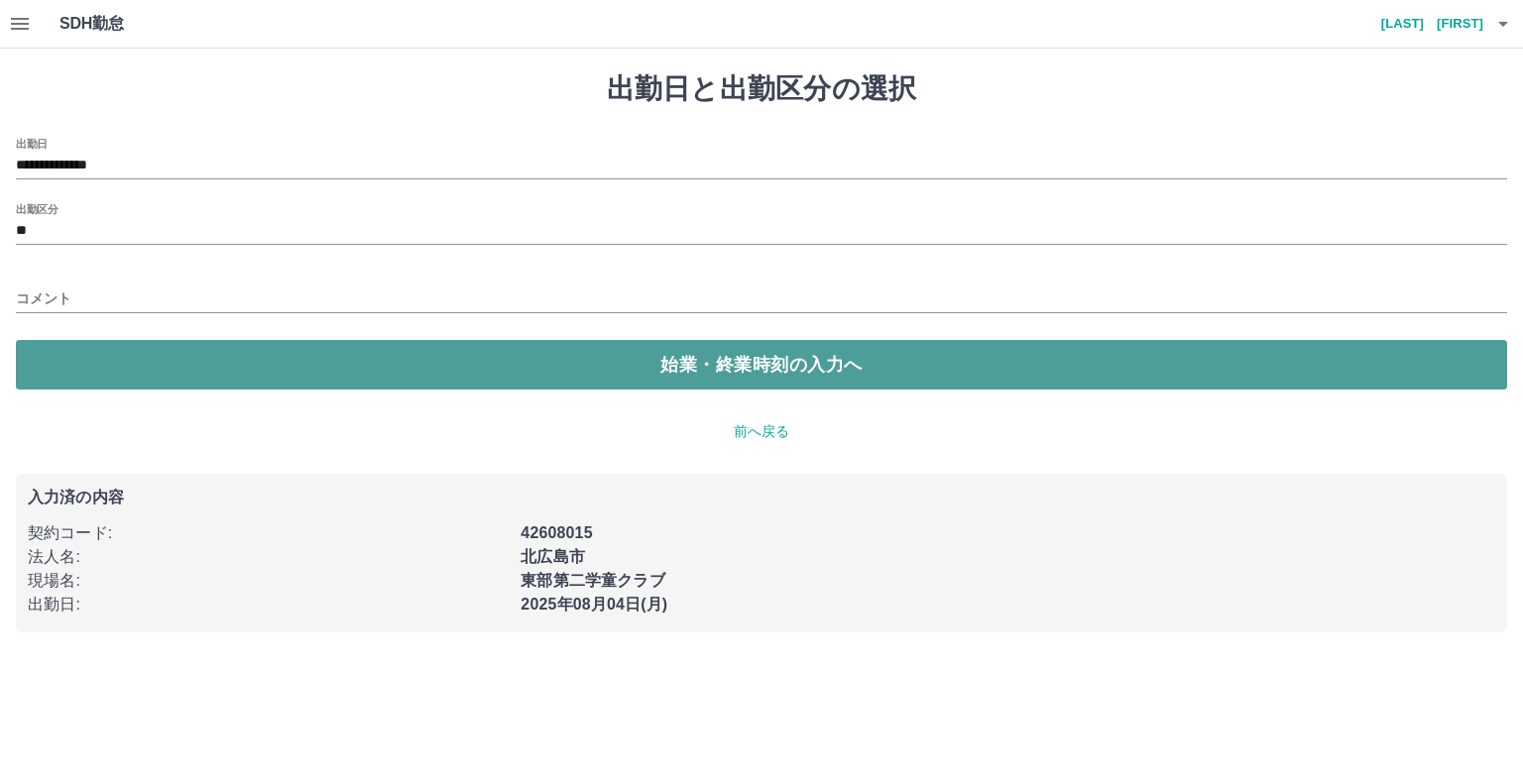 click on "始業・終業時刻の入力へ" at bounding box center (762, 365) 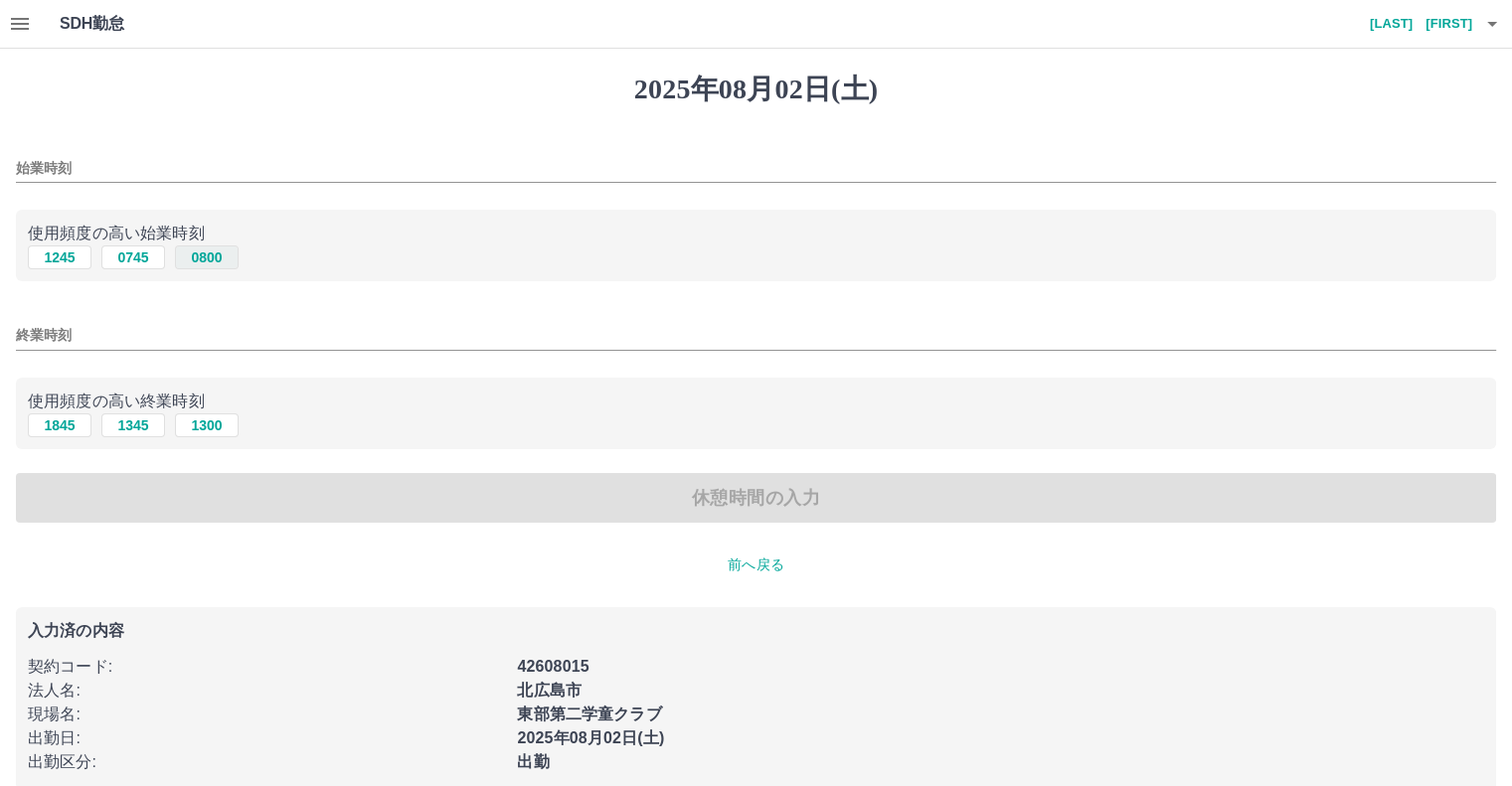 click on "0800" at bounding box center [207, 257] 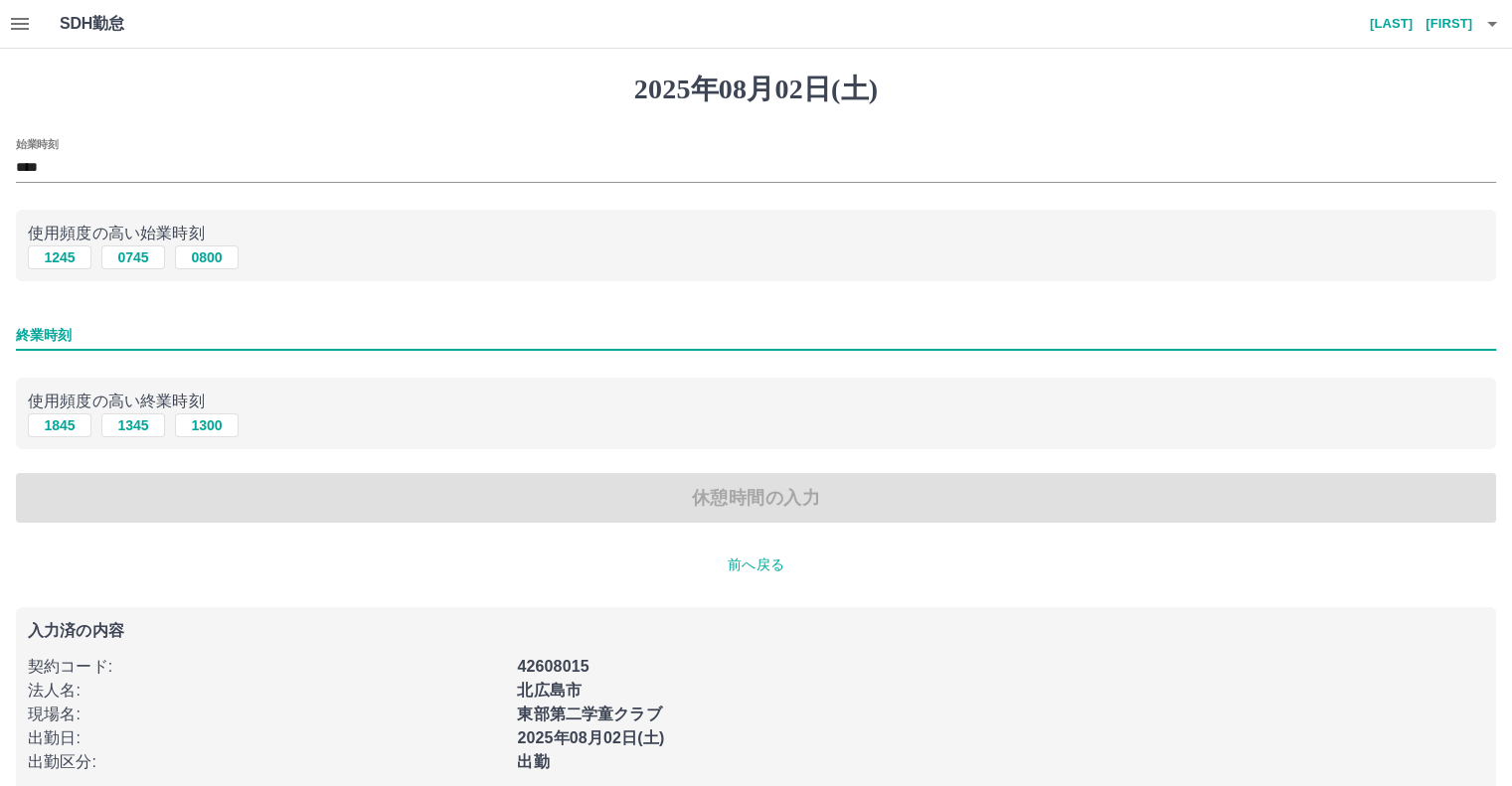 click on "終業時刻" at bounding box center (756, 335) 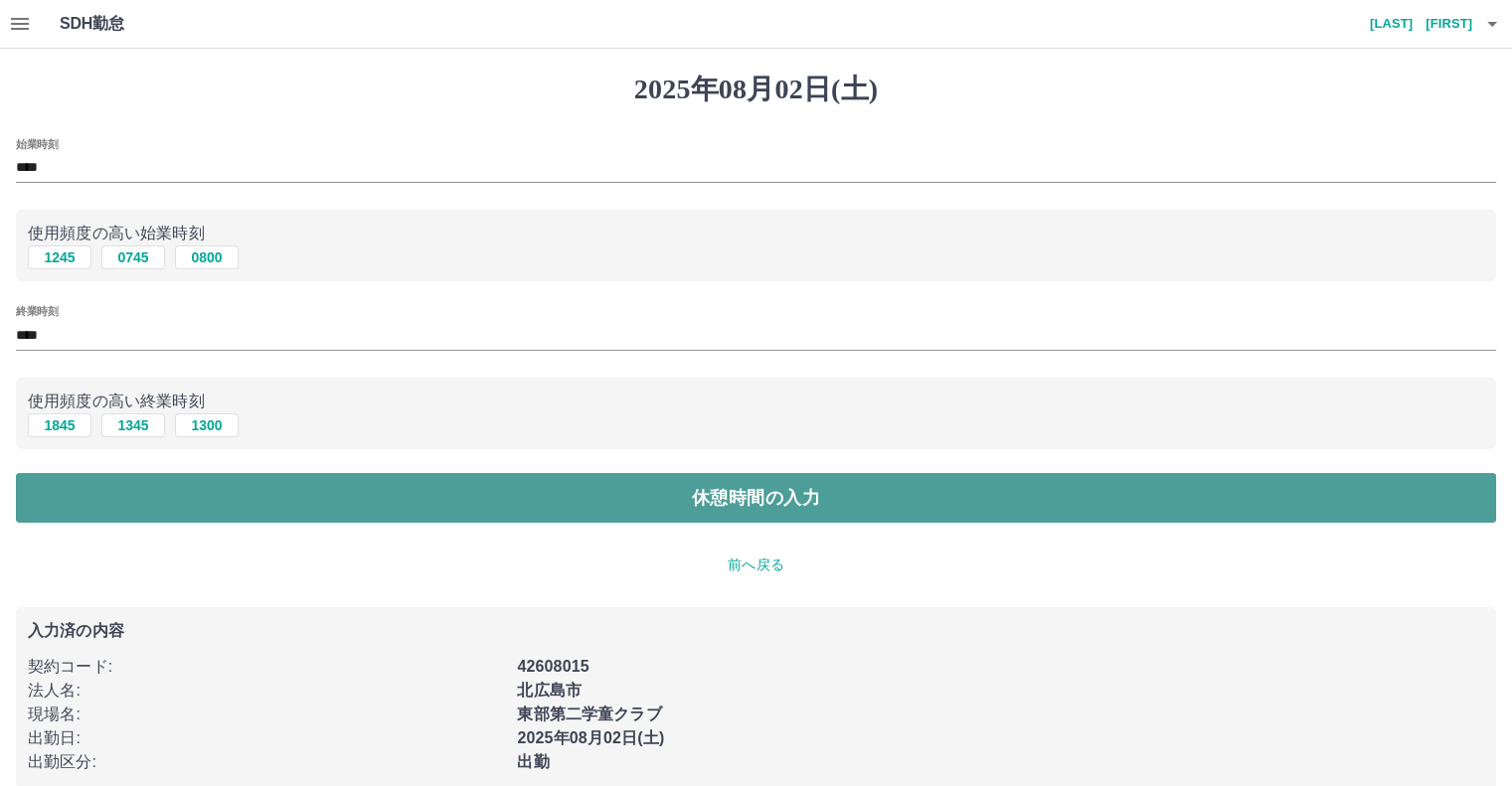 click on "休憩時間の入力" at bounding box center [756, 498] 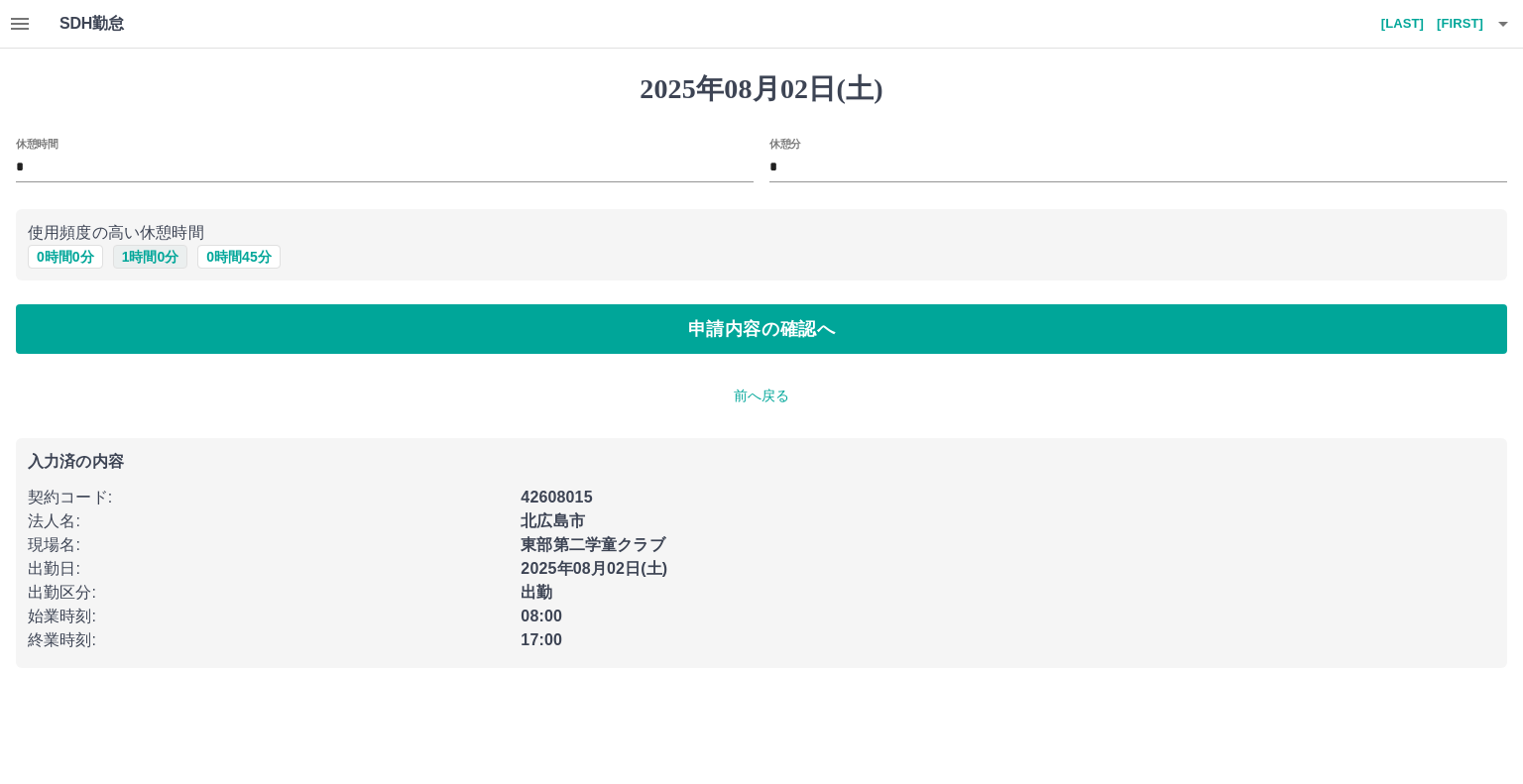 click on "1 時間 0 分" at bounding box center [151, 257] 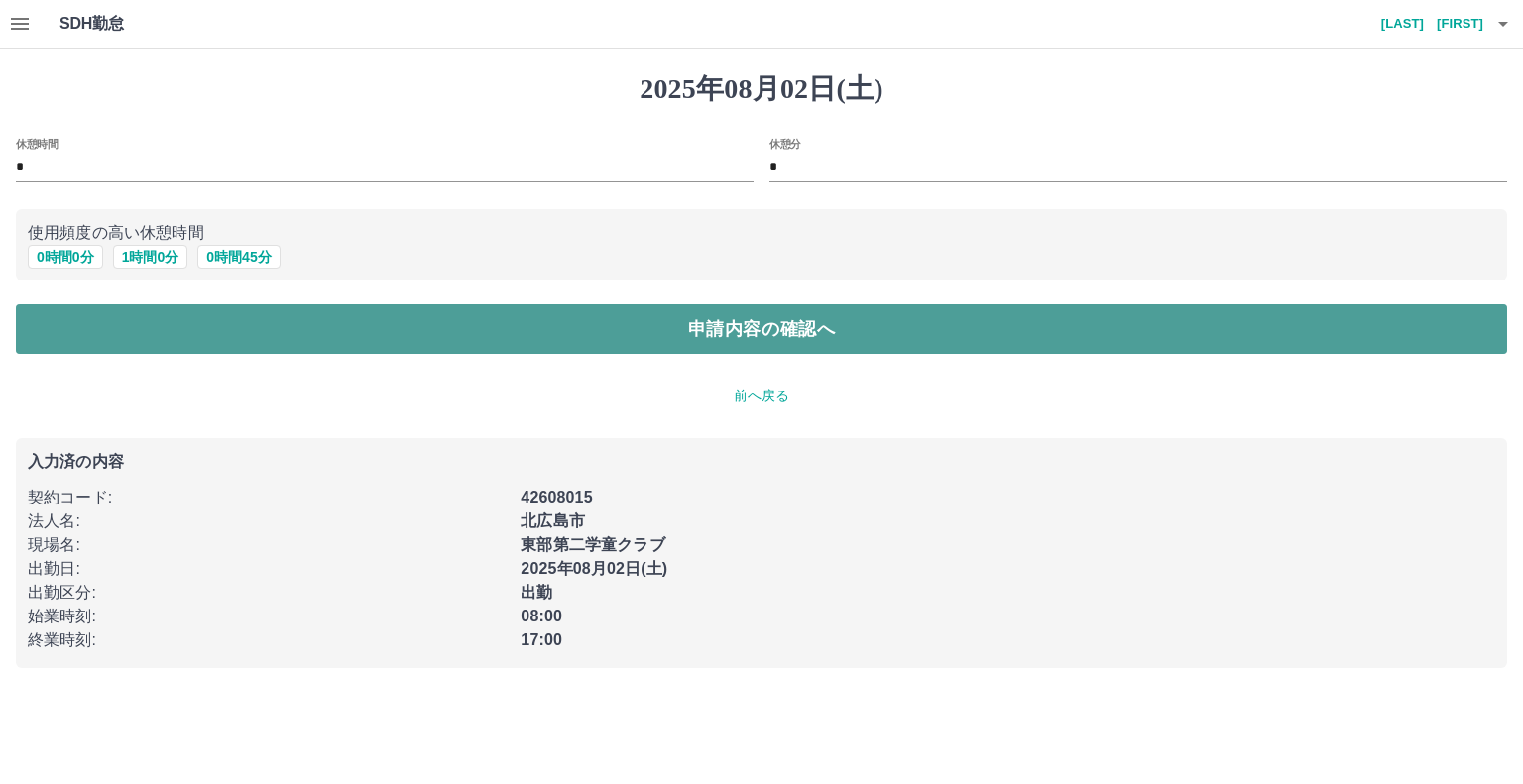 click on "申請内容の確認へ" at bounding box center (762, 329) 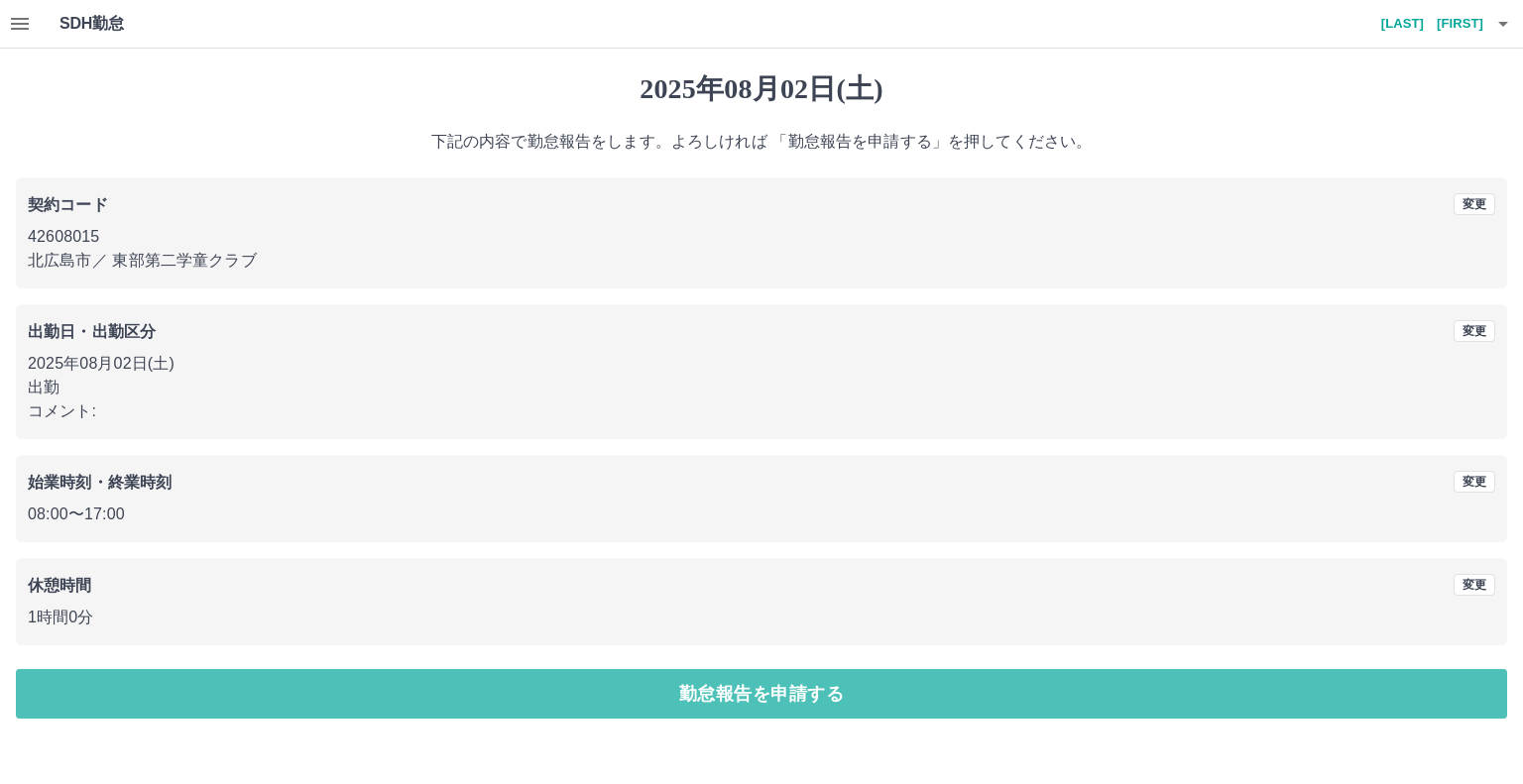 click on "勤怠報告を申請する" at bounding box center (762, 694) 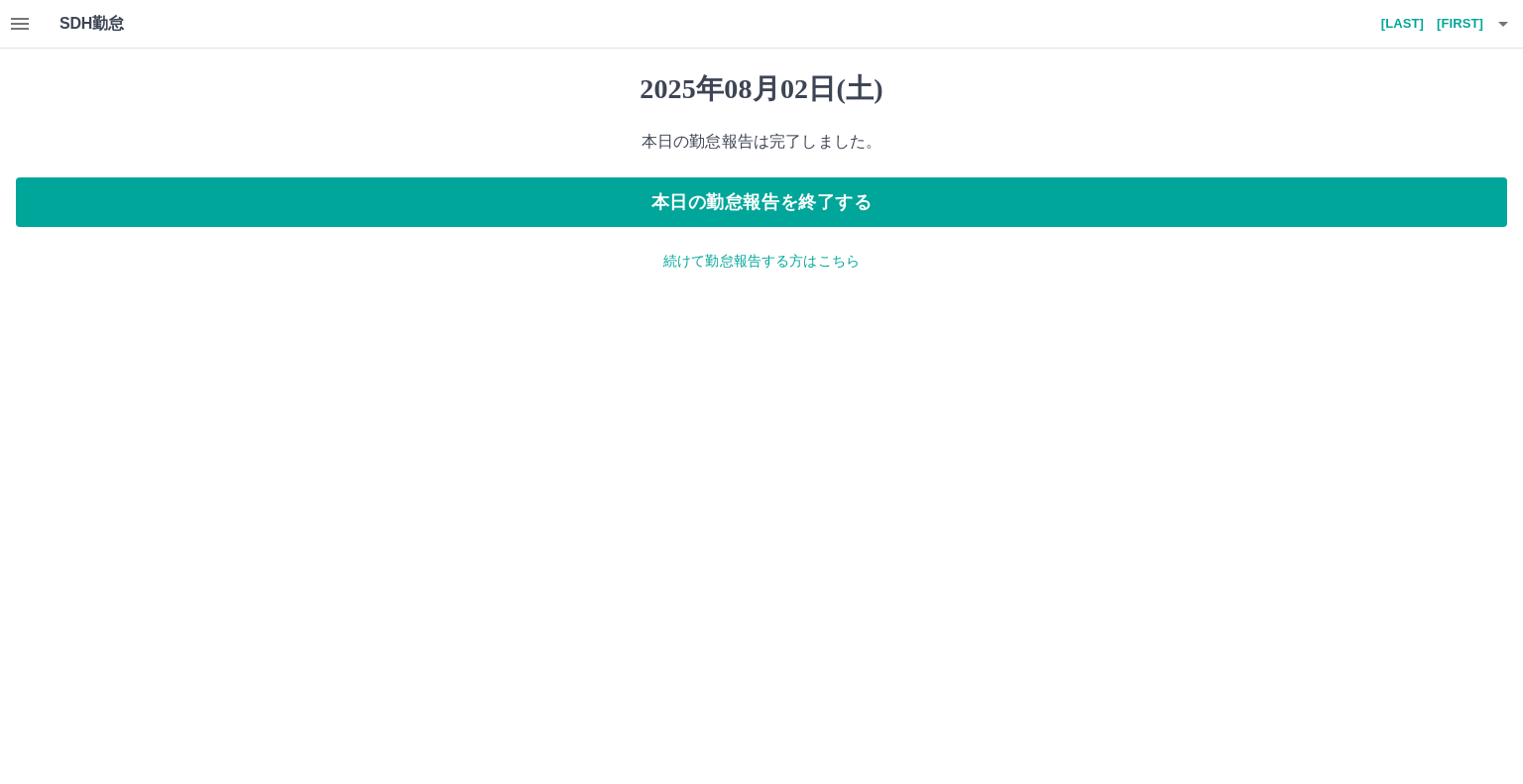 drag, startPoint x: 73, startPoint y: 680, endPoint x: 1522, endPoint y: 73, distance: 1571.0029 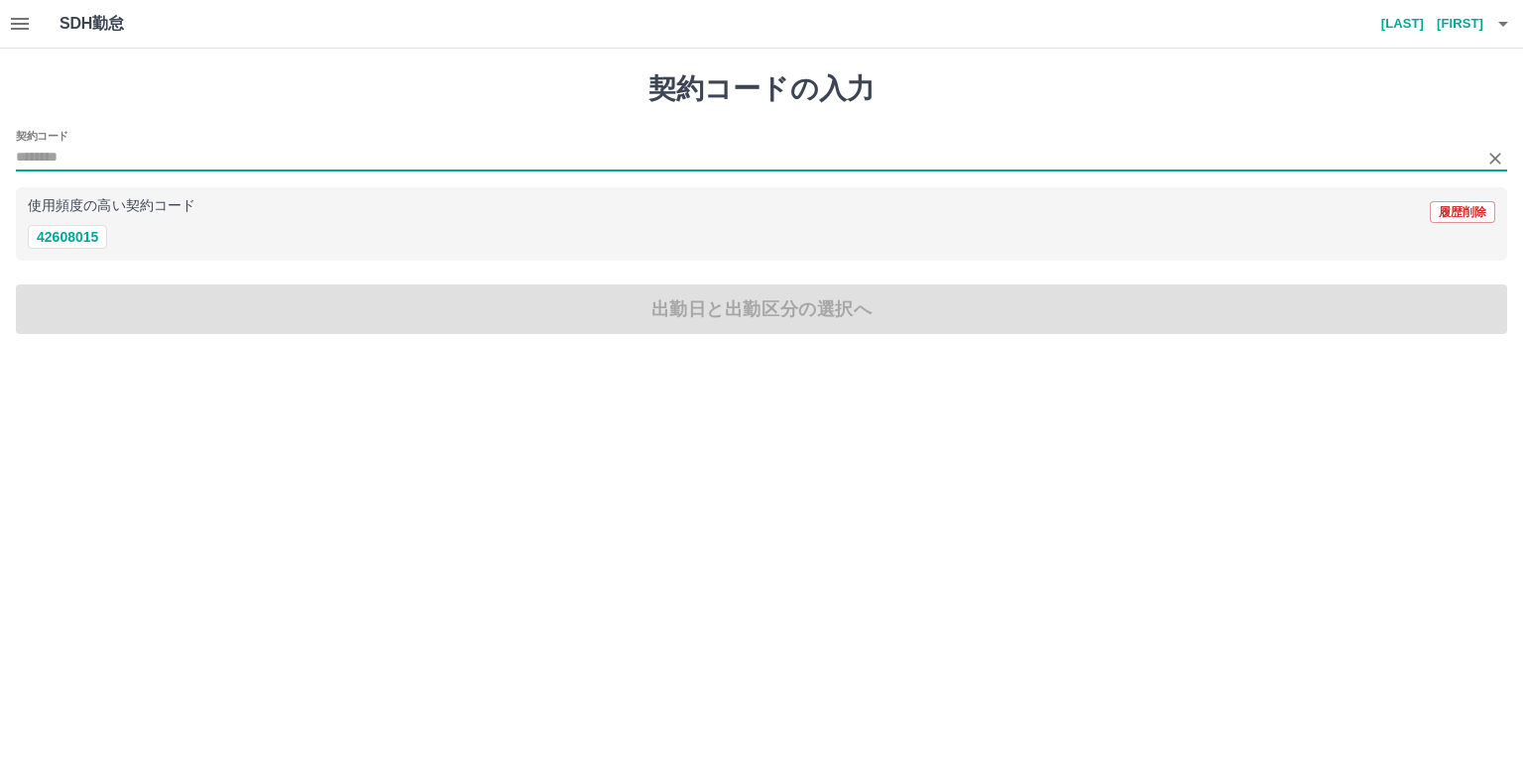 drag, startPoint x: 30, startPoint y: 146, endPoint x: 17, endPoint y: 145, distance: 13.038405 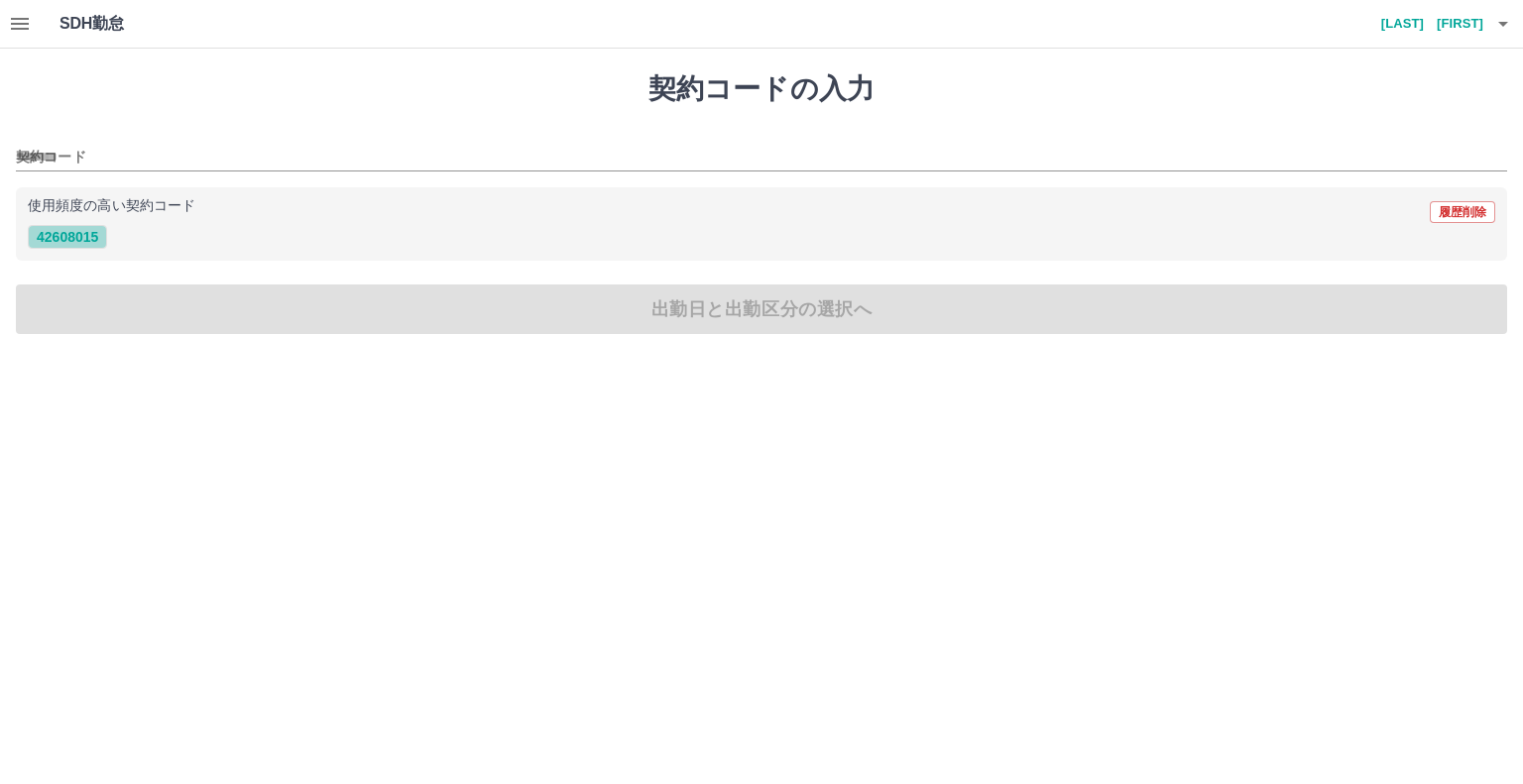 drag, startPoint x: 70, startPoint y: 229, endPoint x: 82, endPoint y: 233, distance: 12.649111 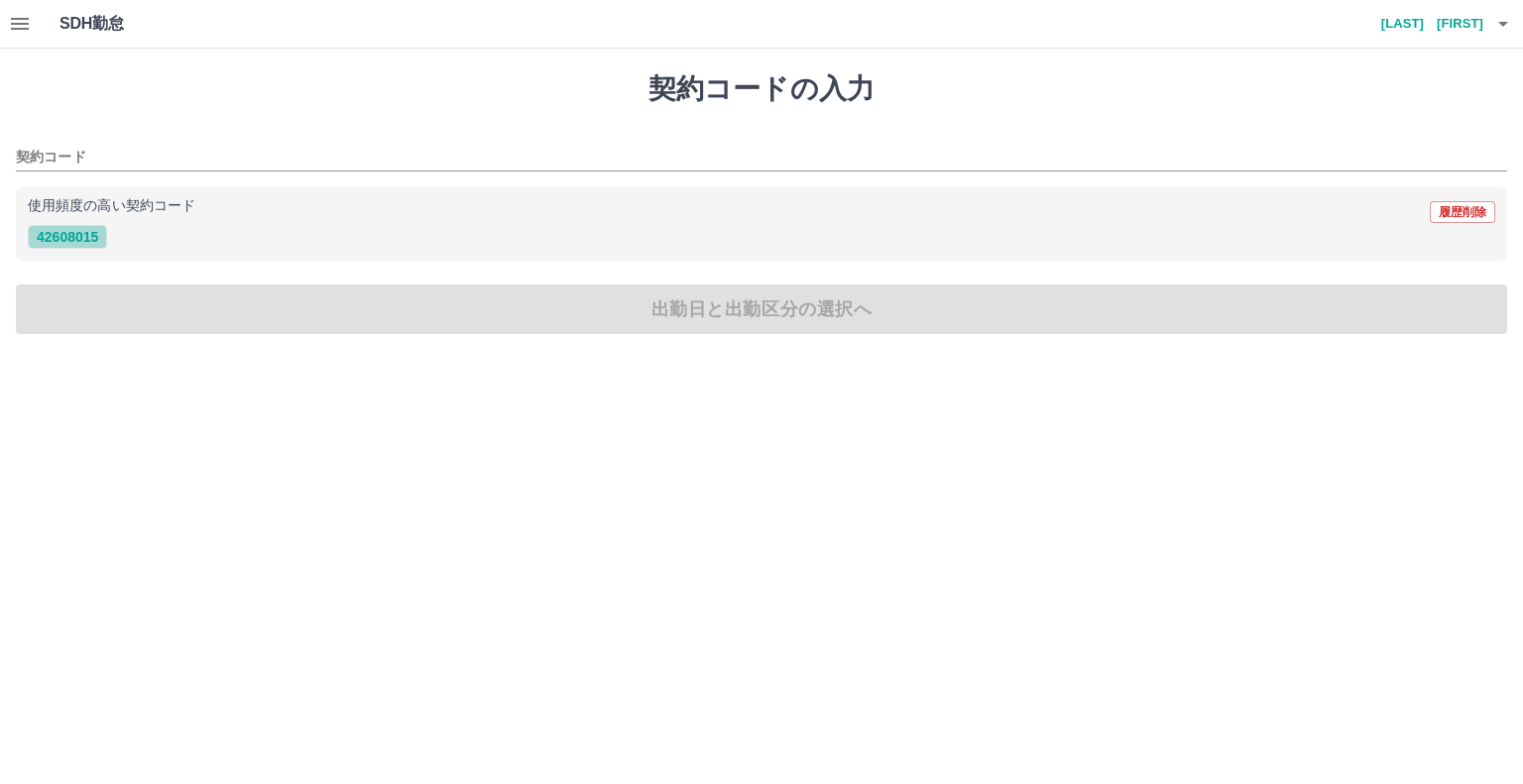 click on "42608015" at bounding box center [67, 237] 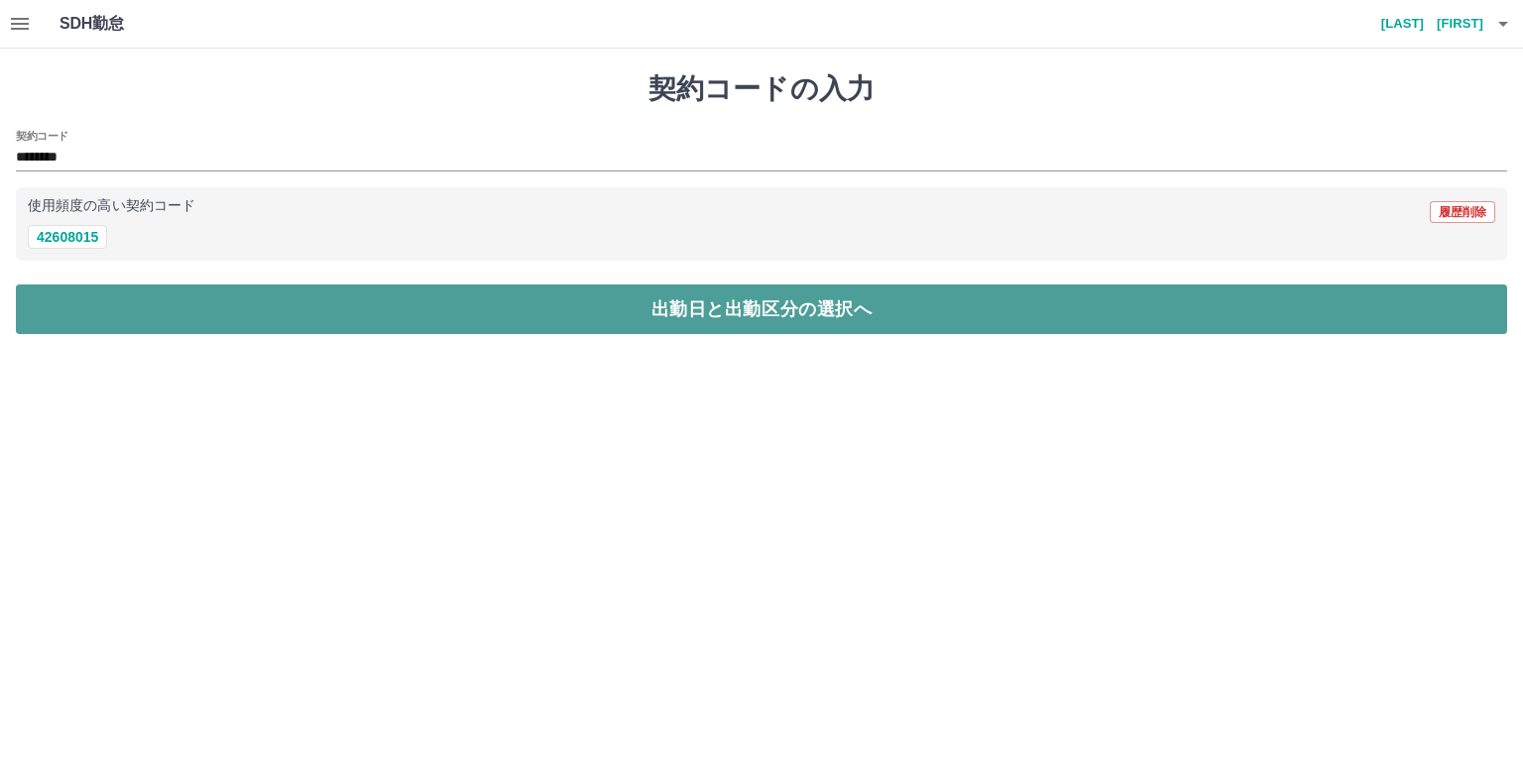 click on "出勤日と出勤区分の選択へ" at bounding box center [762, 309] 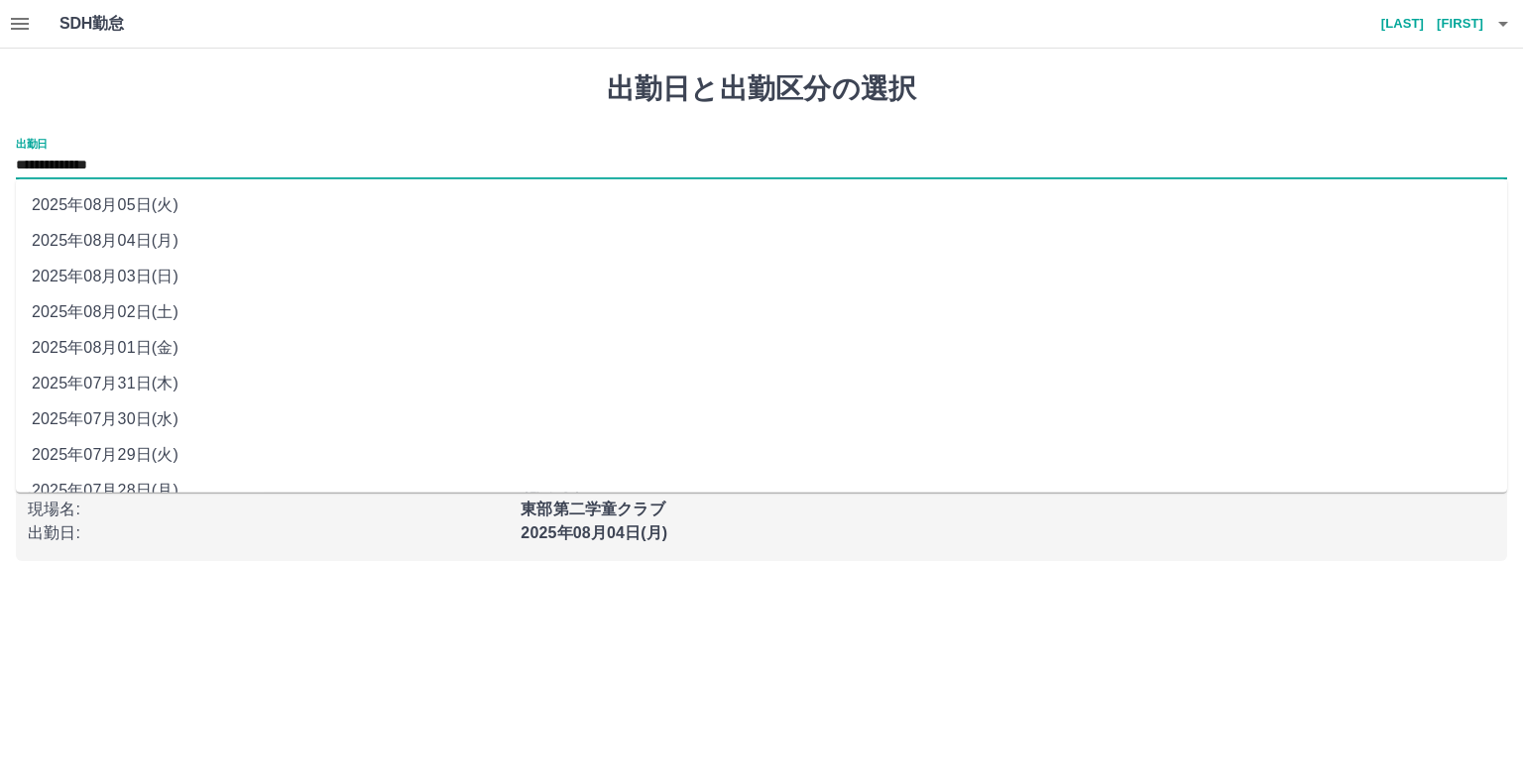 click on "**********" at bounding box center (762, 166) 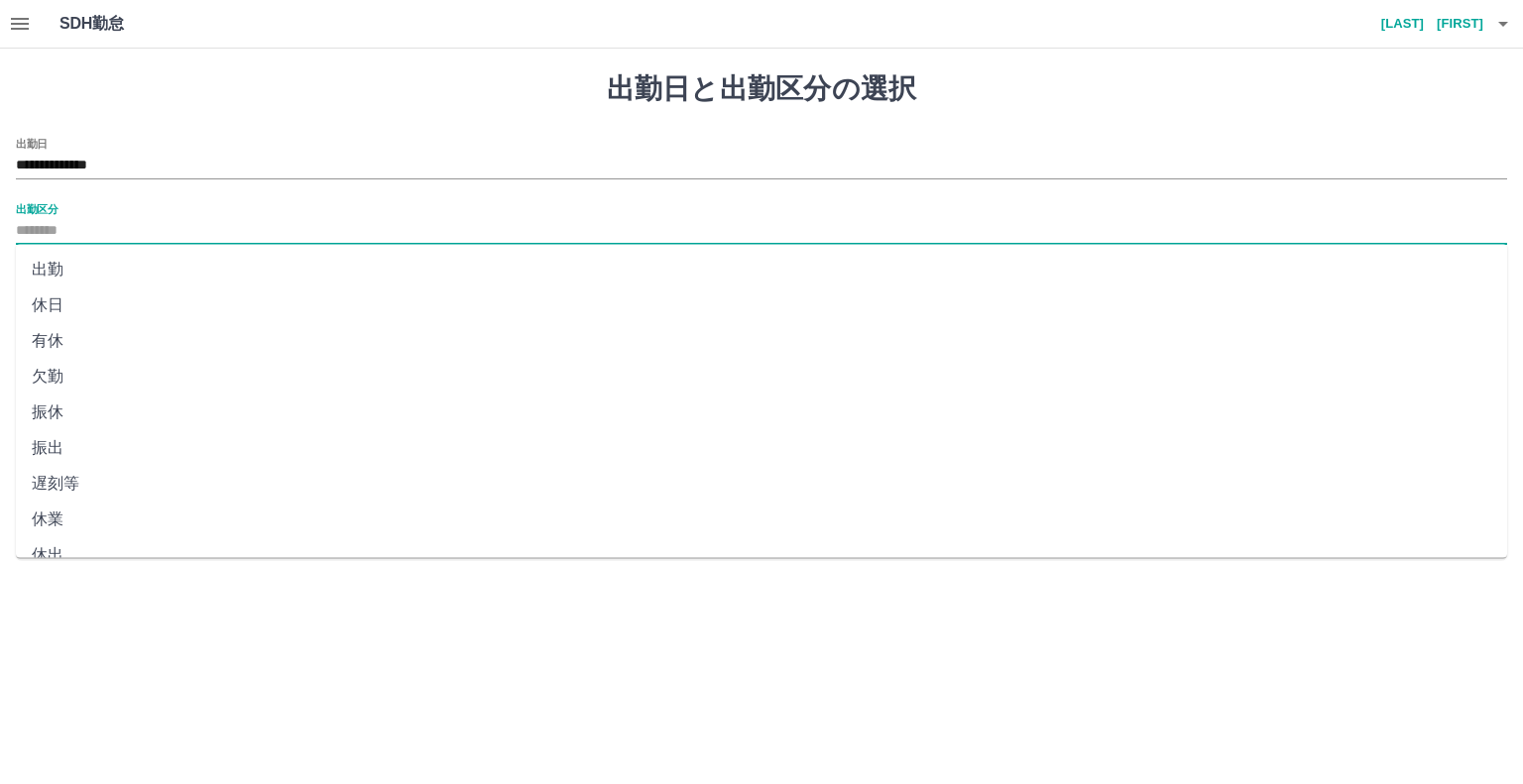 click on "出勤区分" at bounding box center (762, 231) 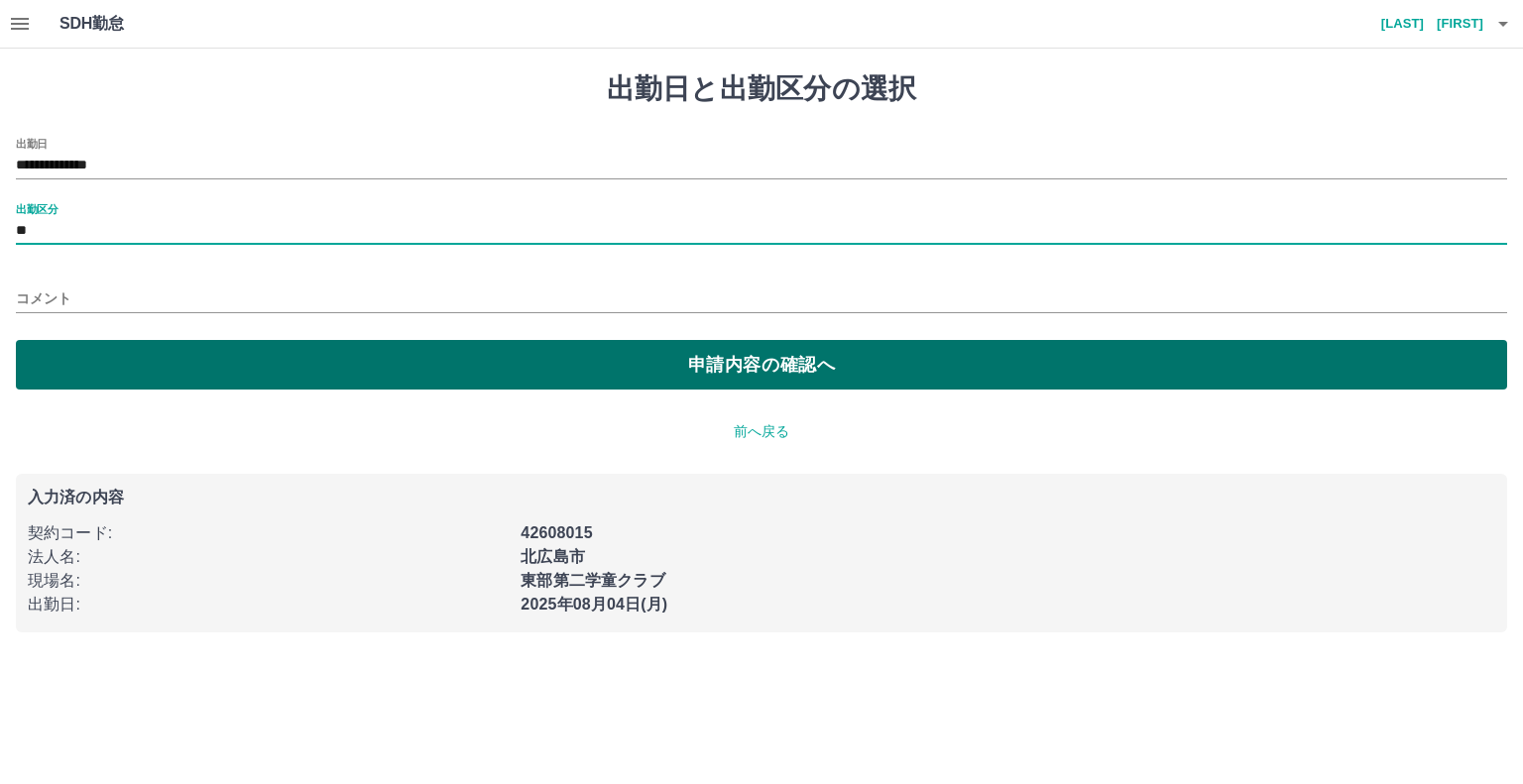 drag, startPoint x: 82, startPoint y: 363, endPoint x: 91, endPoint y: 355, distance: 12.0415946 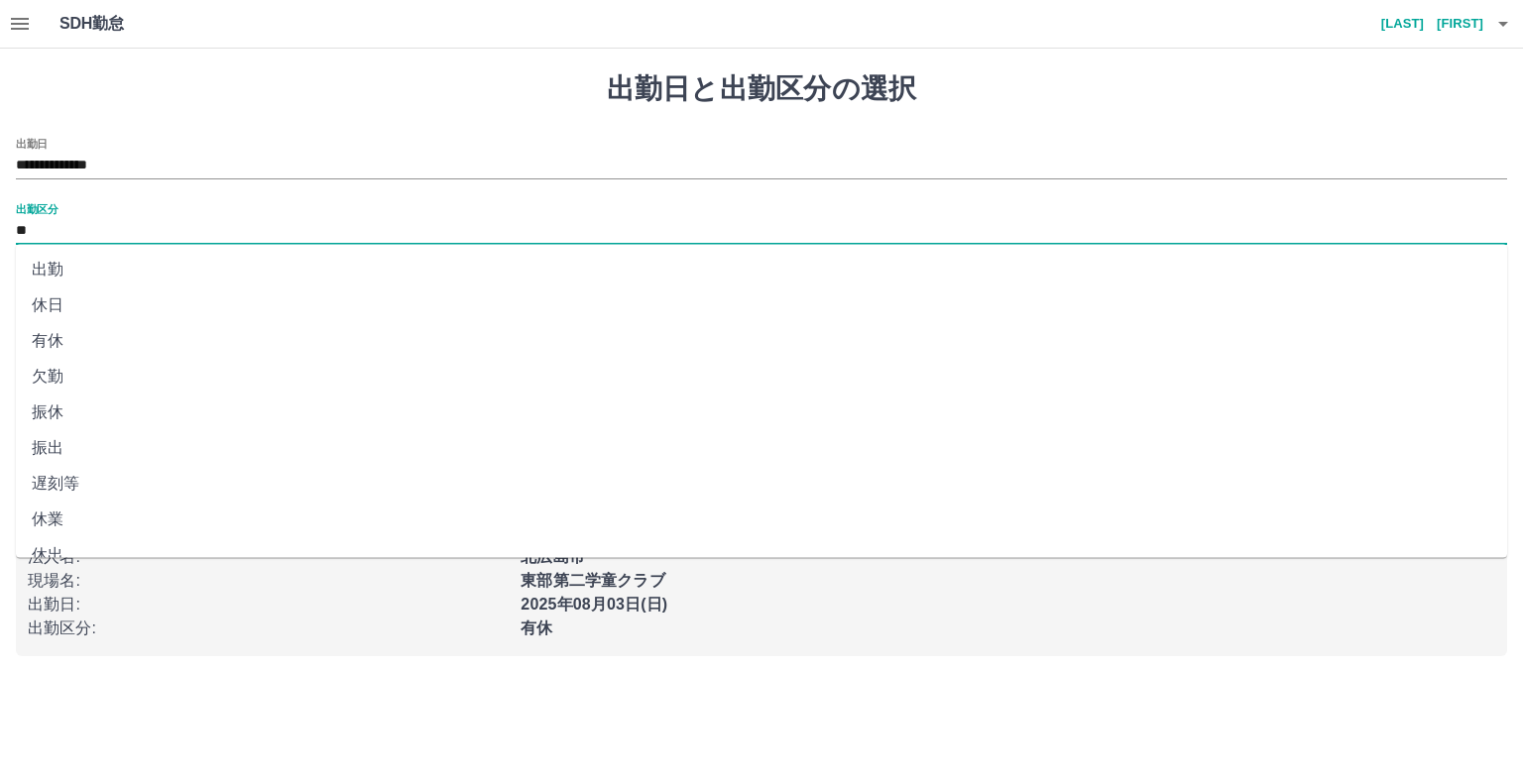 click on "**" at bounding box center [762, 231] 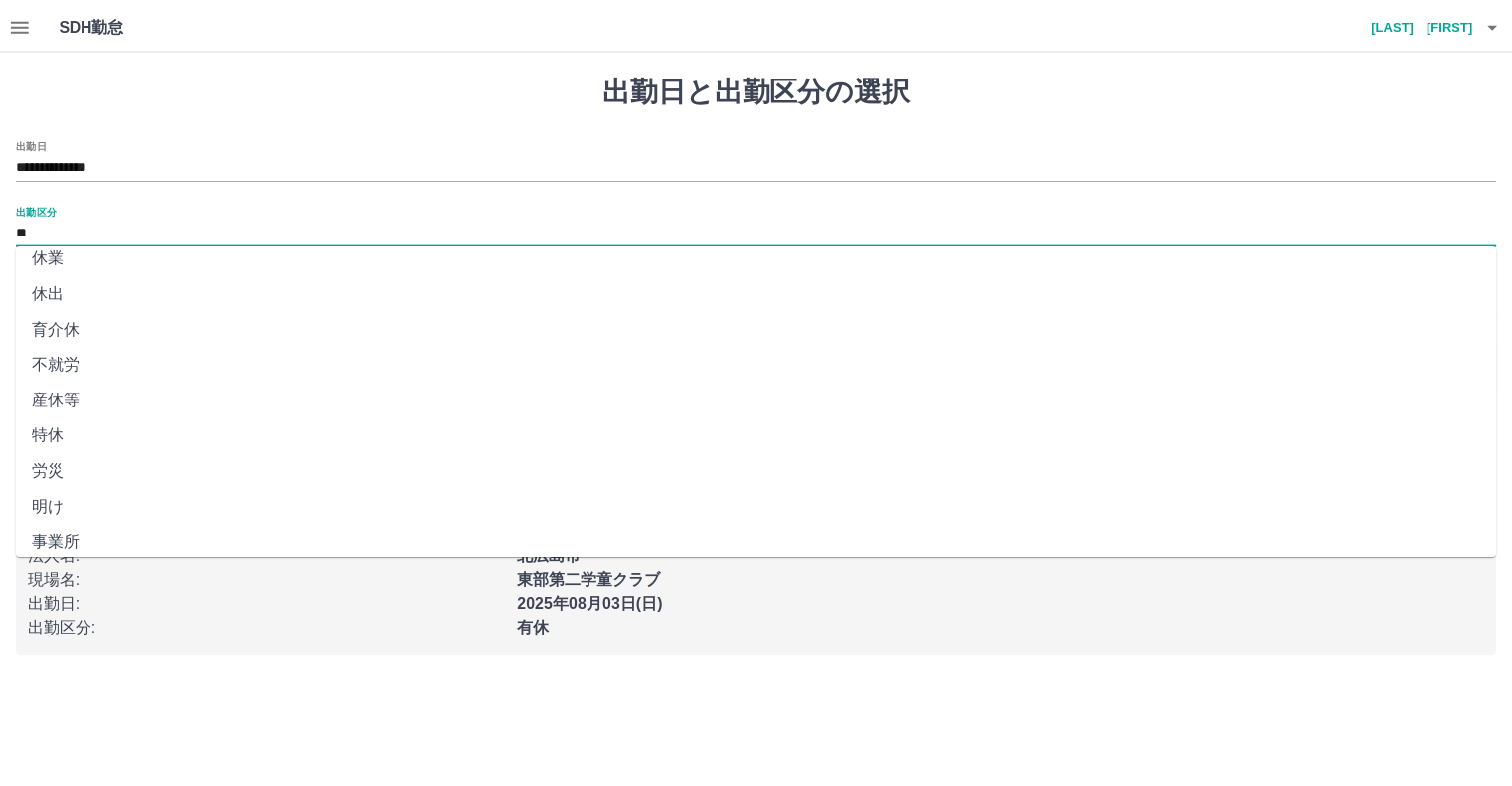 scroll, scrollTop: 345, scrollLeft: 0, axis: vertical 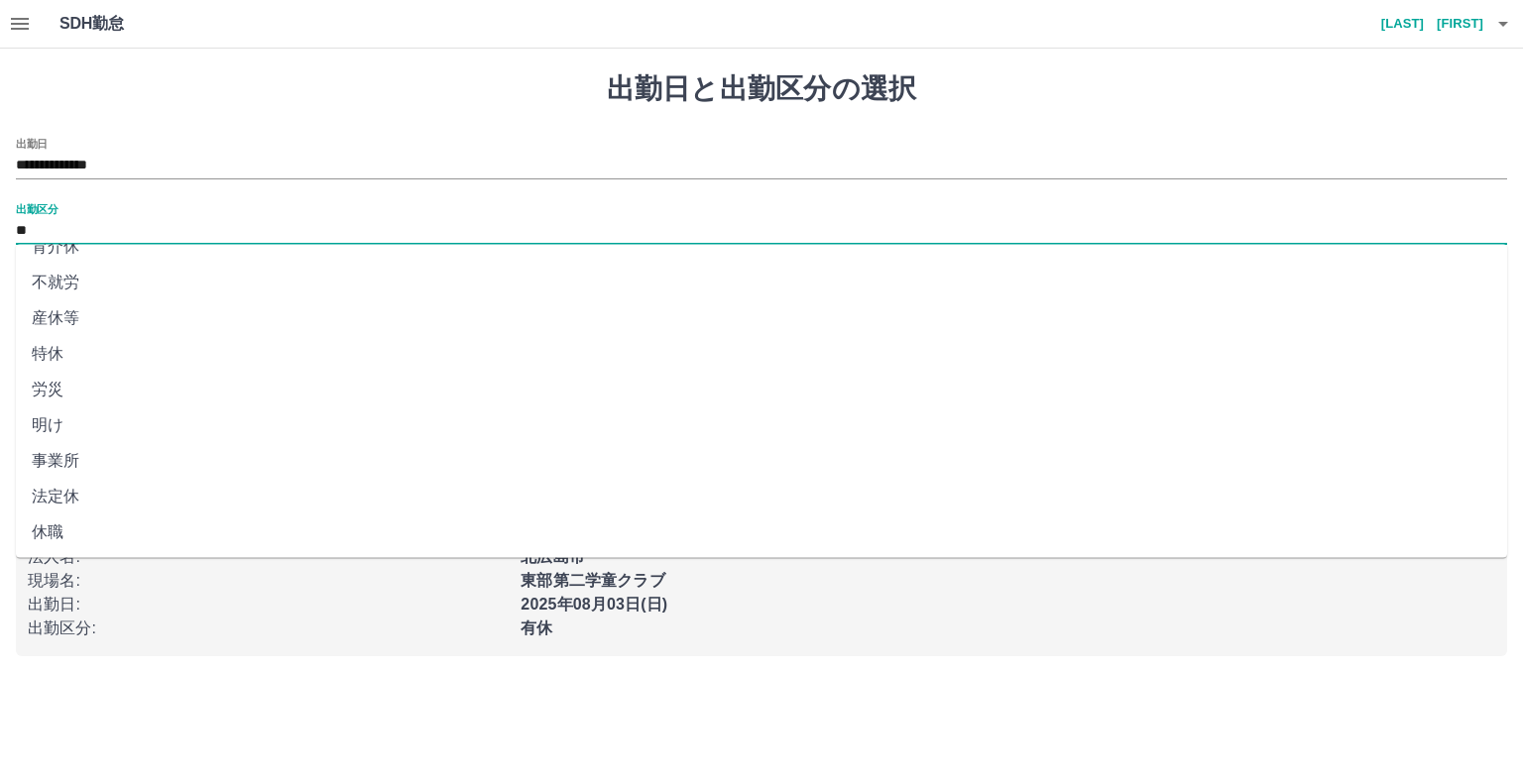 click on "法定休" at bounding box center (762, 497) 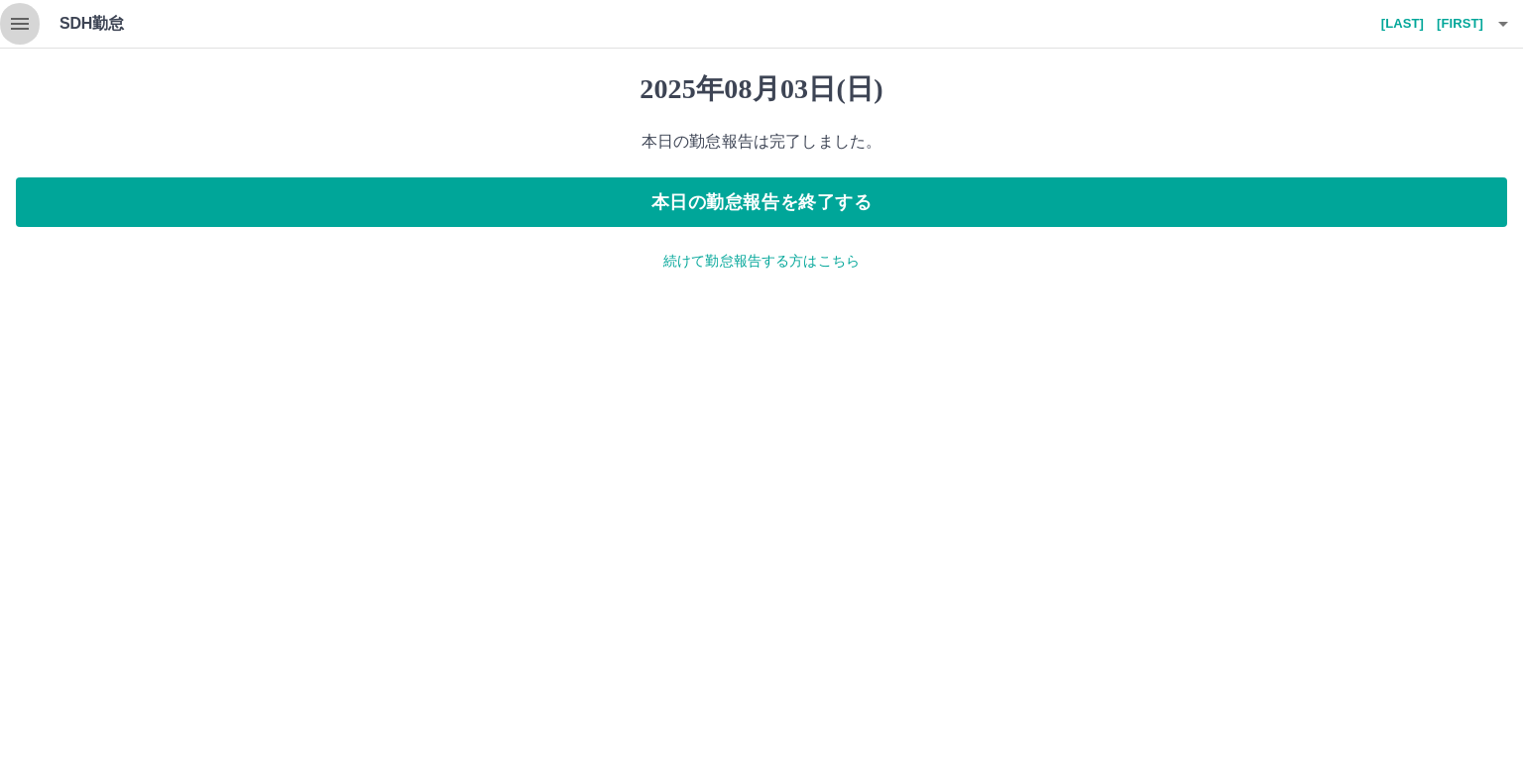 click 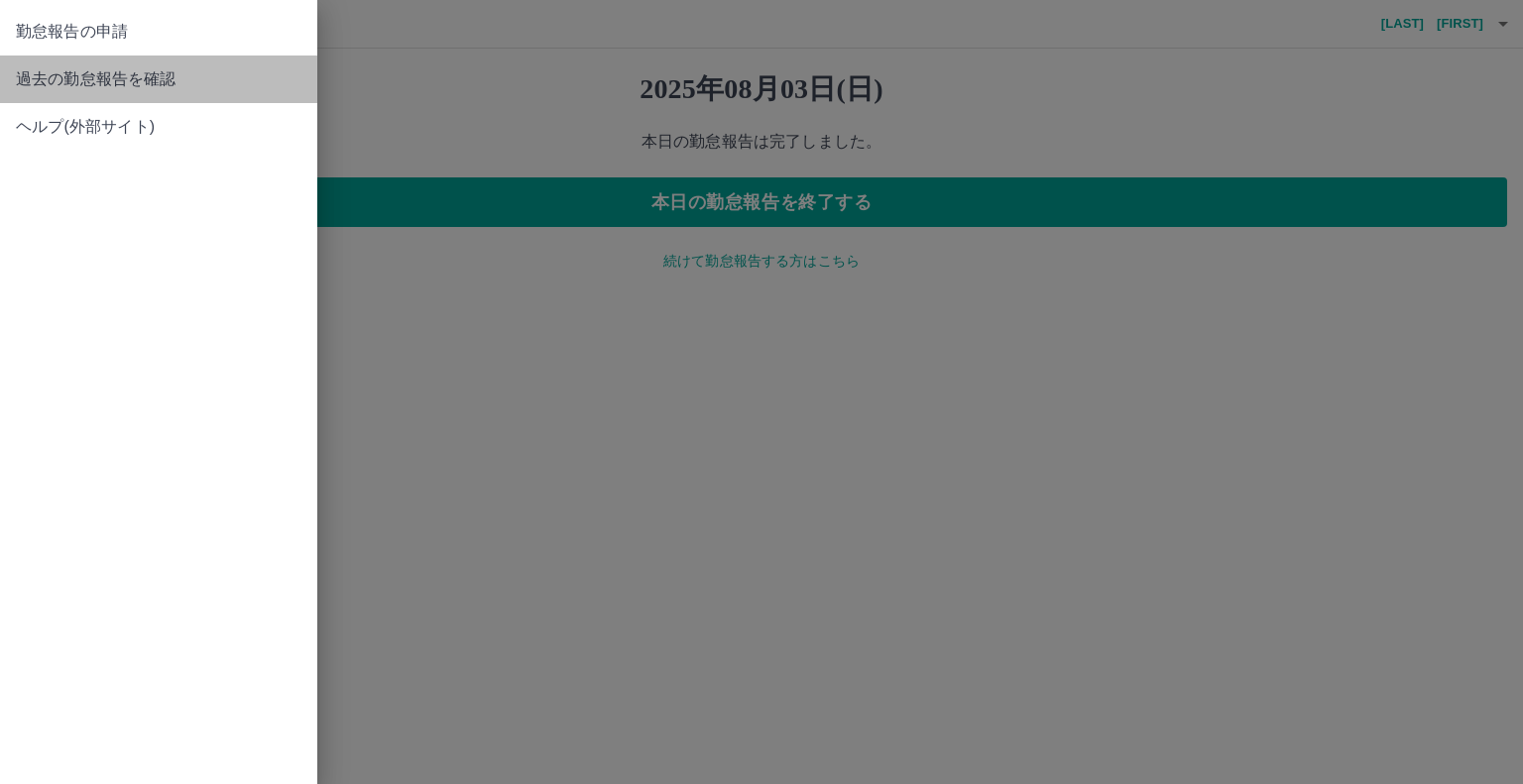 click on "過去の勤怠報告を確認" at bounding box center (159, 79) 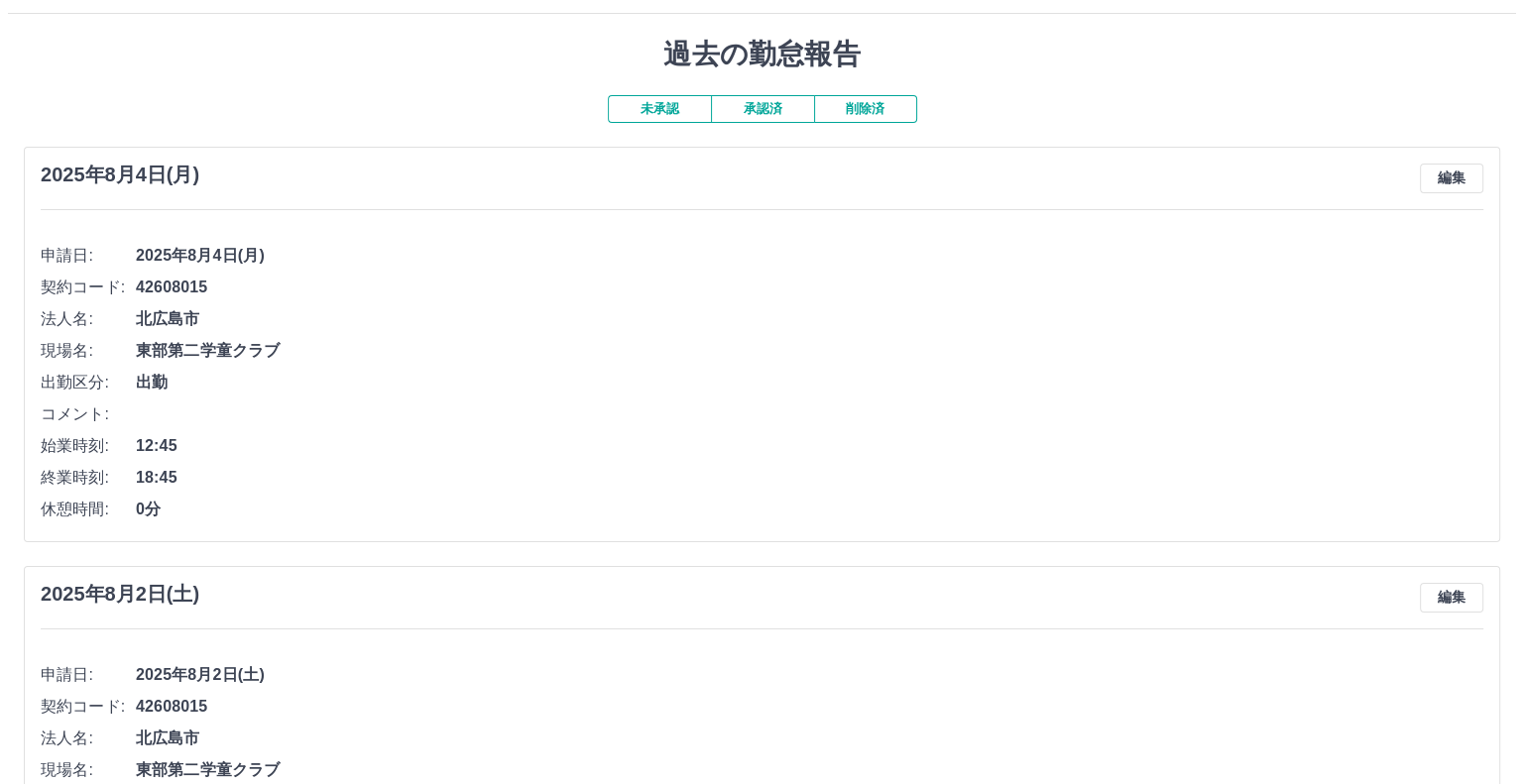 scroll, scrollTop: 0, scrollLeft: 0, axis: both 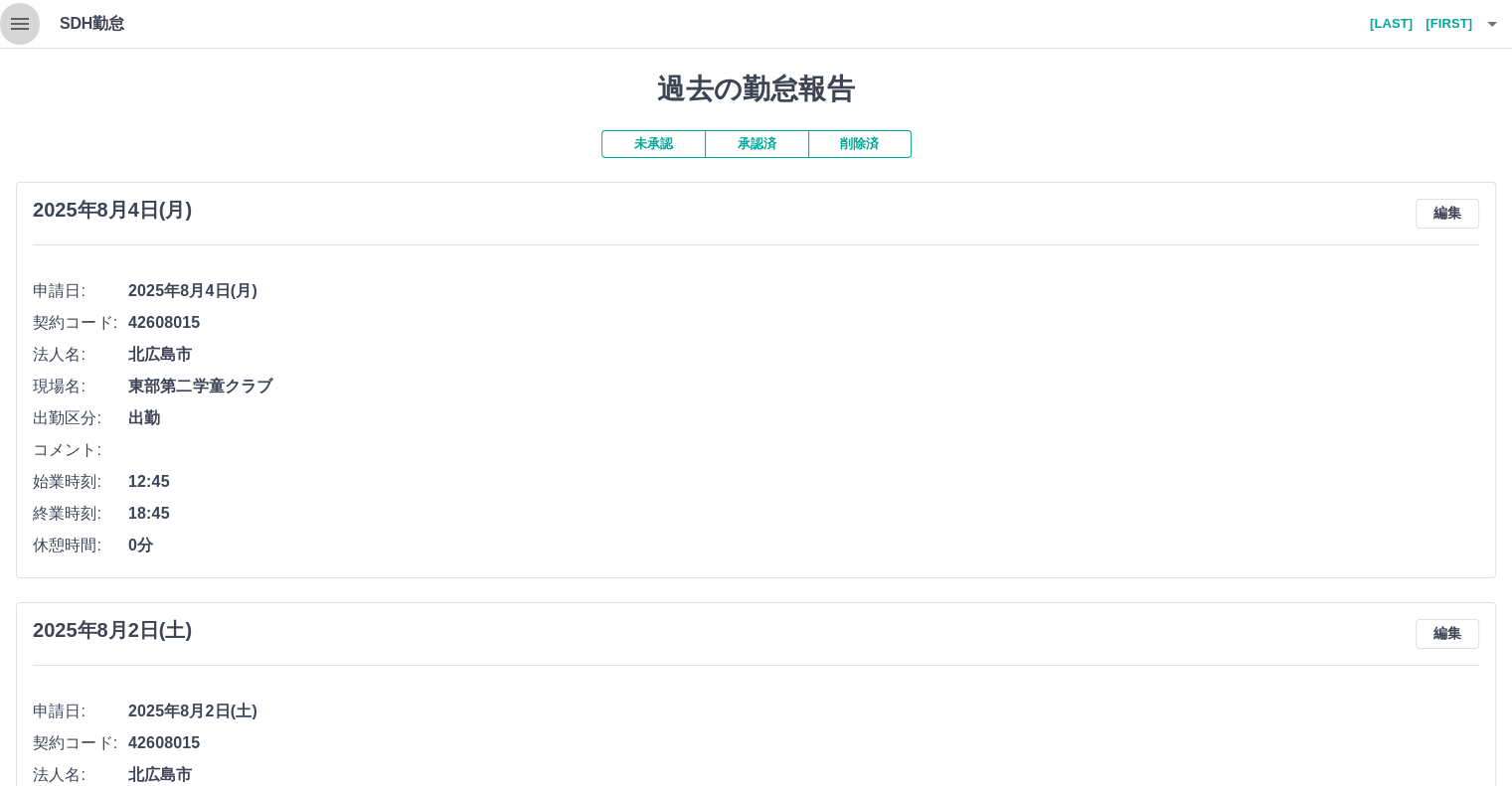 click 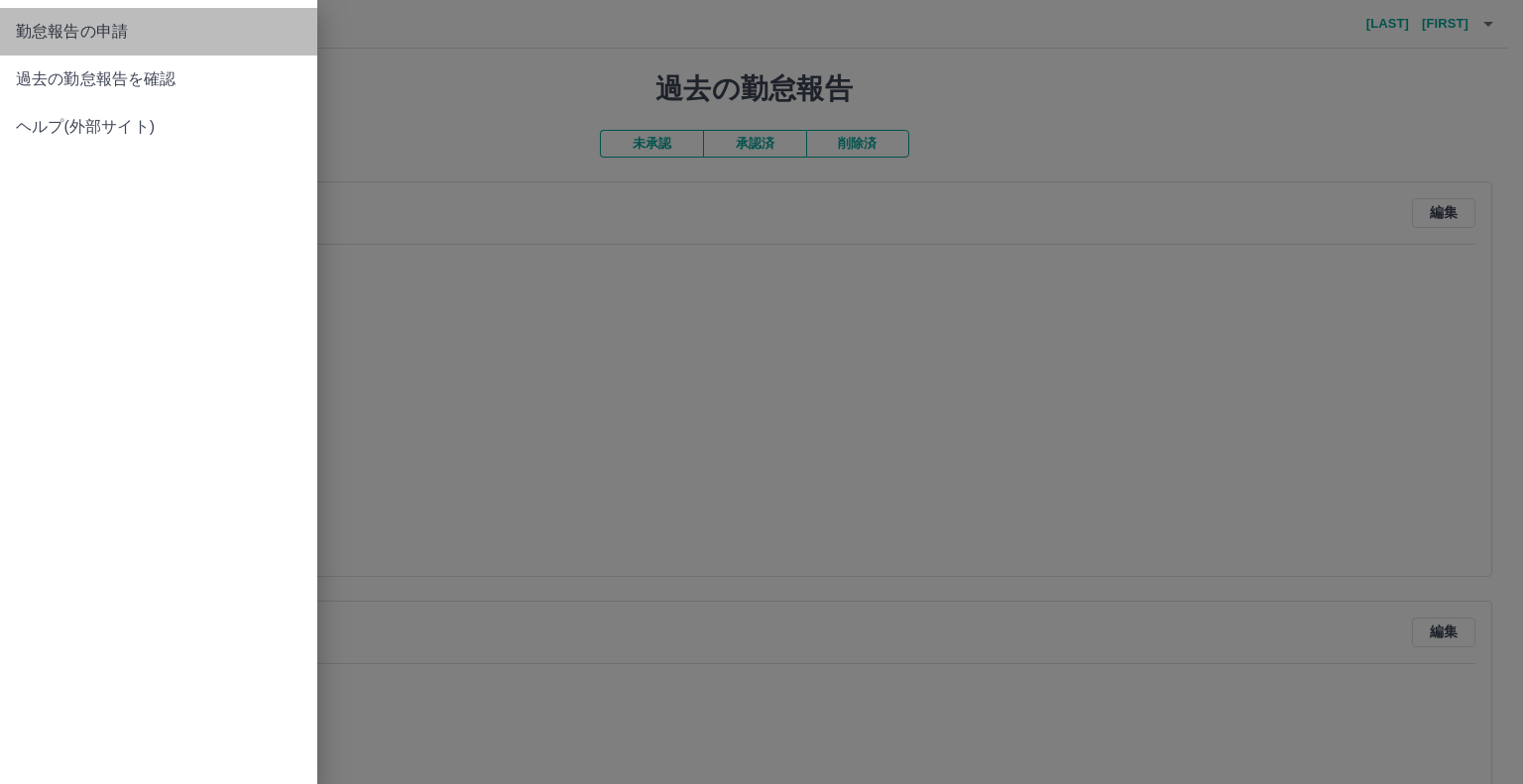 click on "勤怠報告の申請" at bounding box center (159, 32) 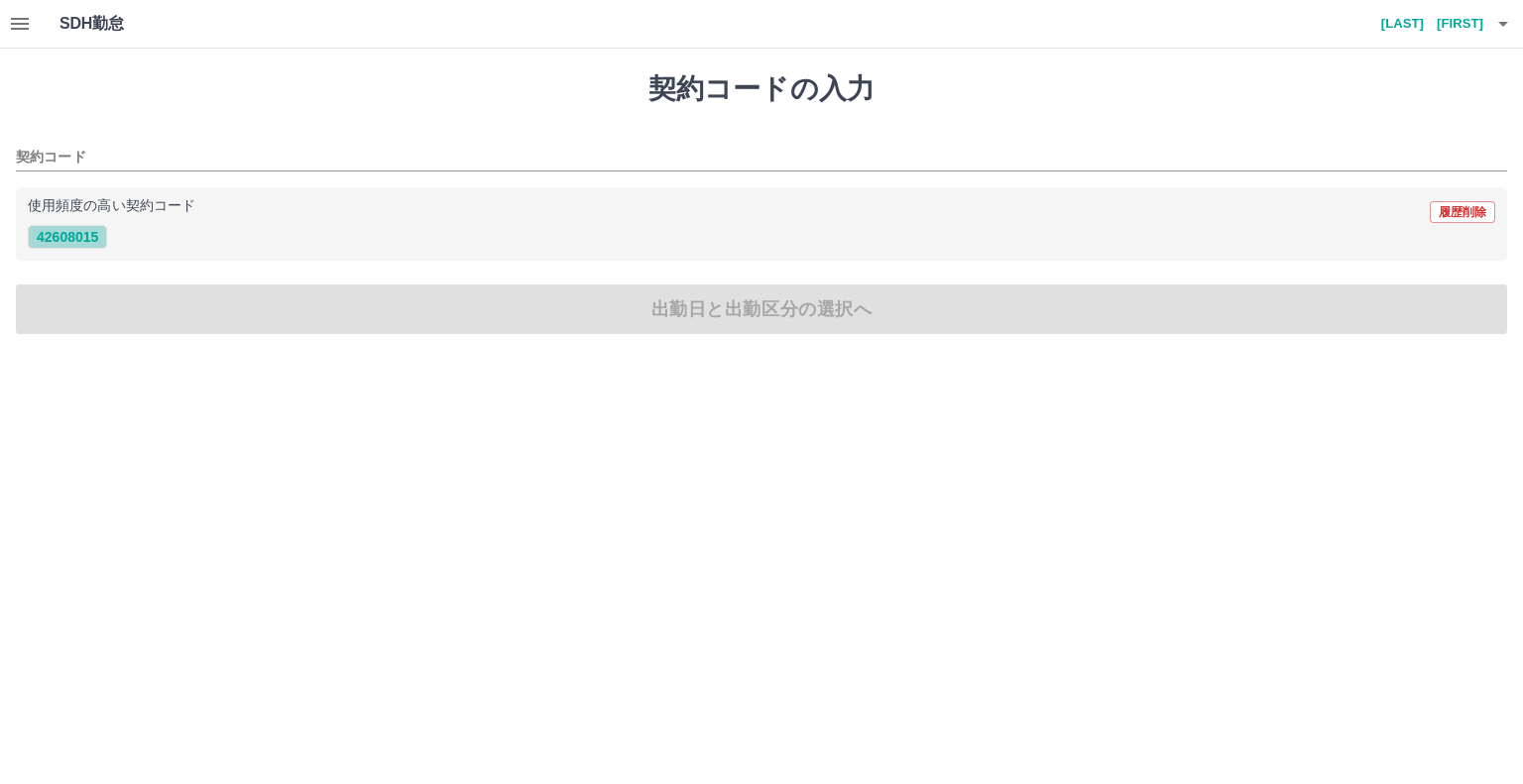 click on "42608015" at bounding box center [67, 237] 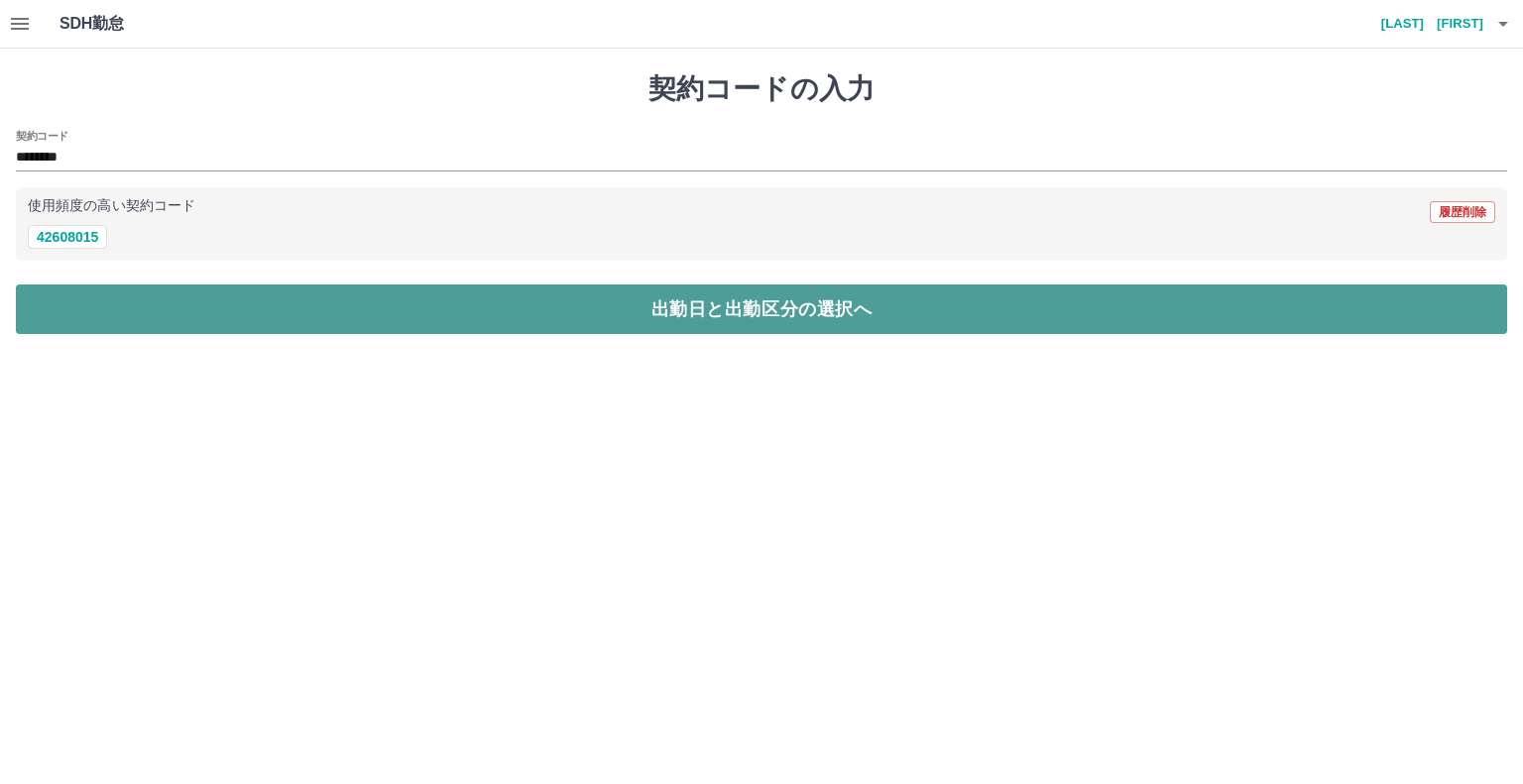 click on "出勤日と出勤区分の選択へ" at bounding box center (762, 309) 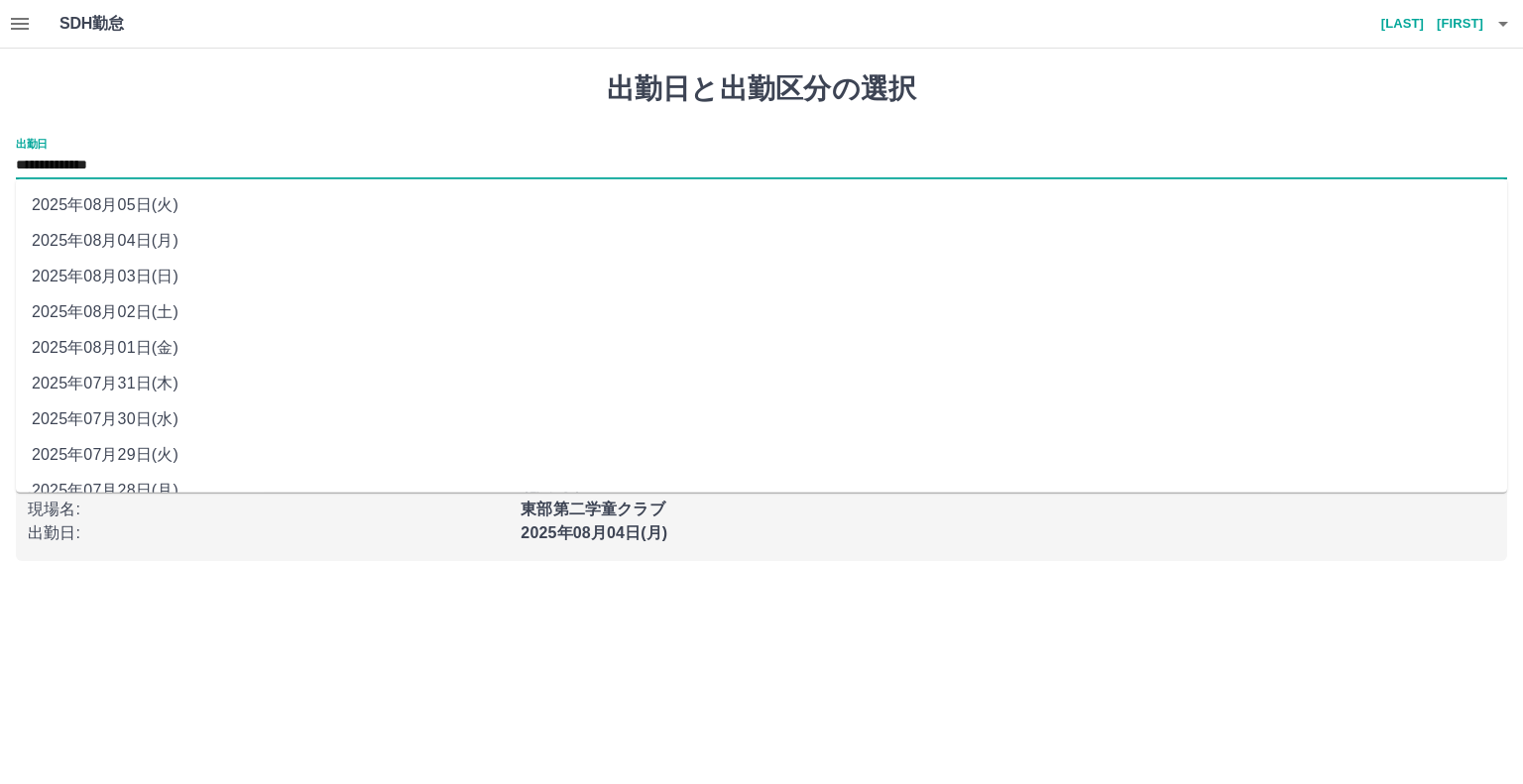 click on "**********" at bounding box center [762, 166] 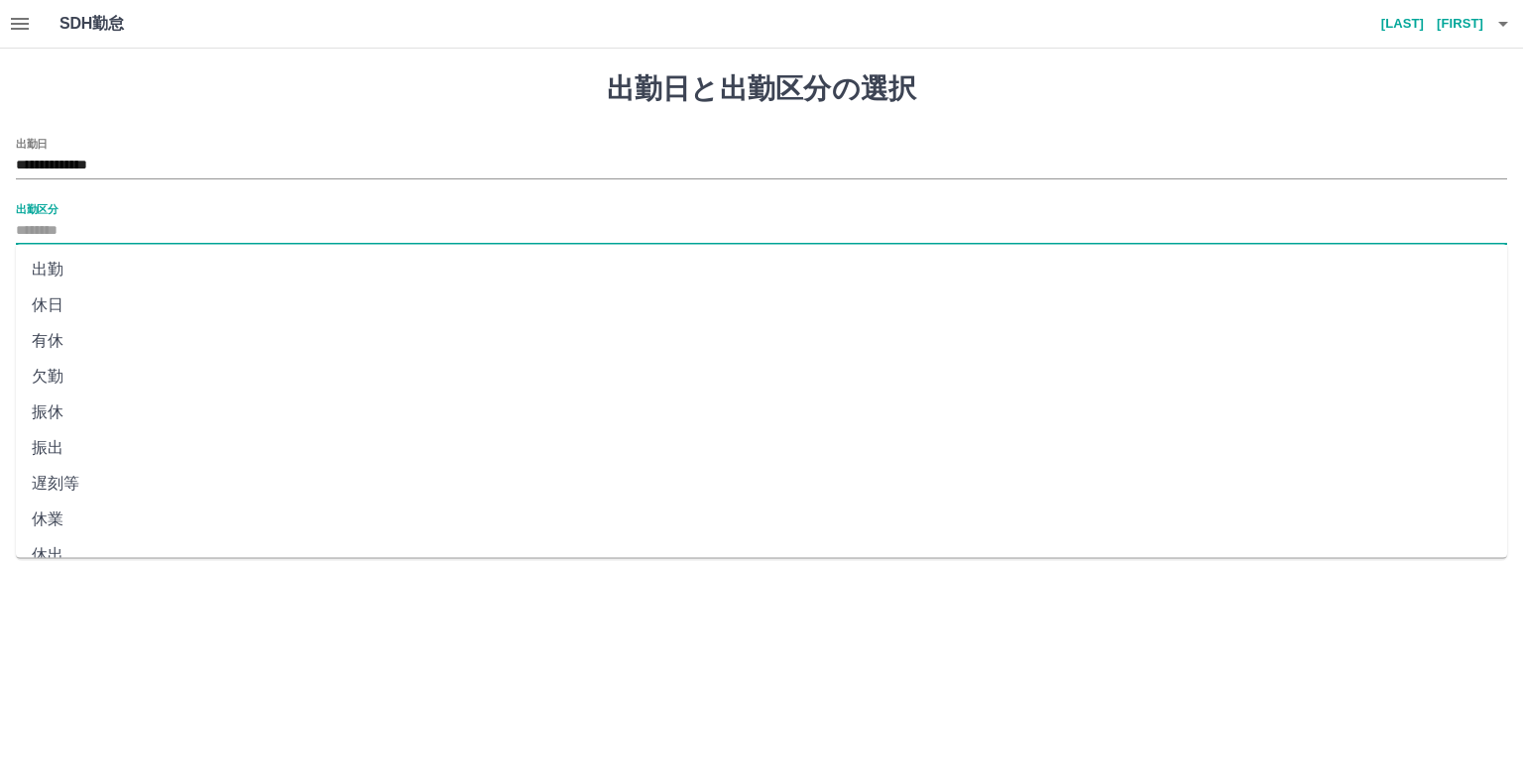 click on "出勤区分" at bounding box center [762, 231] 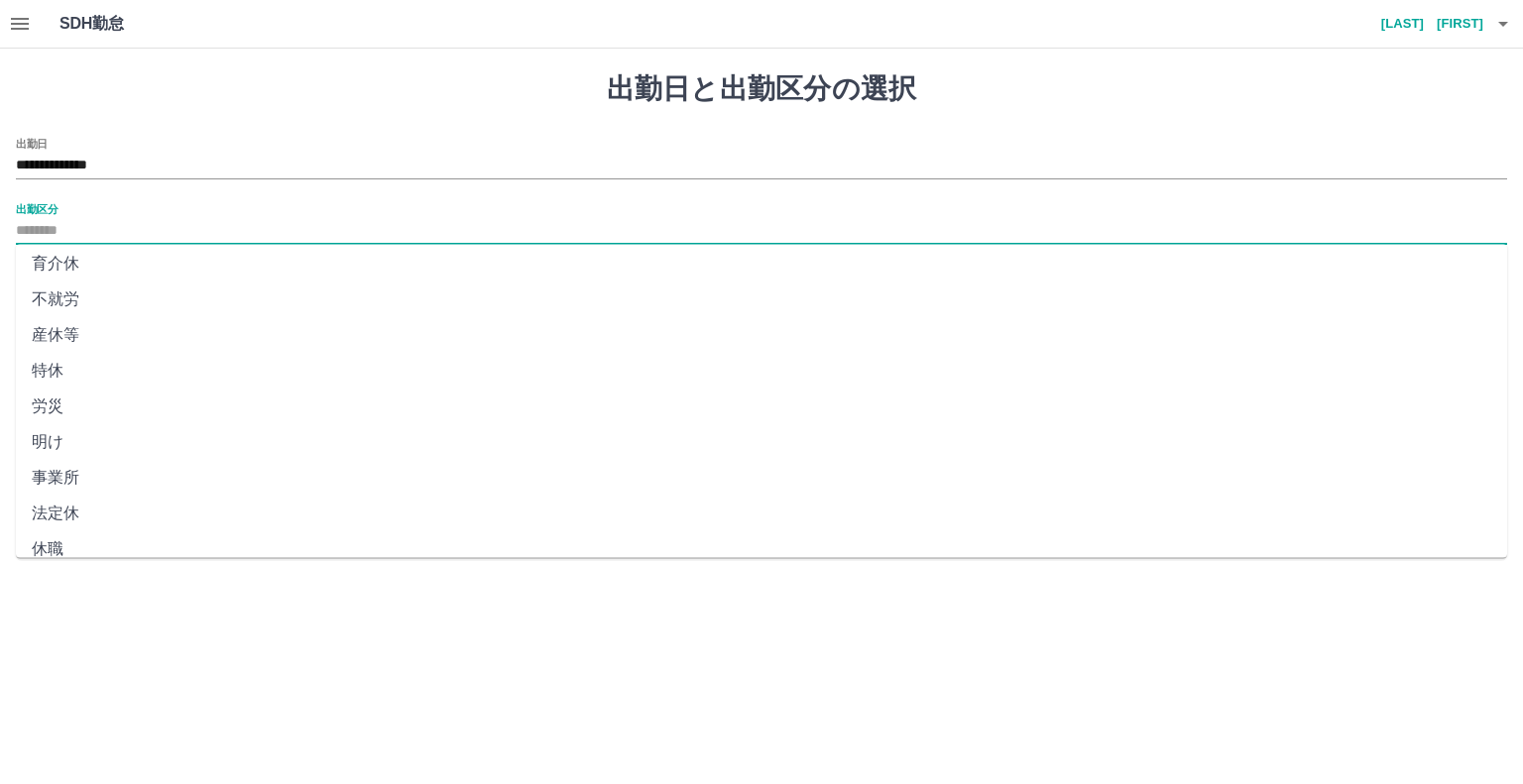 scroll, scrollTop: 344, scrollLeft: 0, axis: vertical 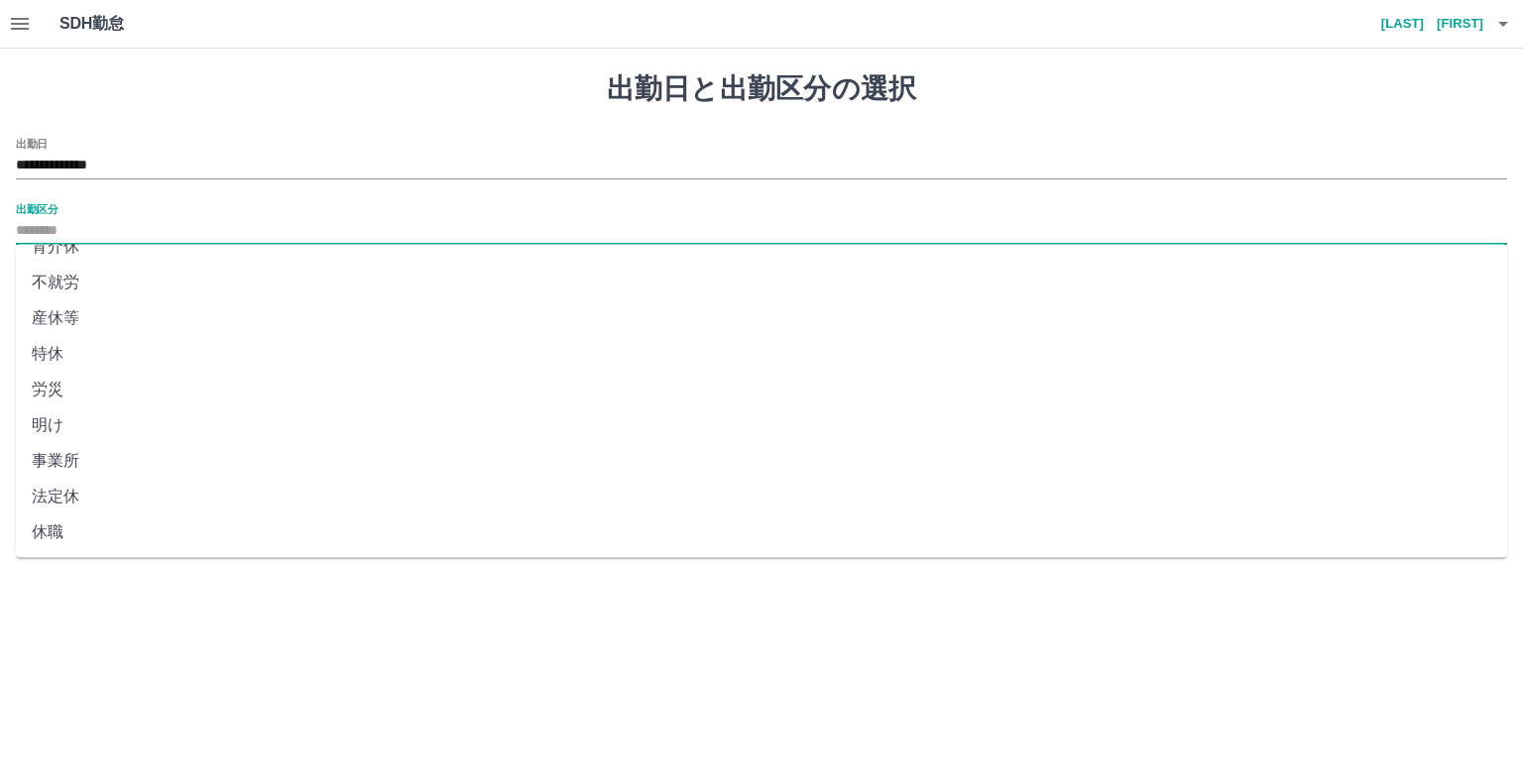 click on "法定休" at bounding box center (762, 497) 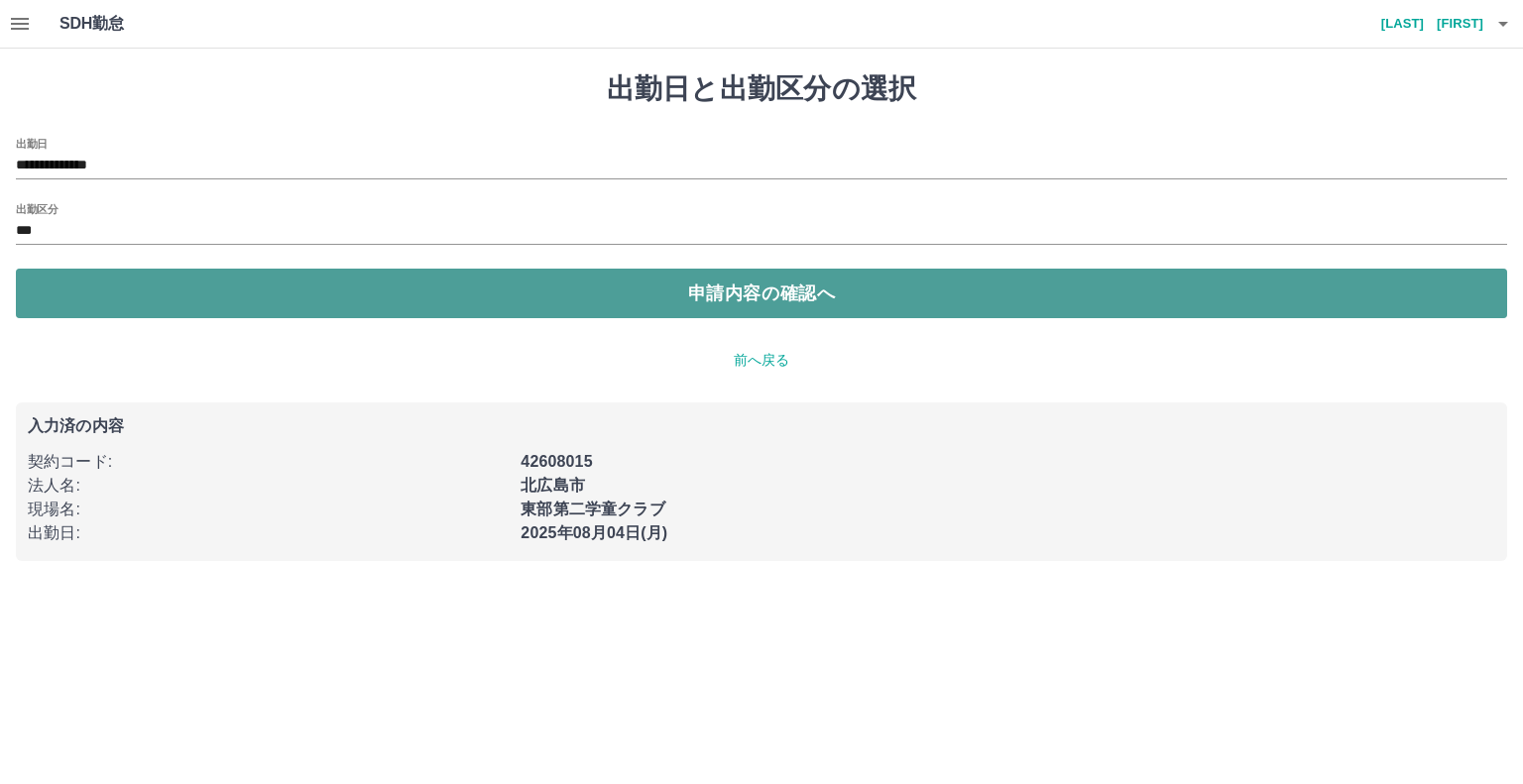 click on "申請内容の確認へ" at bounding box center [762, 293] 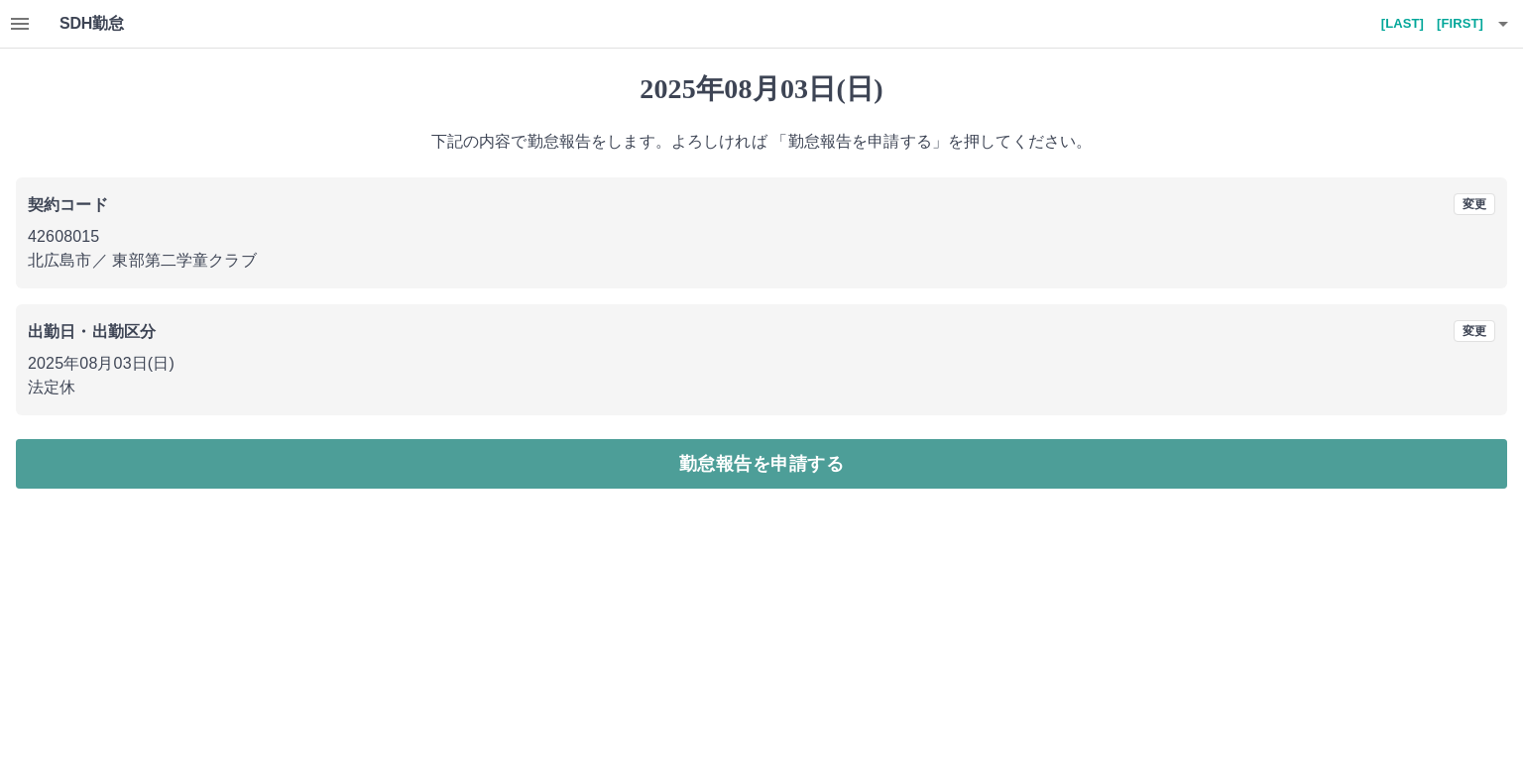 click on "勤怠報告を申請する" at bounding box center [762, 464] 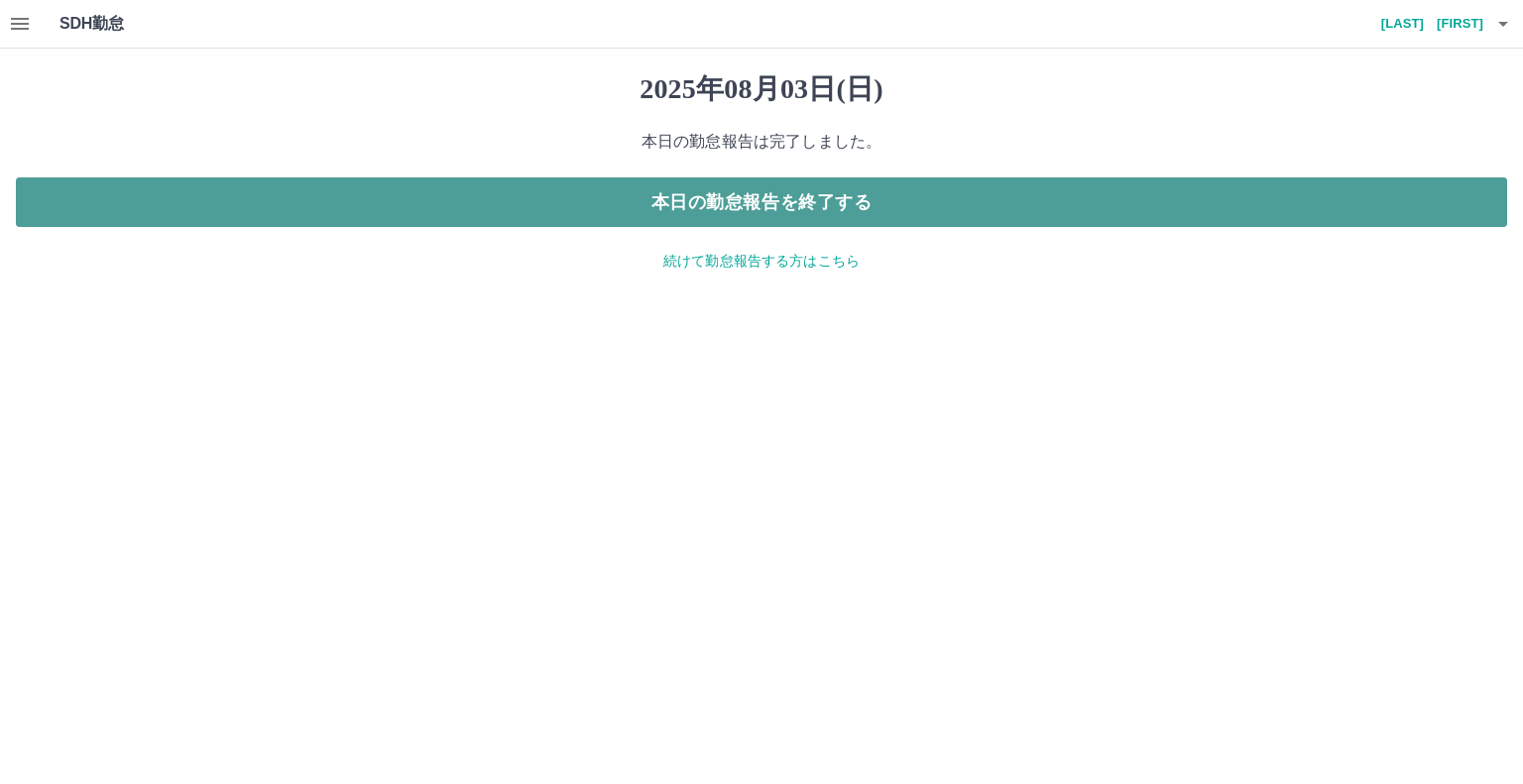 click on "本日の勤怠報告を終了する" at bounding box center [762, 202] 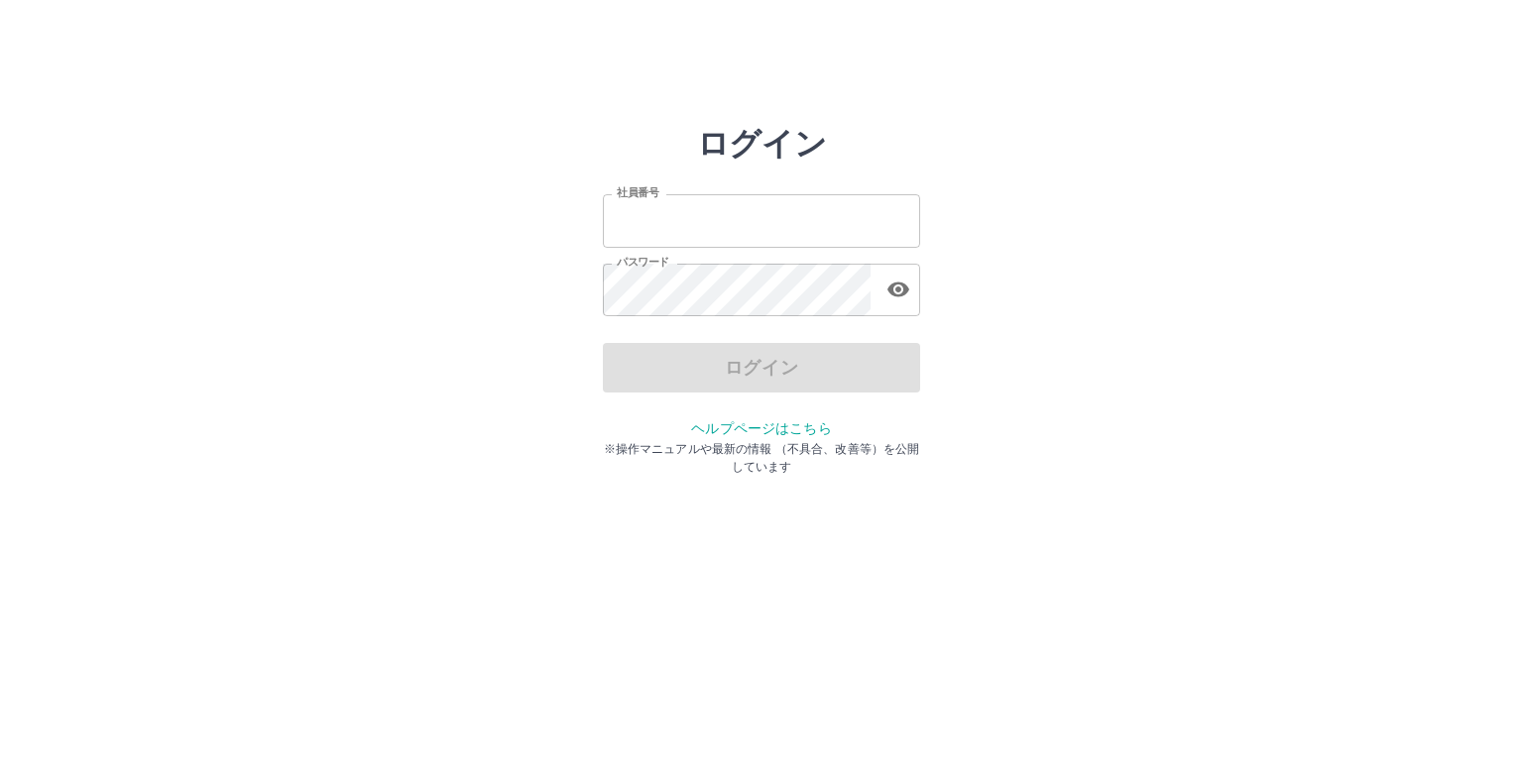 scroll, scrollTop: 0, scrollLeft: 0, axis: both 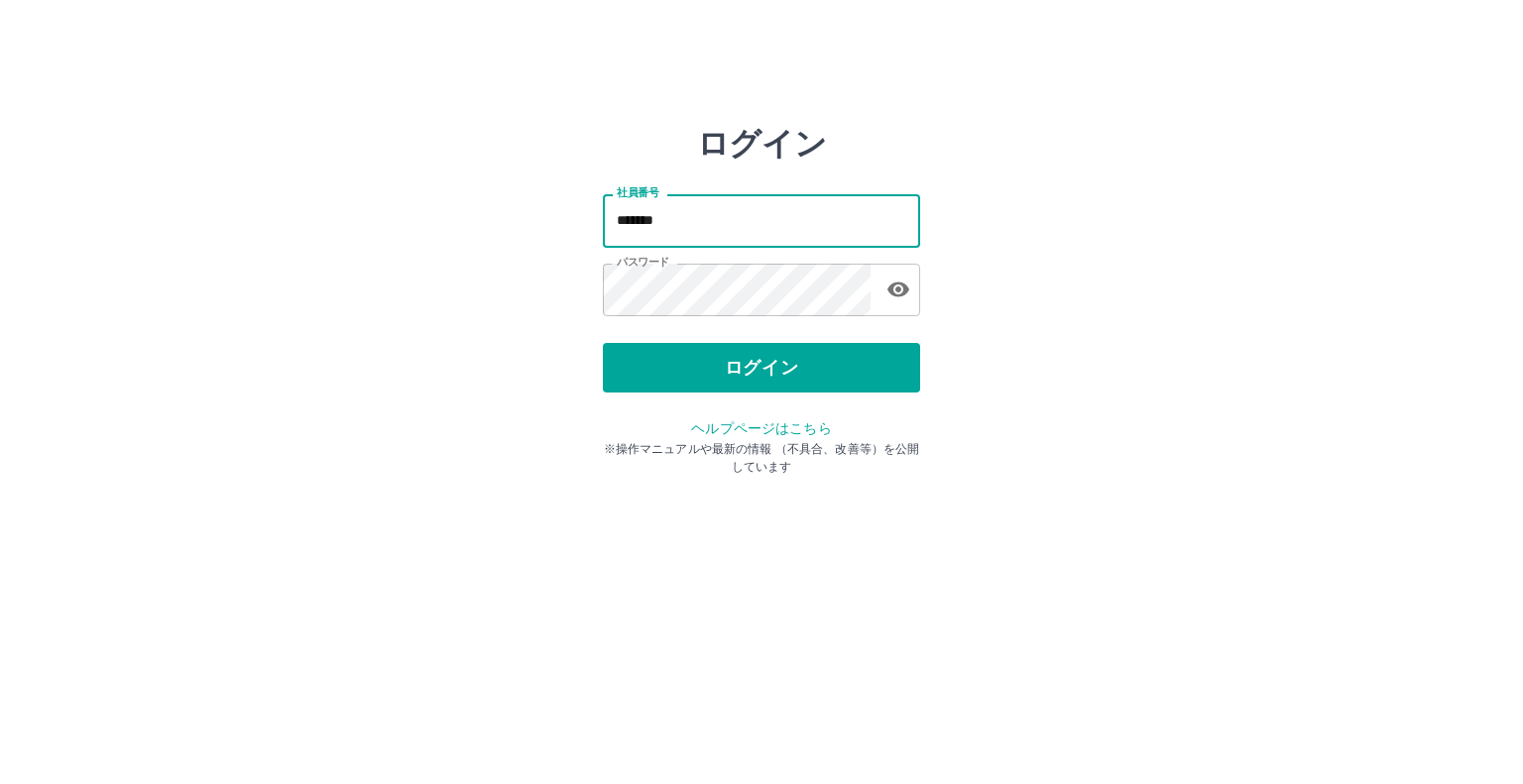 click on "*******" at bounding box center (762, 220) 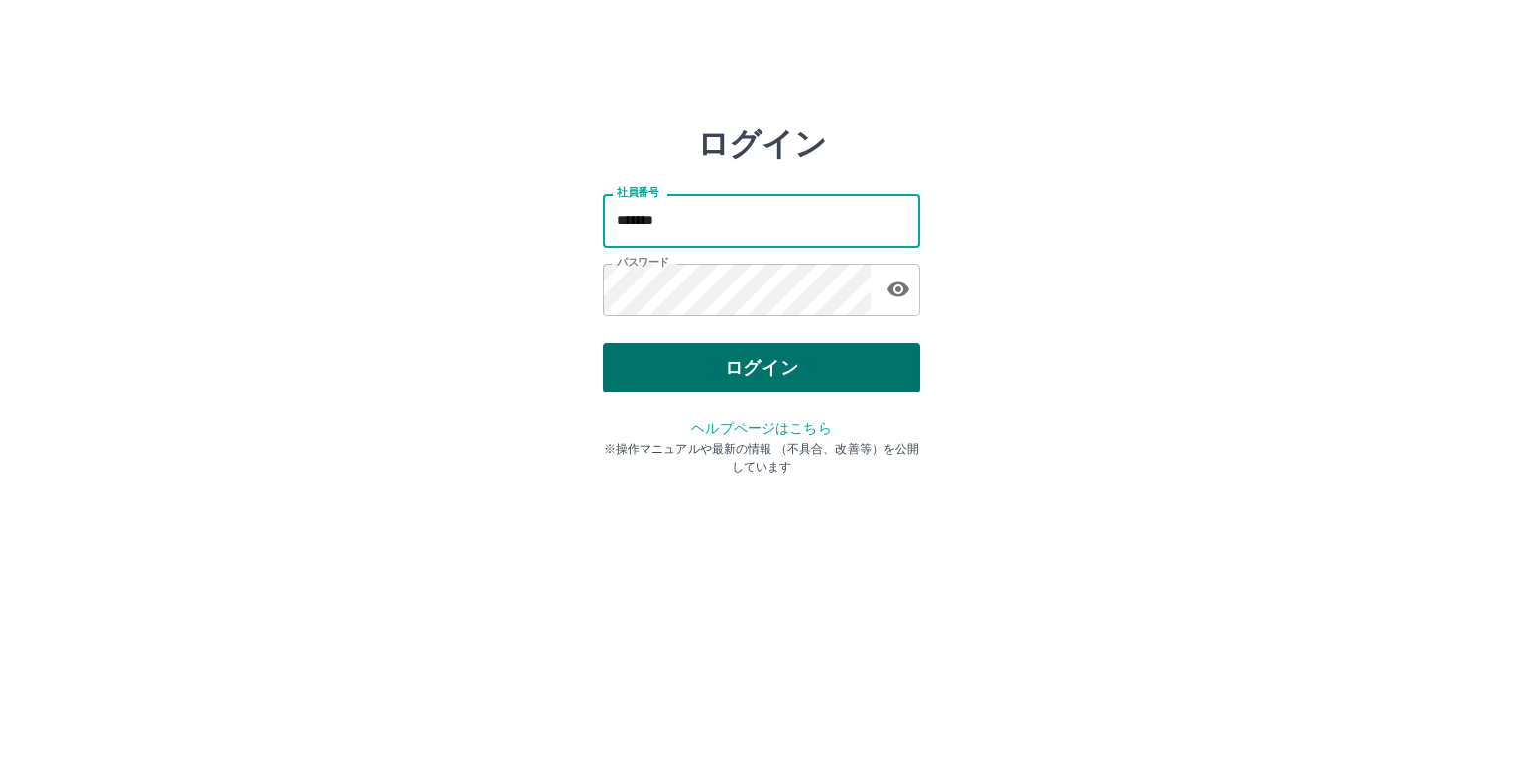 type on "*******" 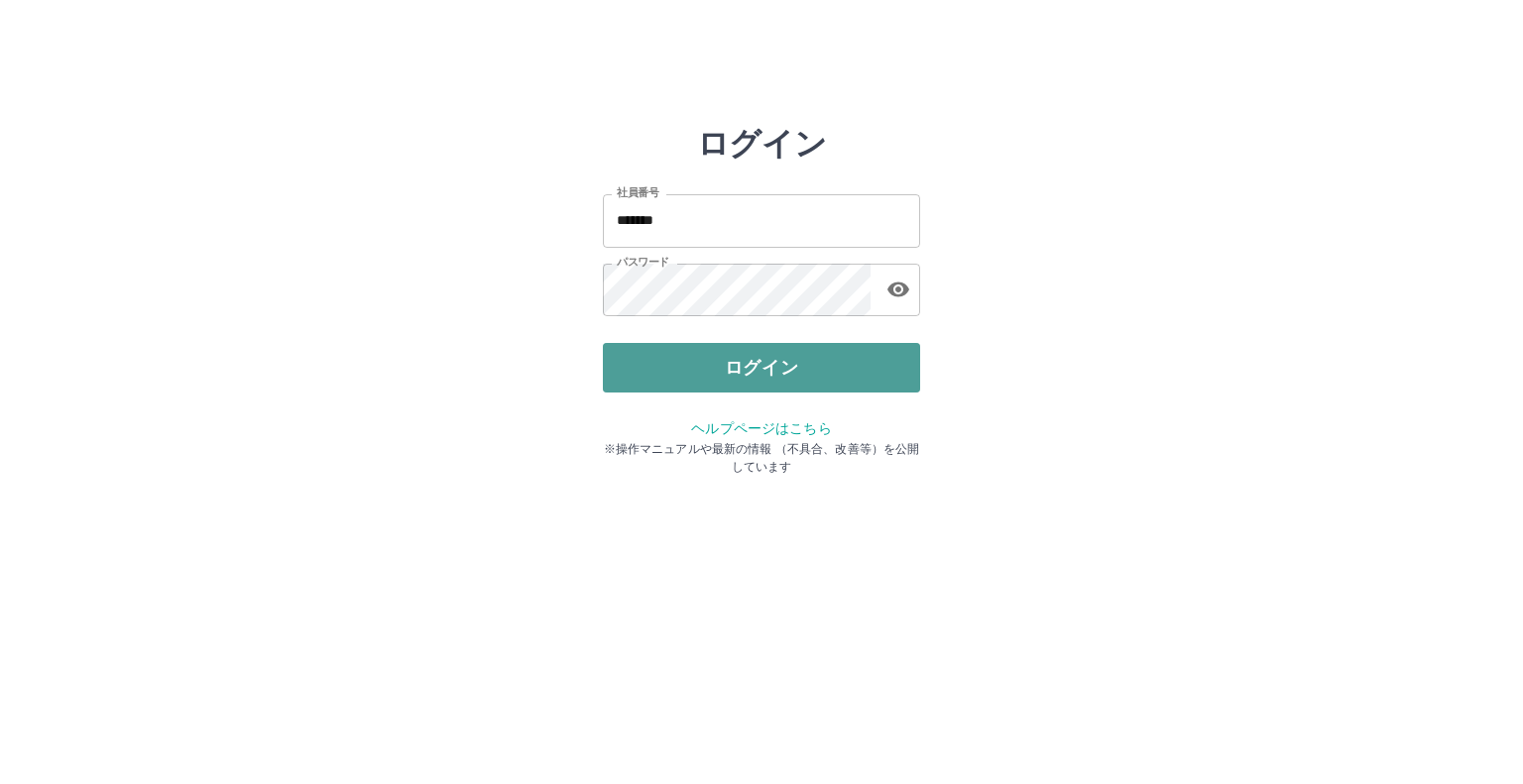 click on "ログイン" at bounding box center [762, 368] 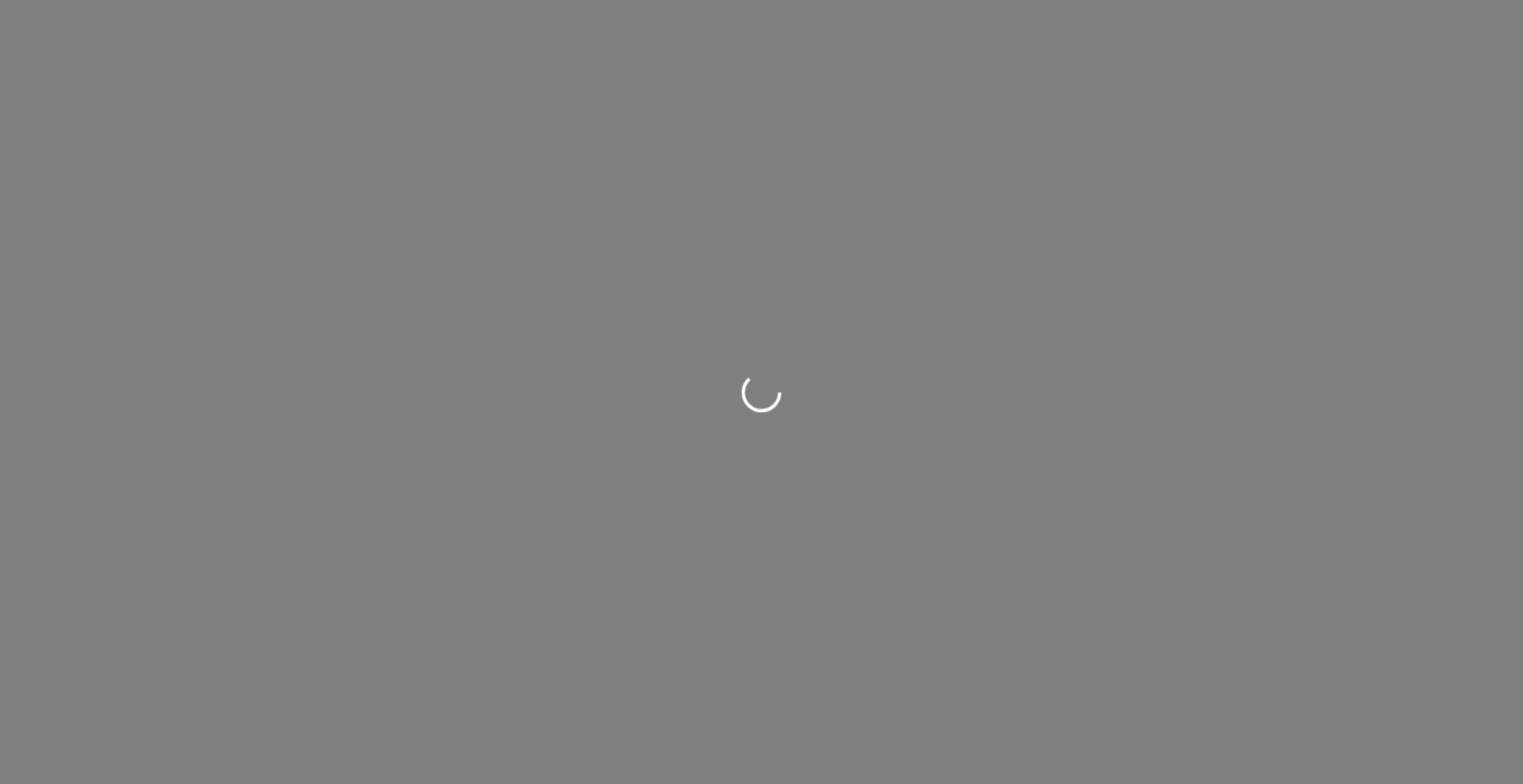 scroll, scrollTop: 0, scrollLeft: 0, axis: both 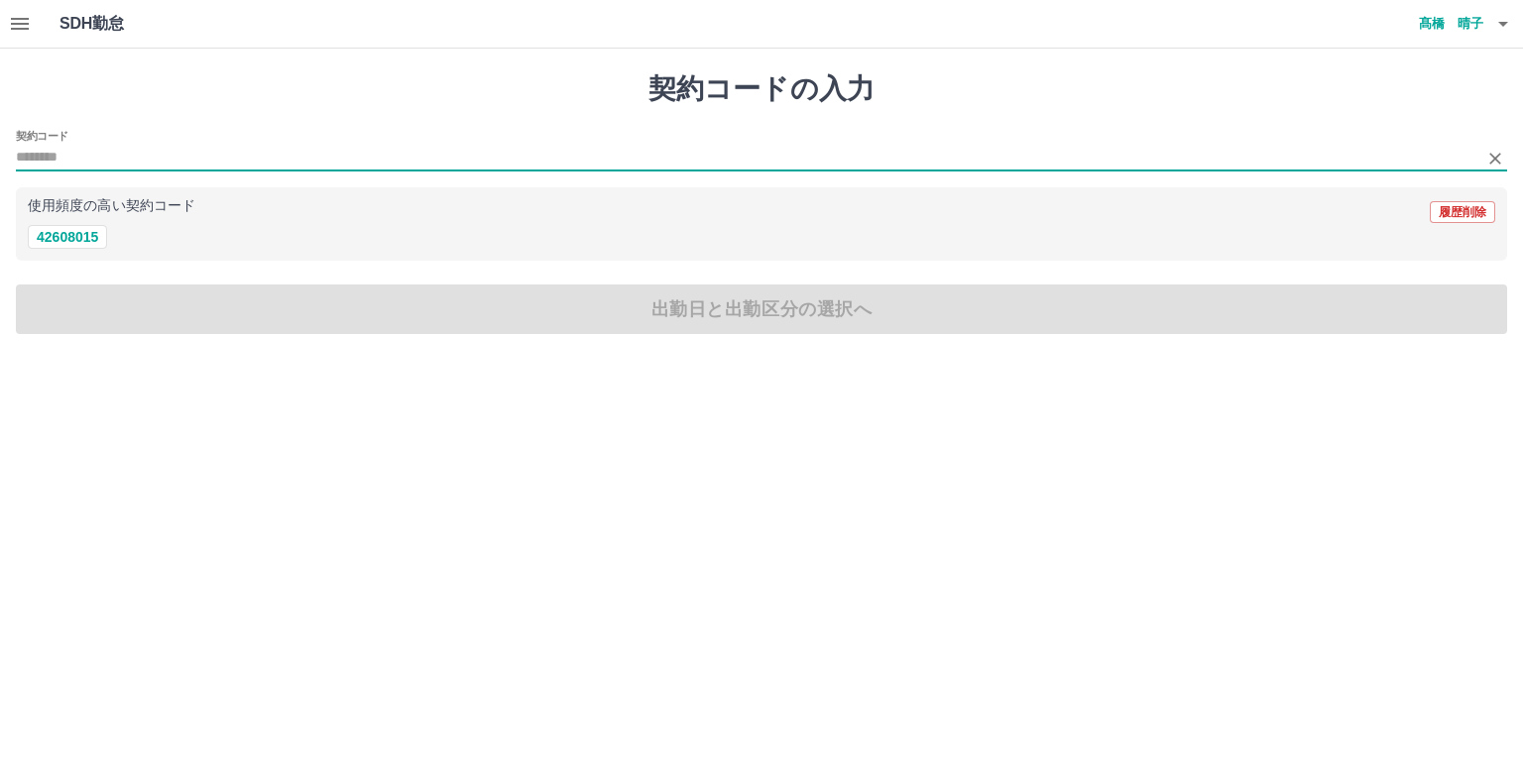 click on "契約コード" at bounding box center [747, 158] 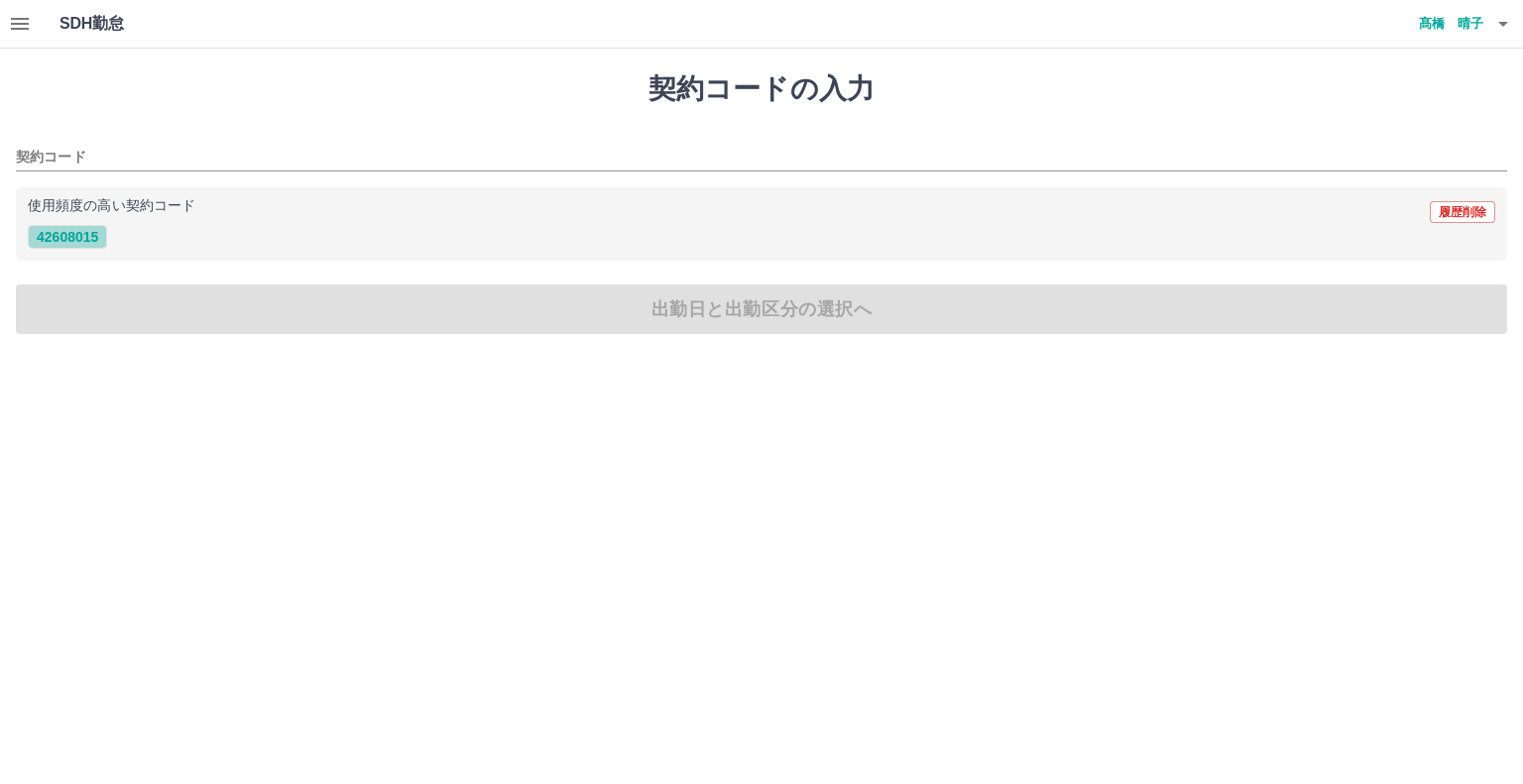 click on "42608015" at bounding box center (67, 237) 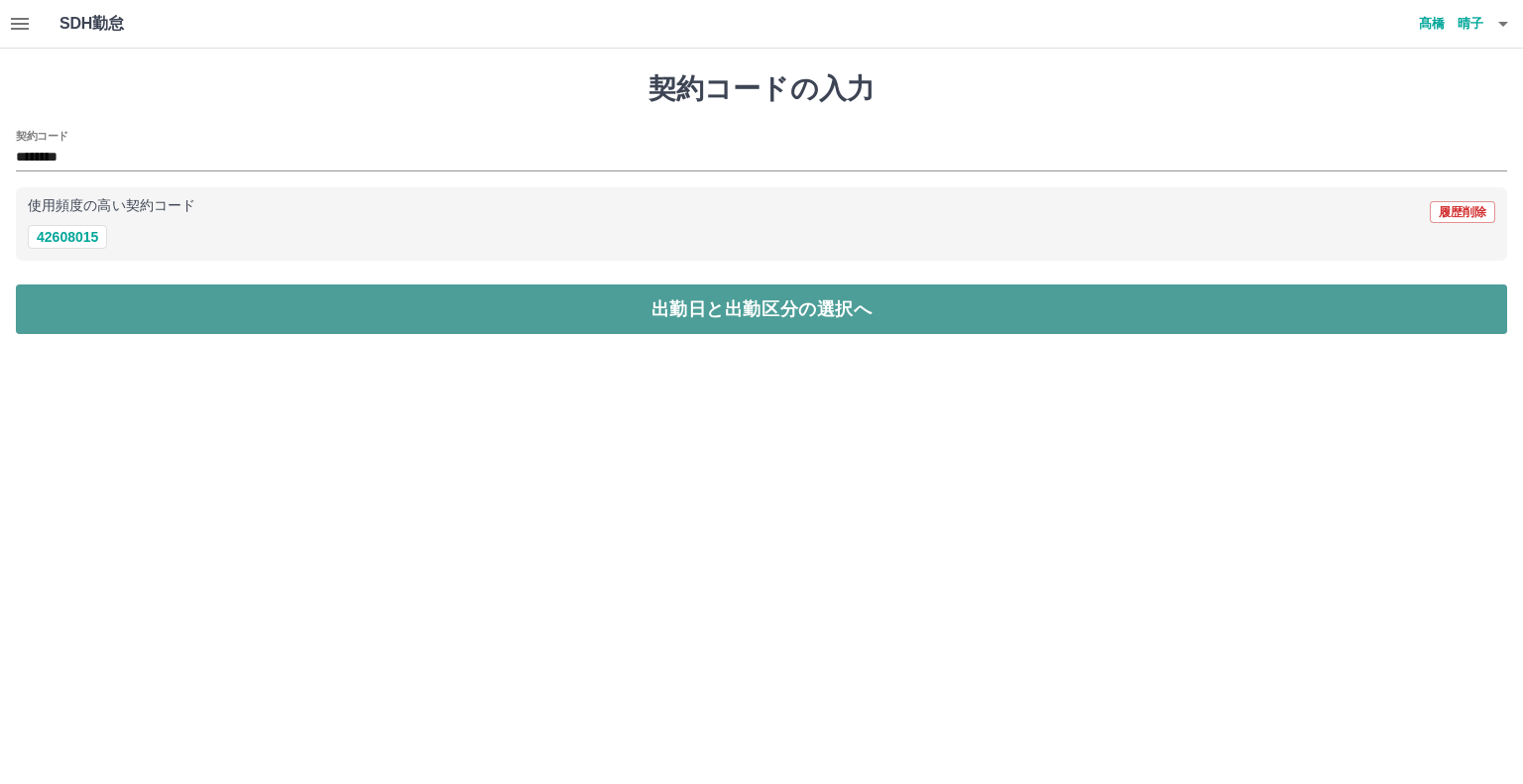 click on "出勤日と出勤区分の選択へ" at bounding box center [762, 309] 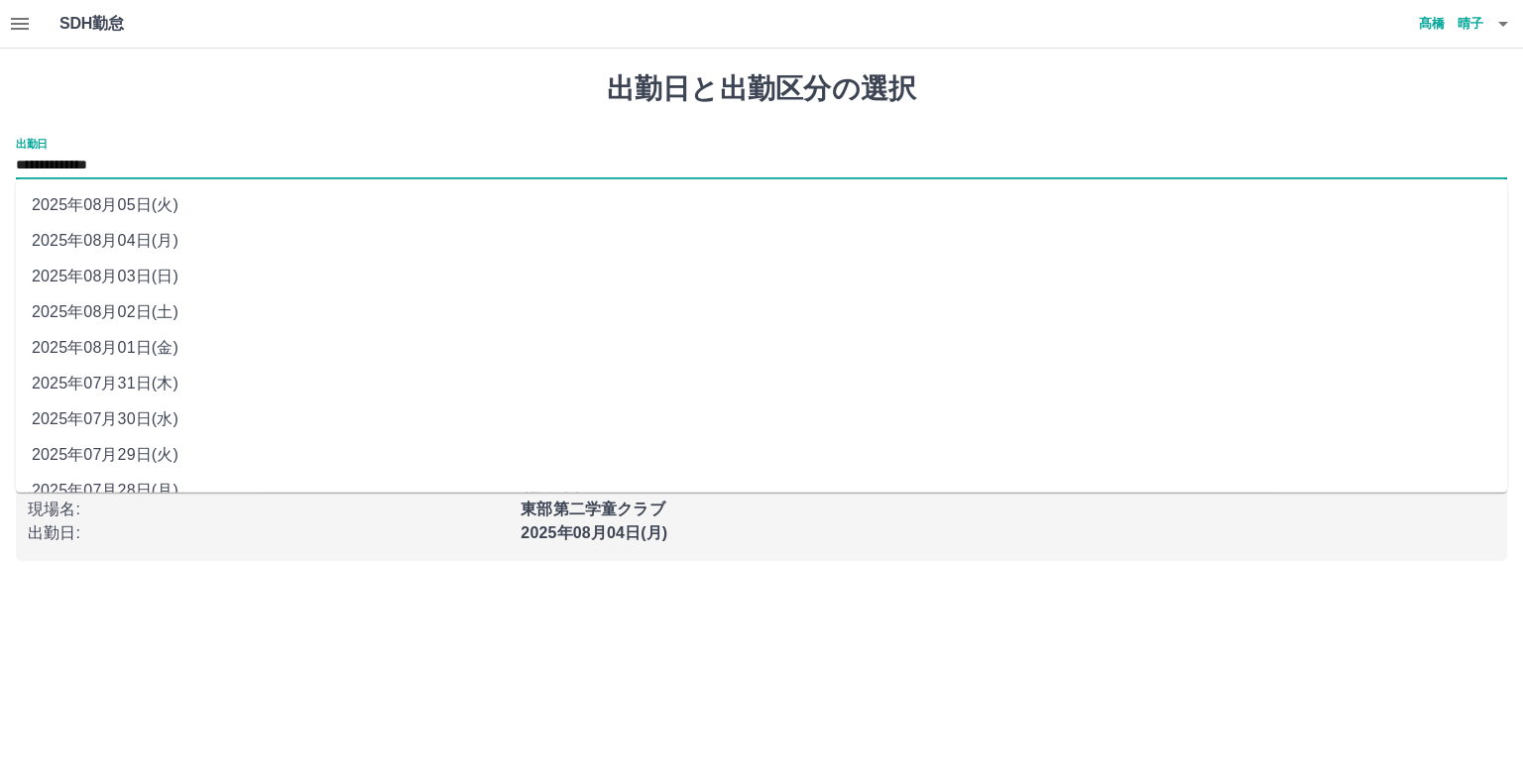 click on "**********" at bounding box center [762, 166] 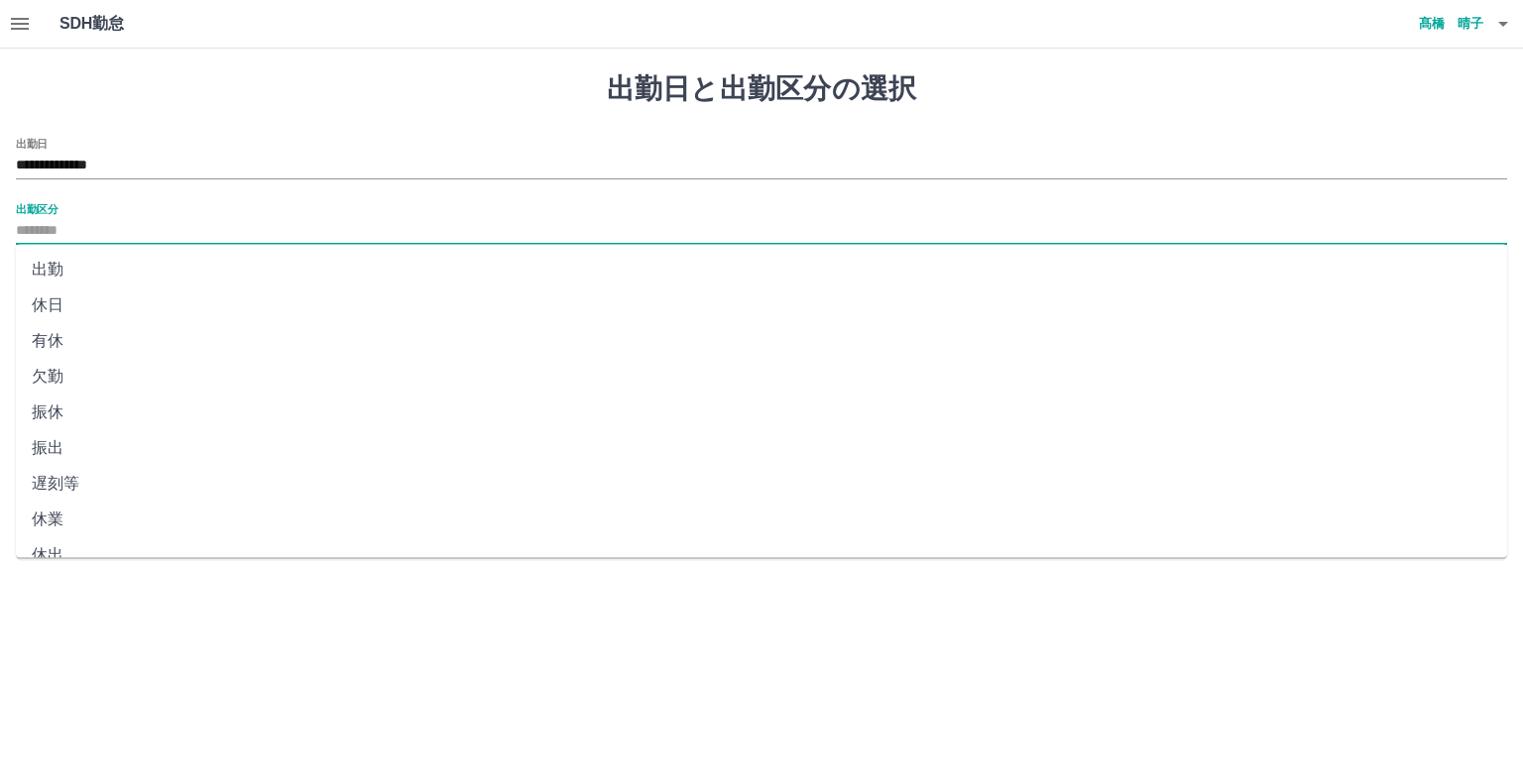 click on "出勤区分" at bounding box center [762, 231] 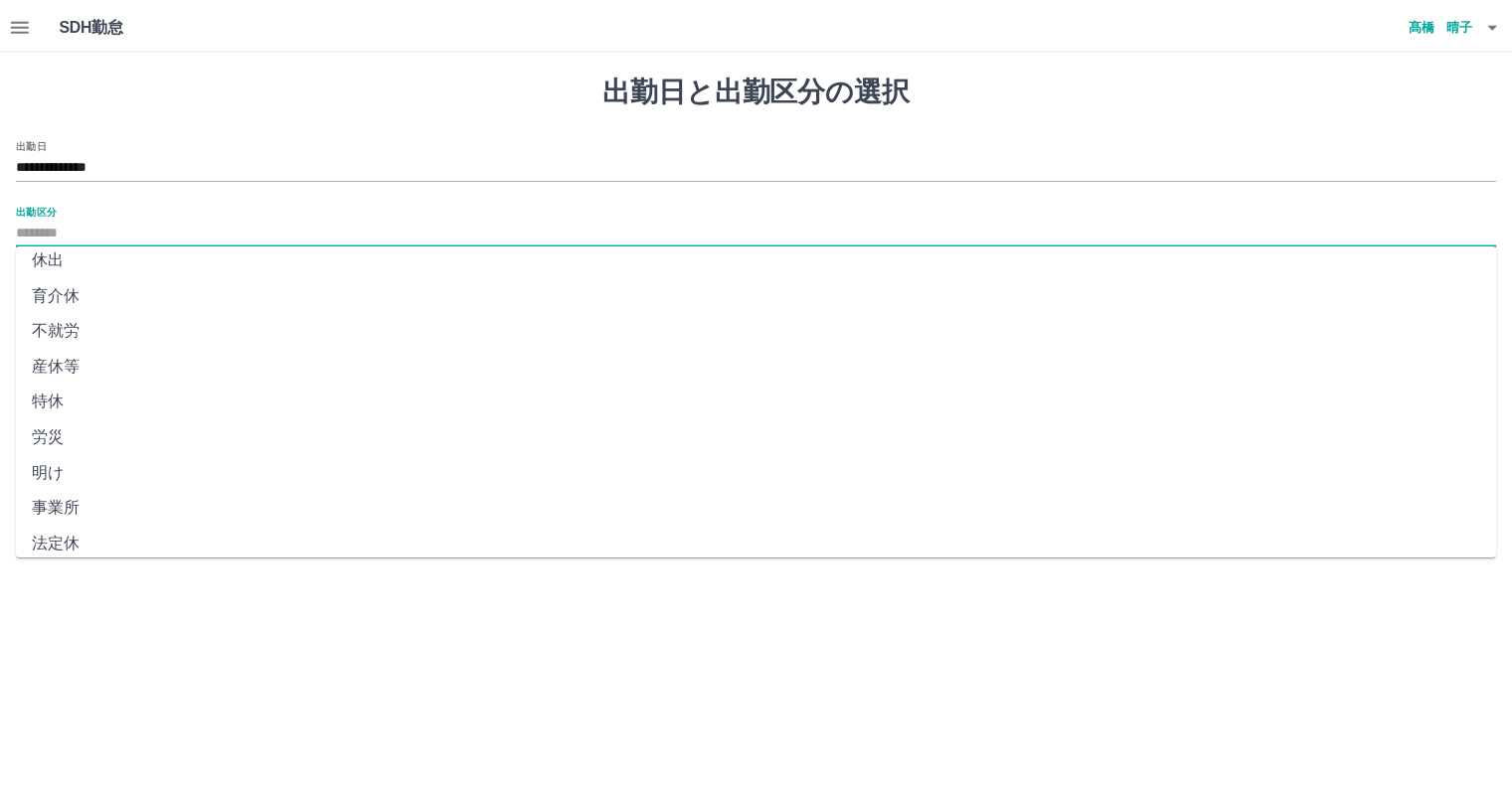 scroll, scrollTop: 345, scrollLeft: 0, axis: vertical 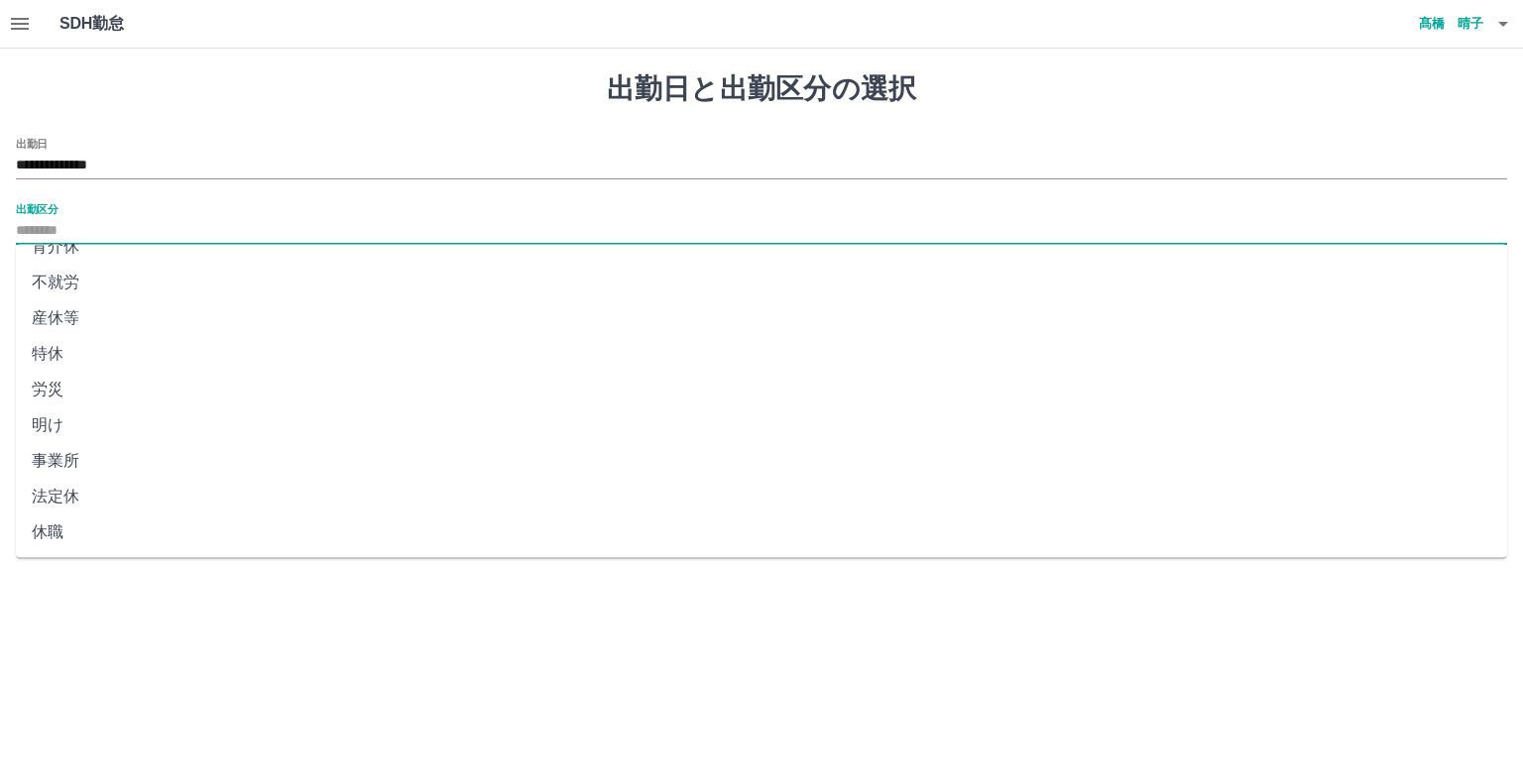 click on "法定休" at bounding box center (762, 497) 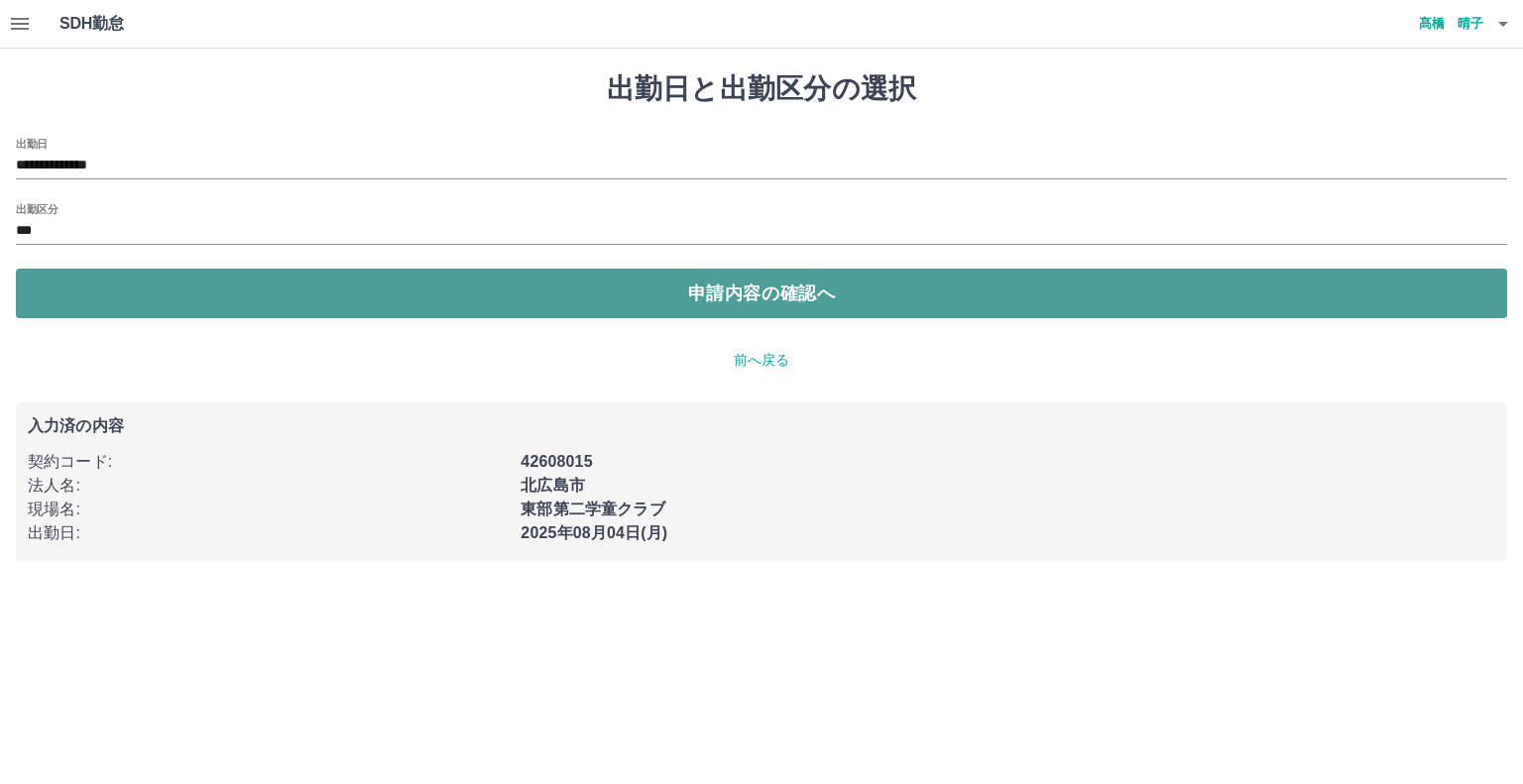 click on "申請内容の確認へ" at bounding box center (762, 293) 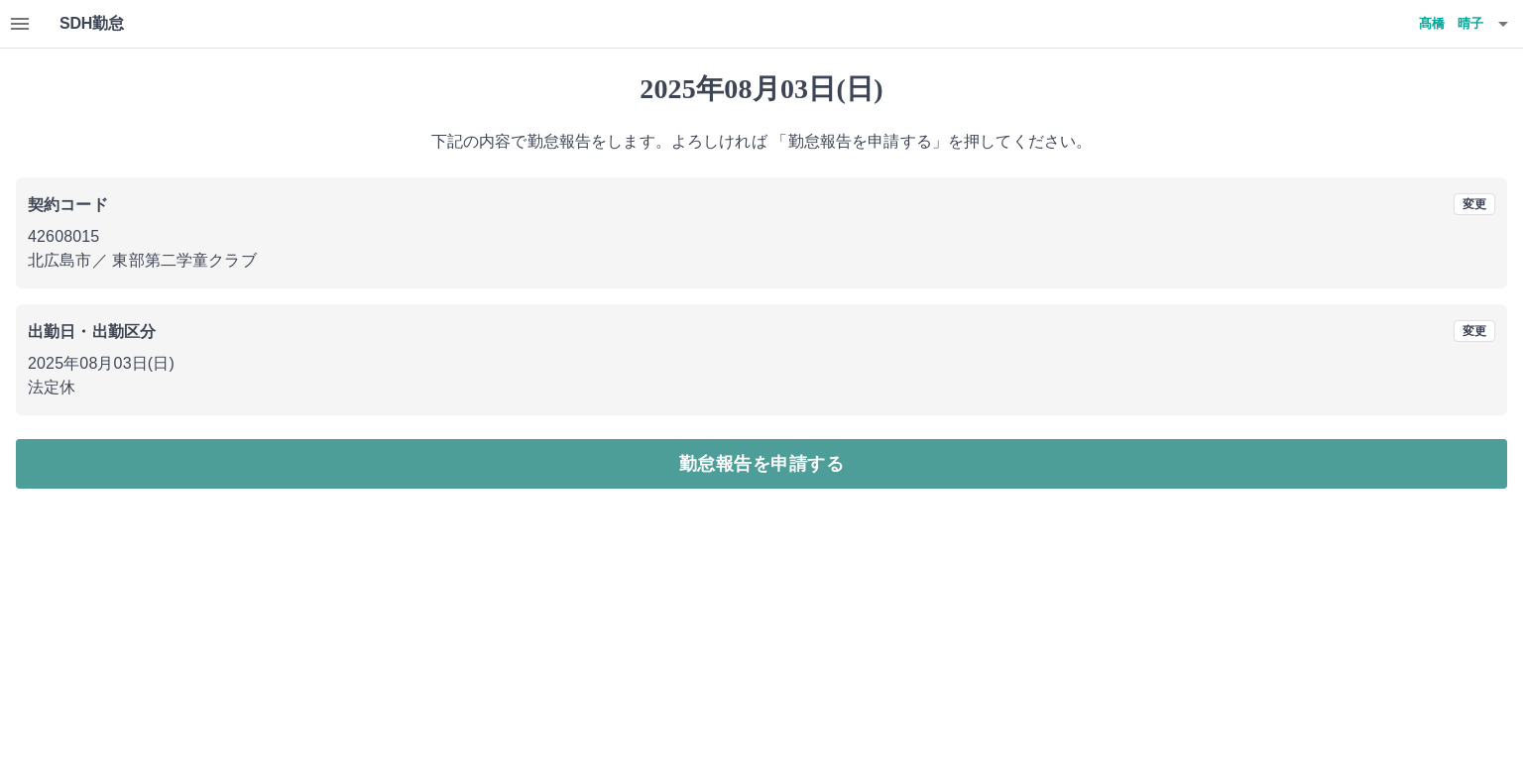 click on "勤怠報告を申請する" at bounding box center [762, 464] 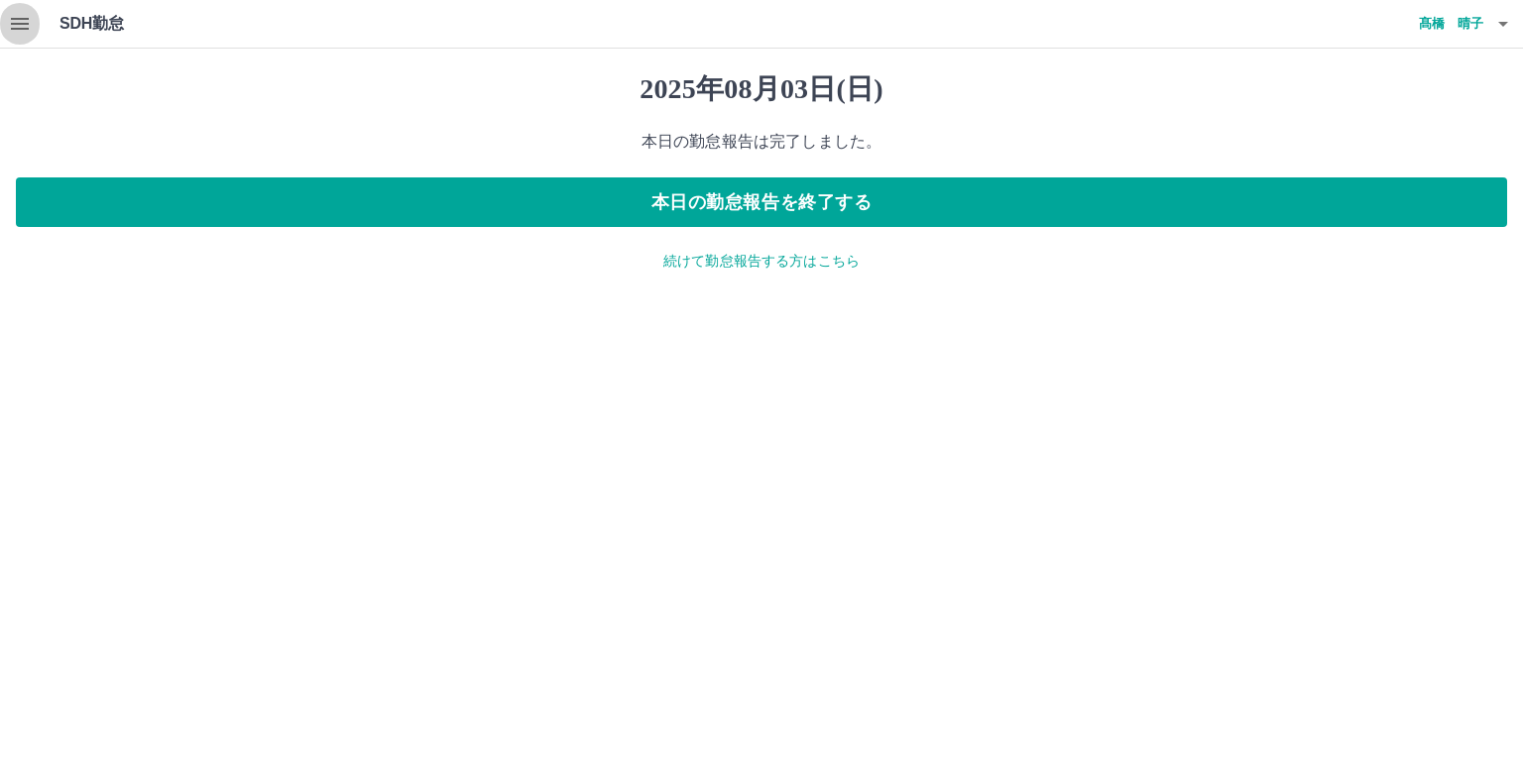 click 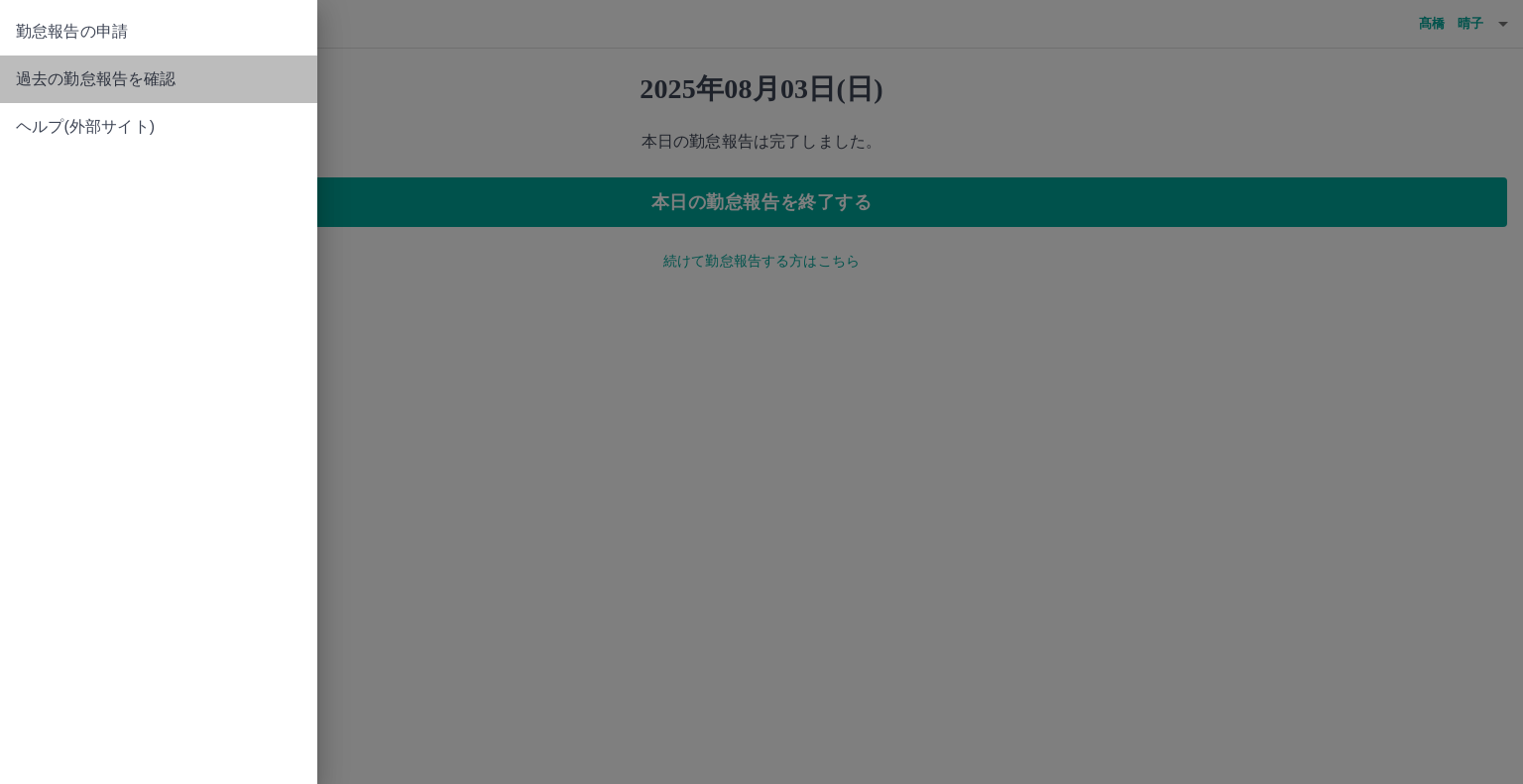 click on "過去の勤怠報告を確認" at bounding box center (159, 79) 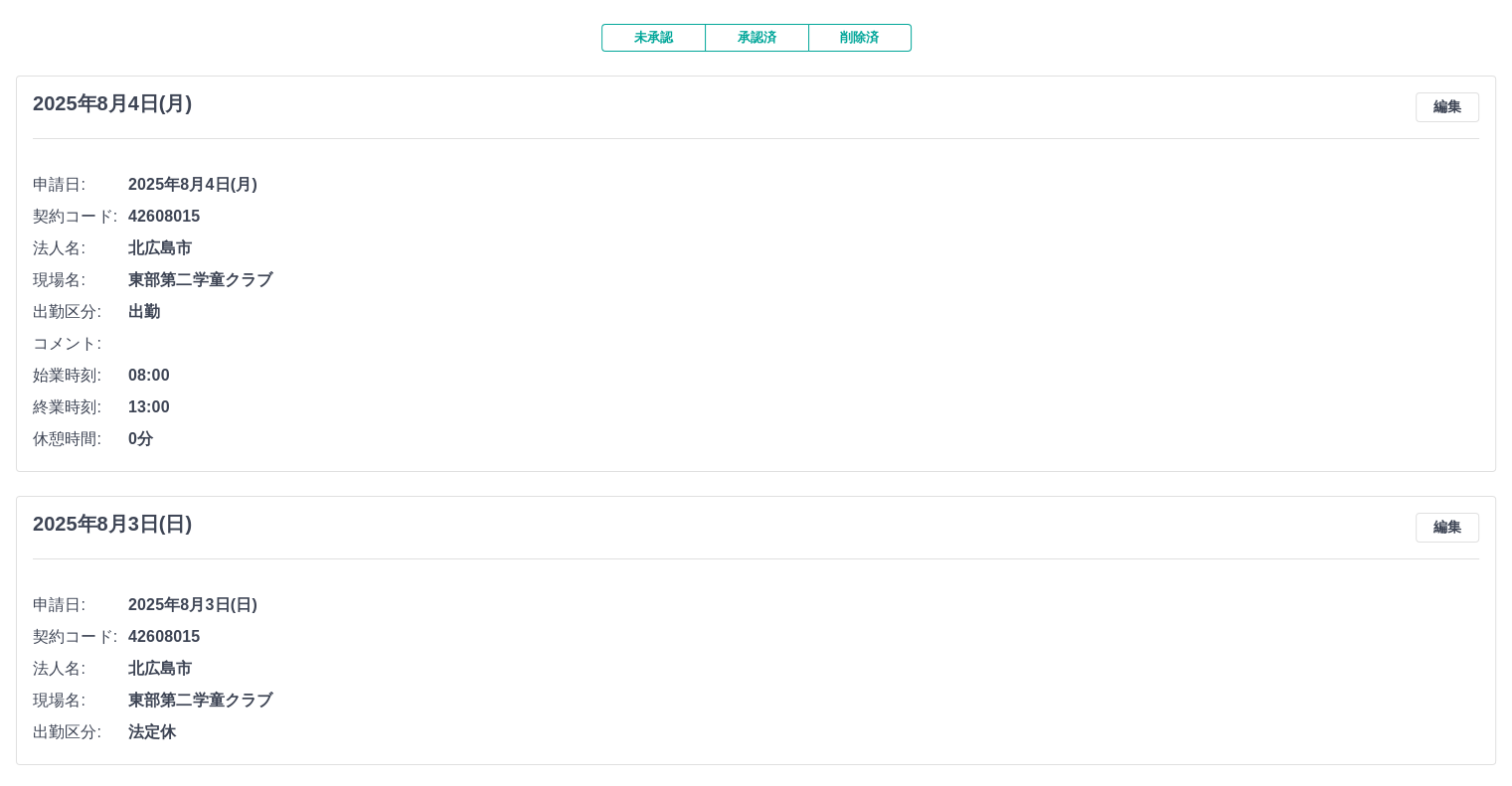 scroll, scrollTop: 108, scrollLeft: 0, axis: vertical 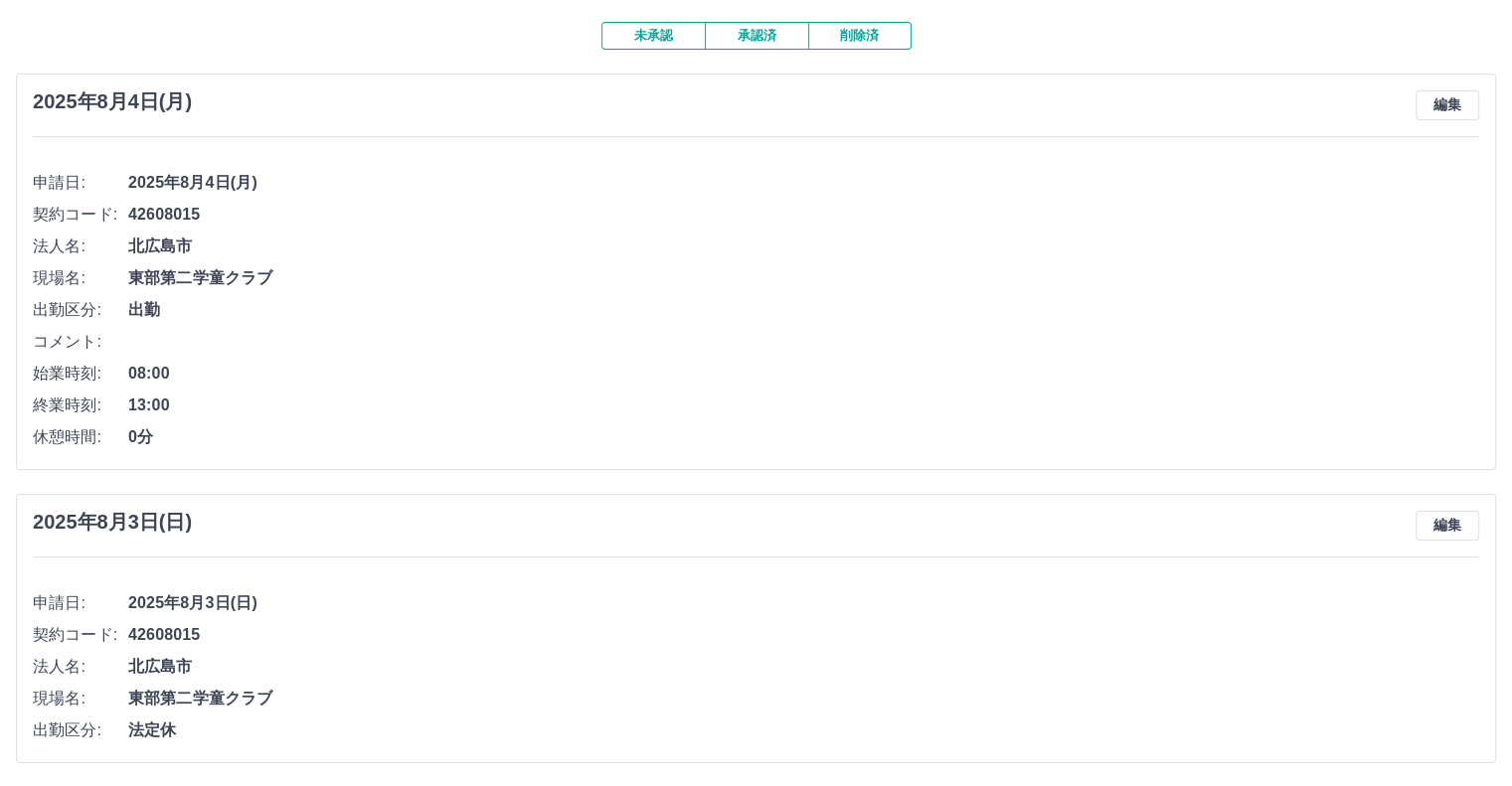 click on "承認済" at bounding box center [756, 36] 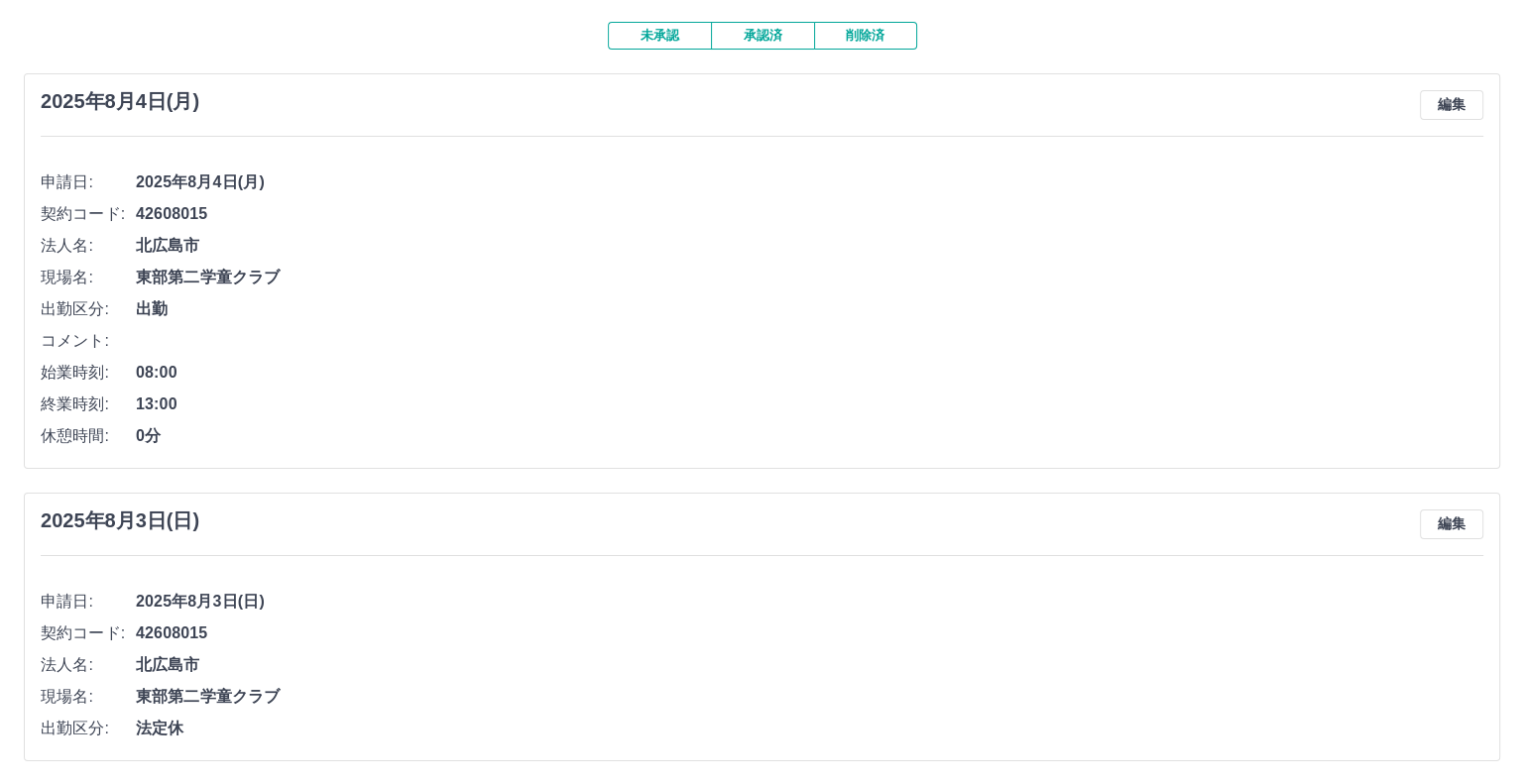 scroll, scrollTop: 0, scrollLeft: 0, axis: both 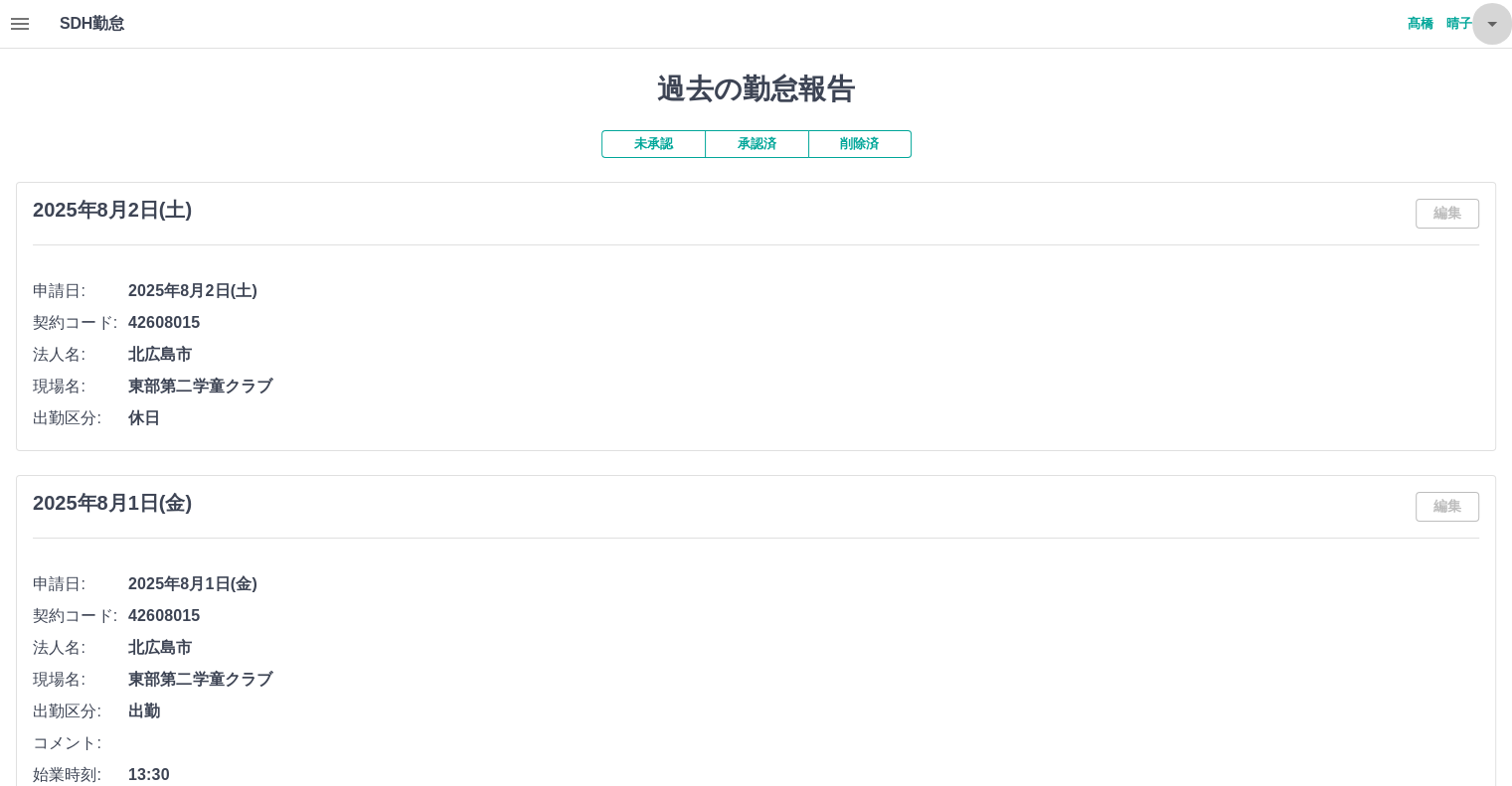 click 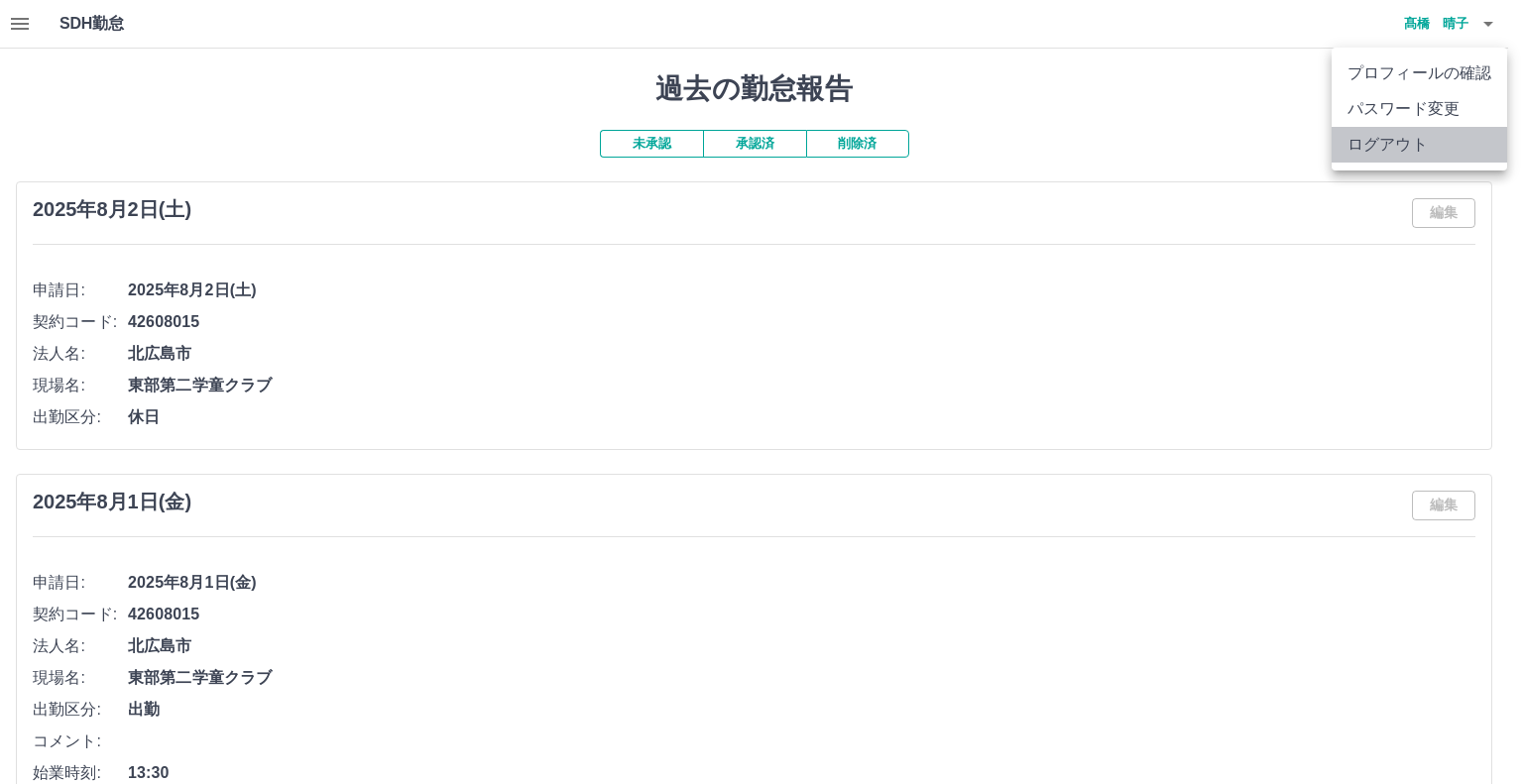 click on "ログアウト" at bounding box center (1419, 145) 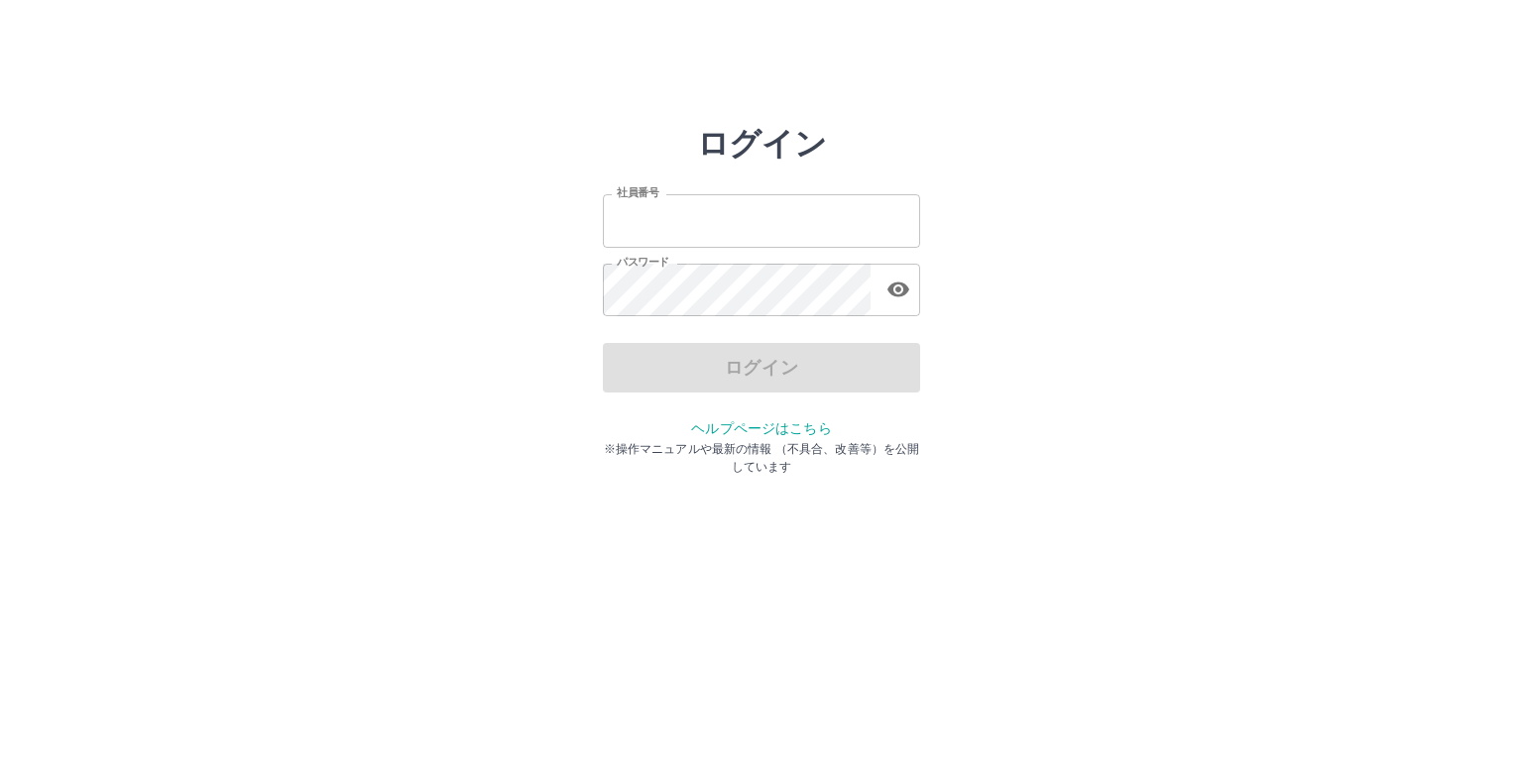 scroll, scrollTop: 0, scrollLeft: 0, axis: both 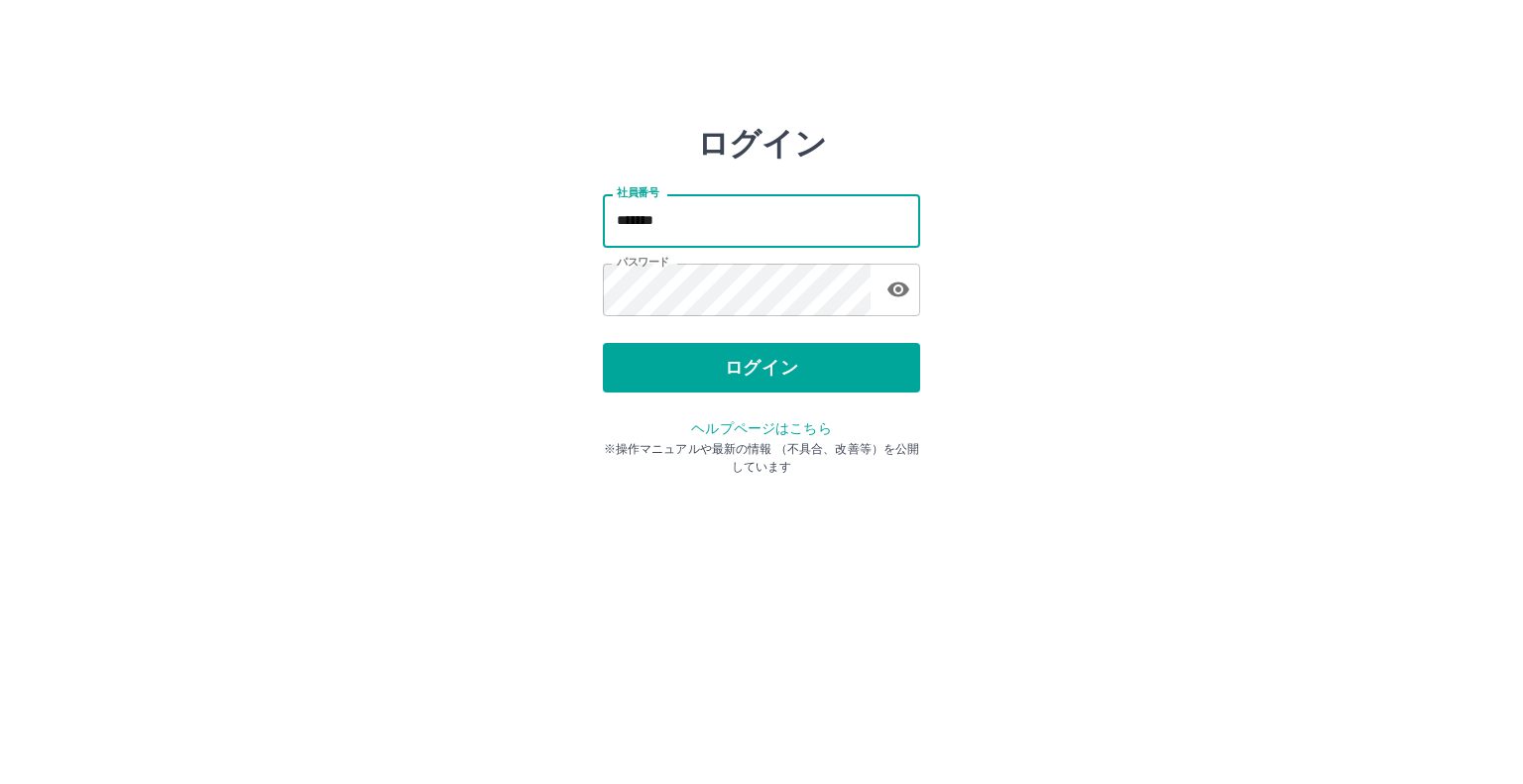 click on "*******" at bounding box center (762, 220) 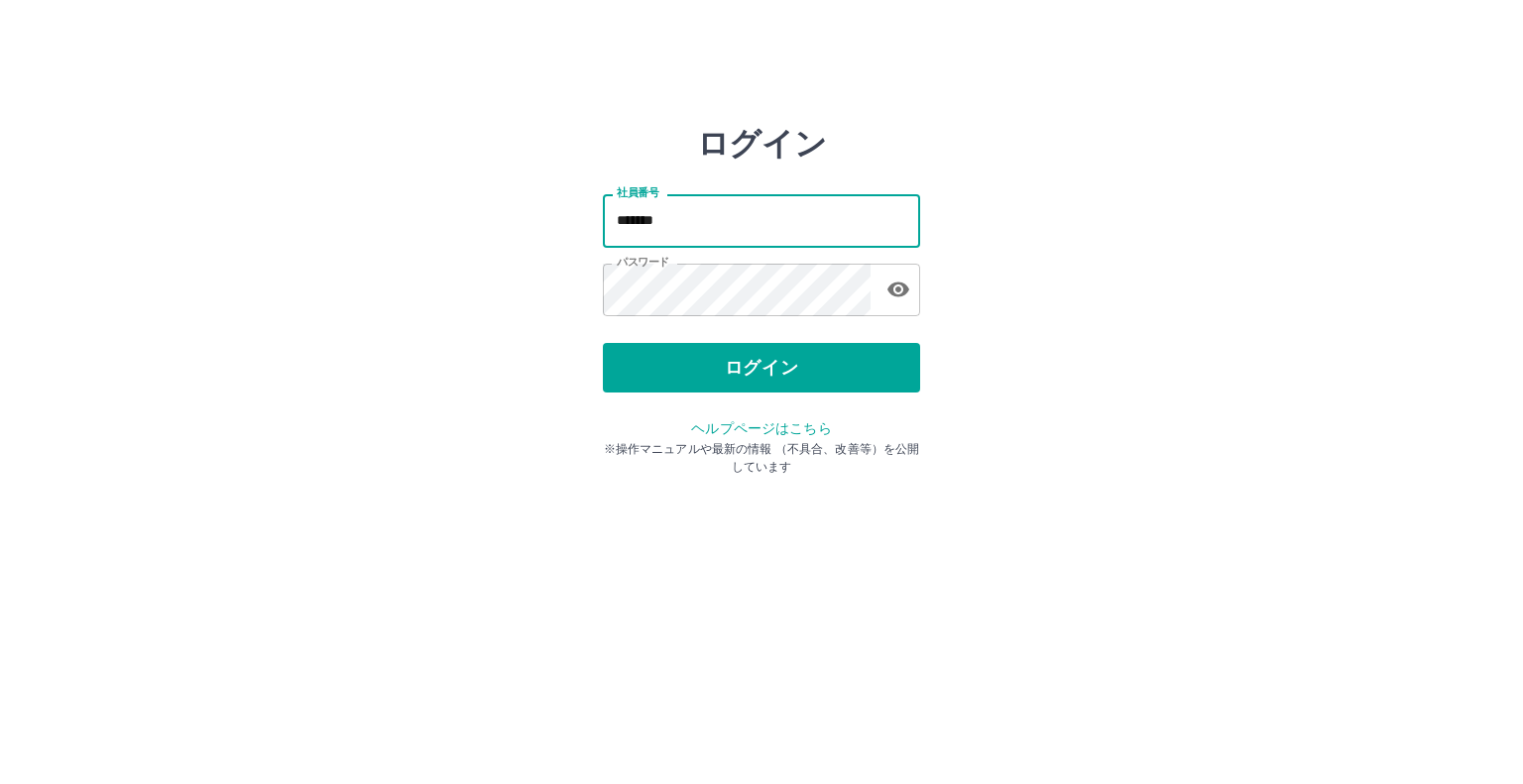 type on "*******" 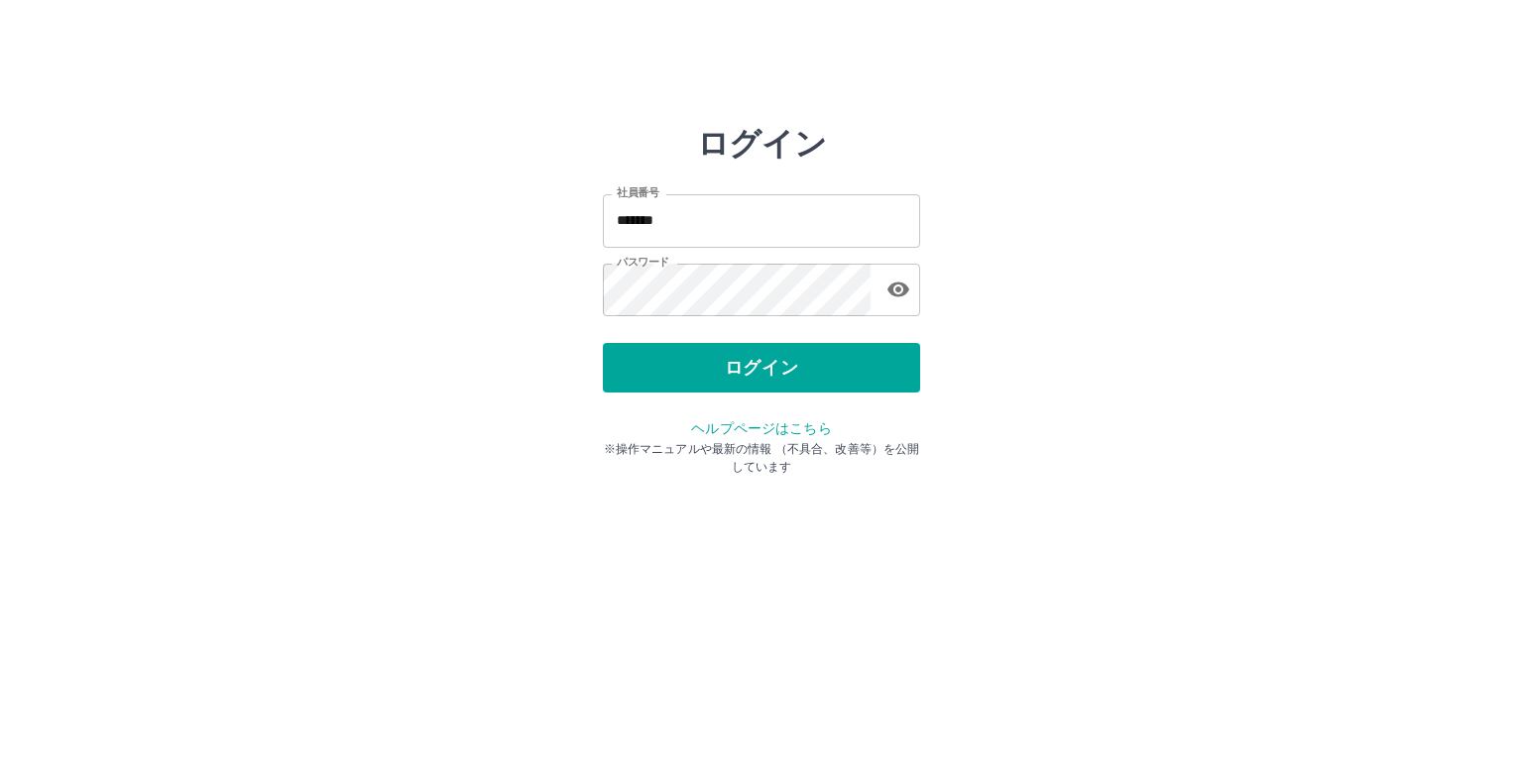 click on "ログイン 社員番号 ******* 社員番号 パスワード パスワード ログイン ヘルプページはこちら ※操作マニュアルや最新の情報 （不具合、改善等）を公開しています" at bounding box center [762, 283] 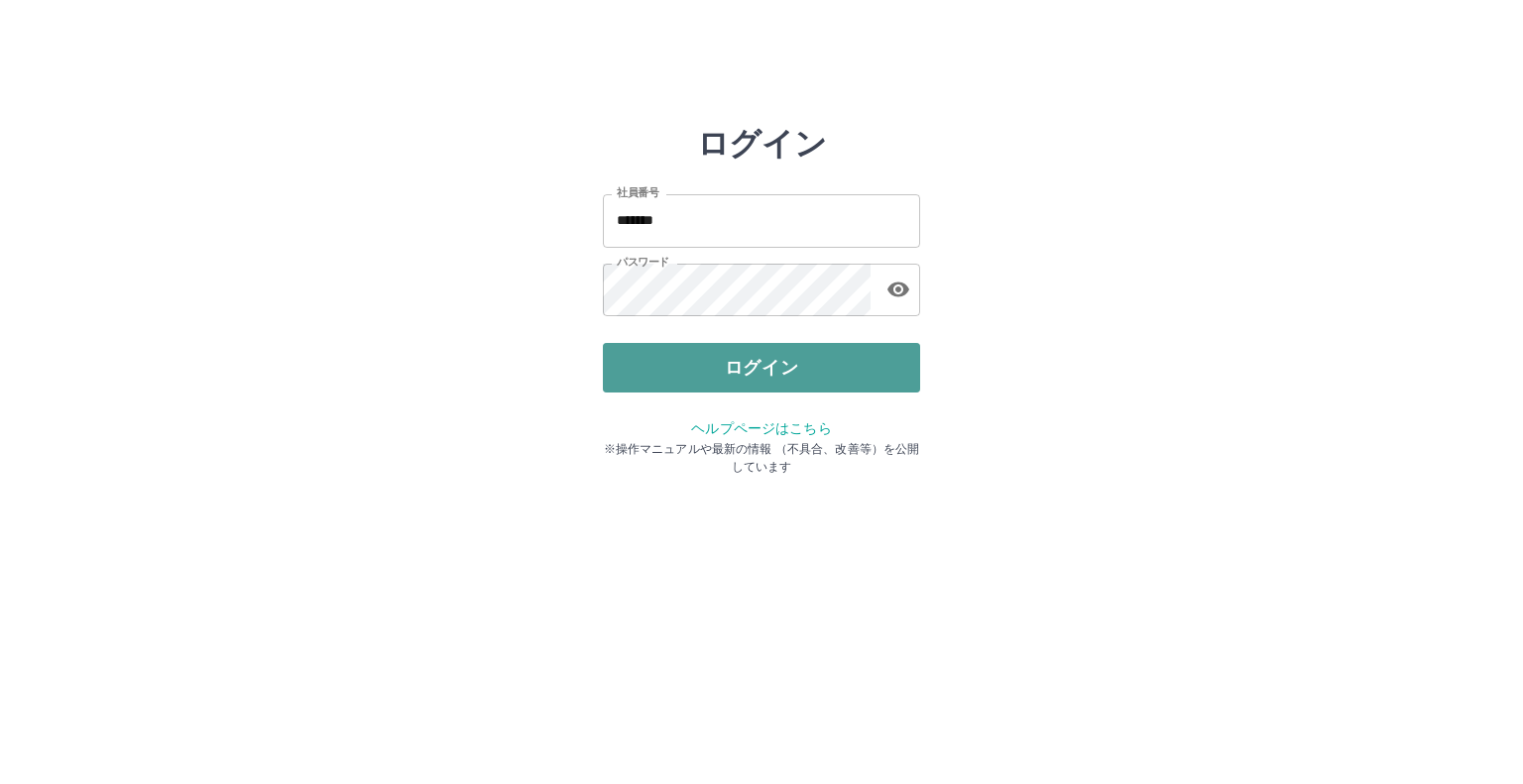 click on "ログイン" at bounding box center [762, 368] 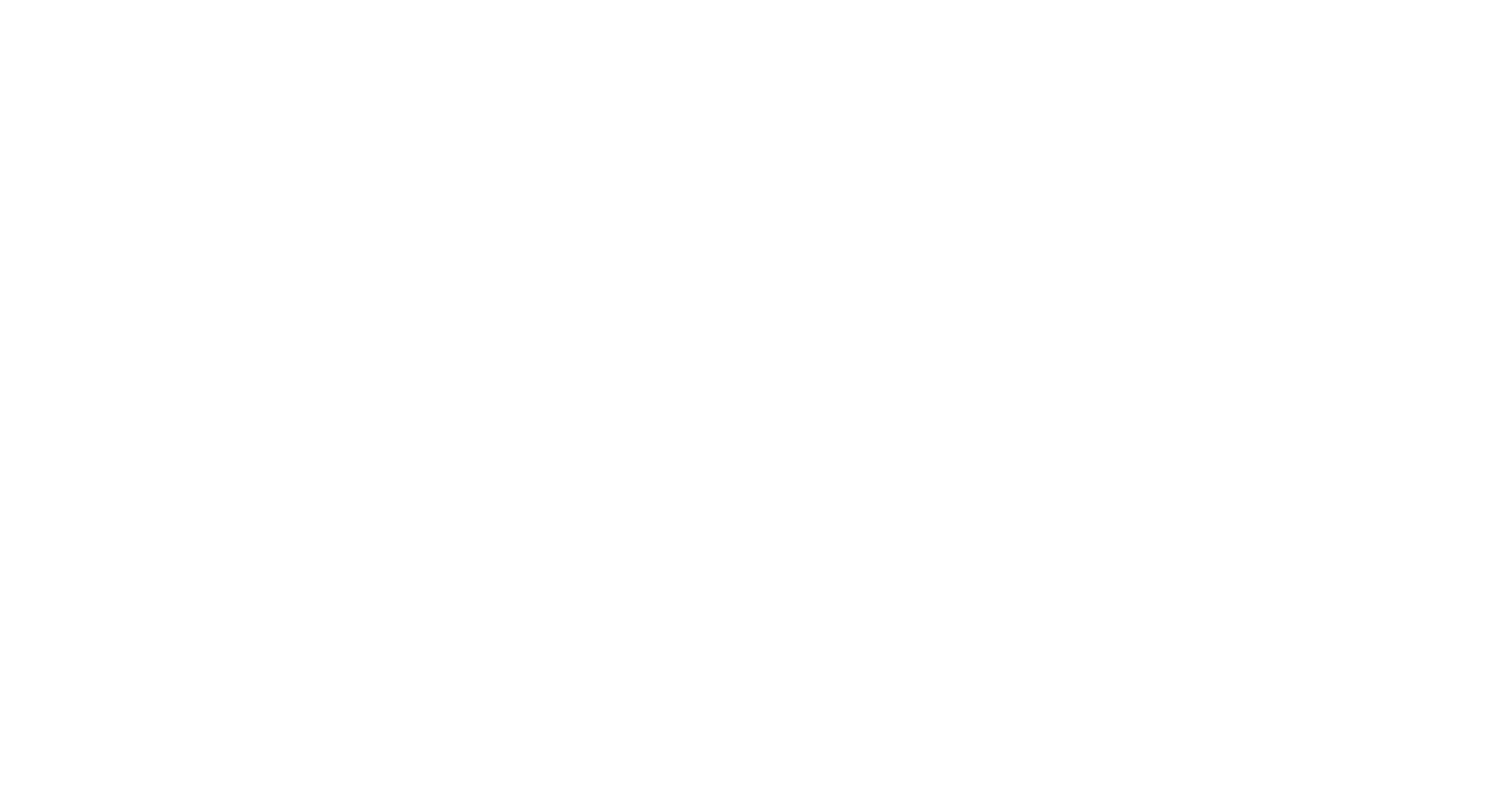 scroll, scrollTop: 0, scrollLeft: 0, axis: both 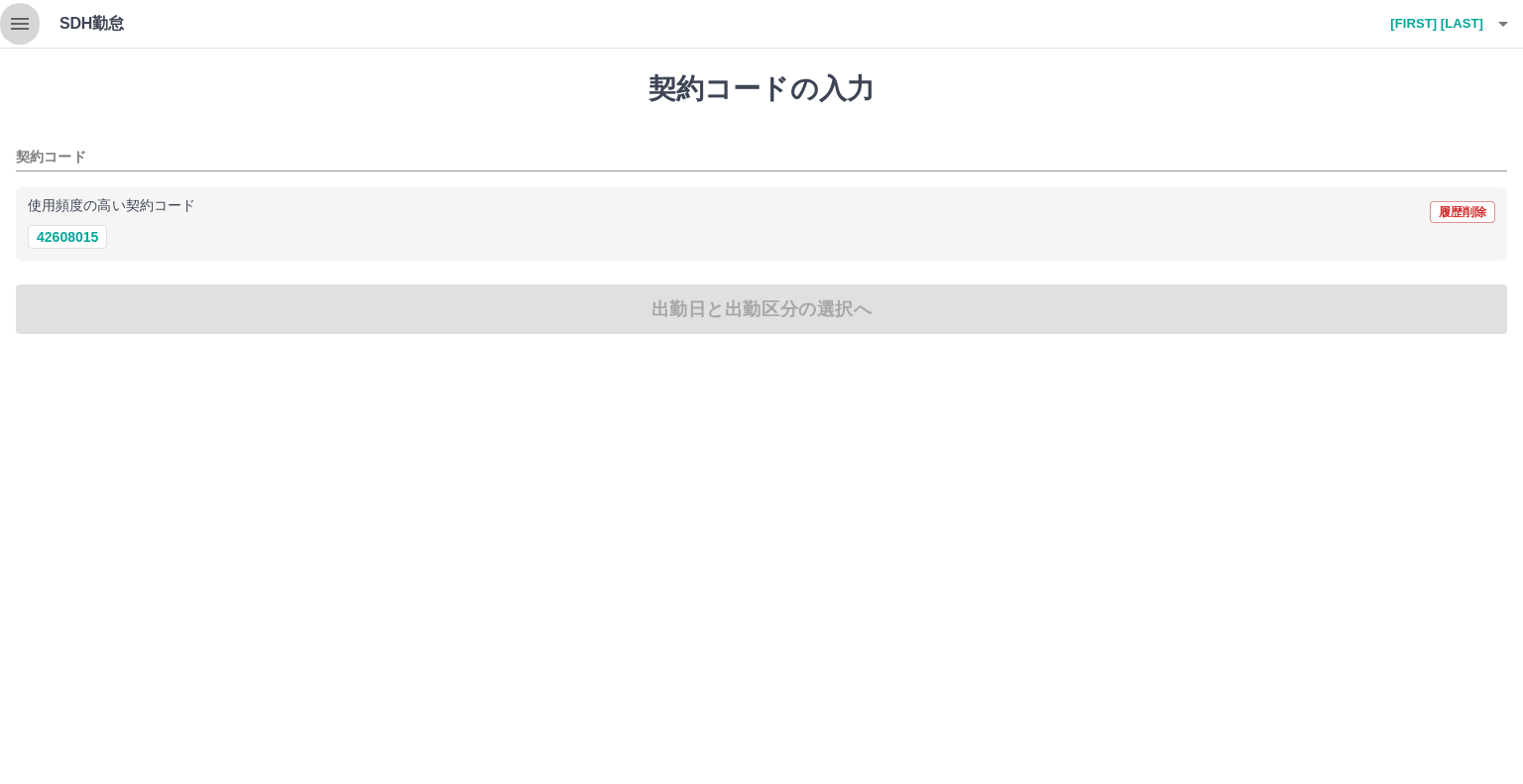click 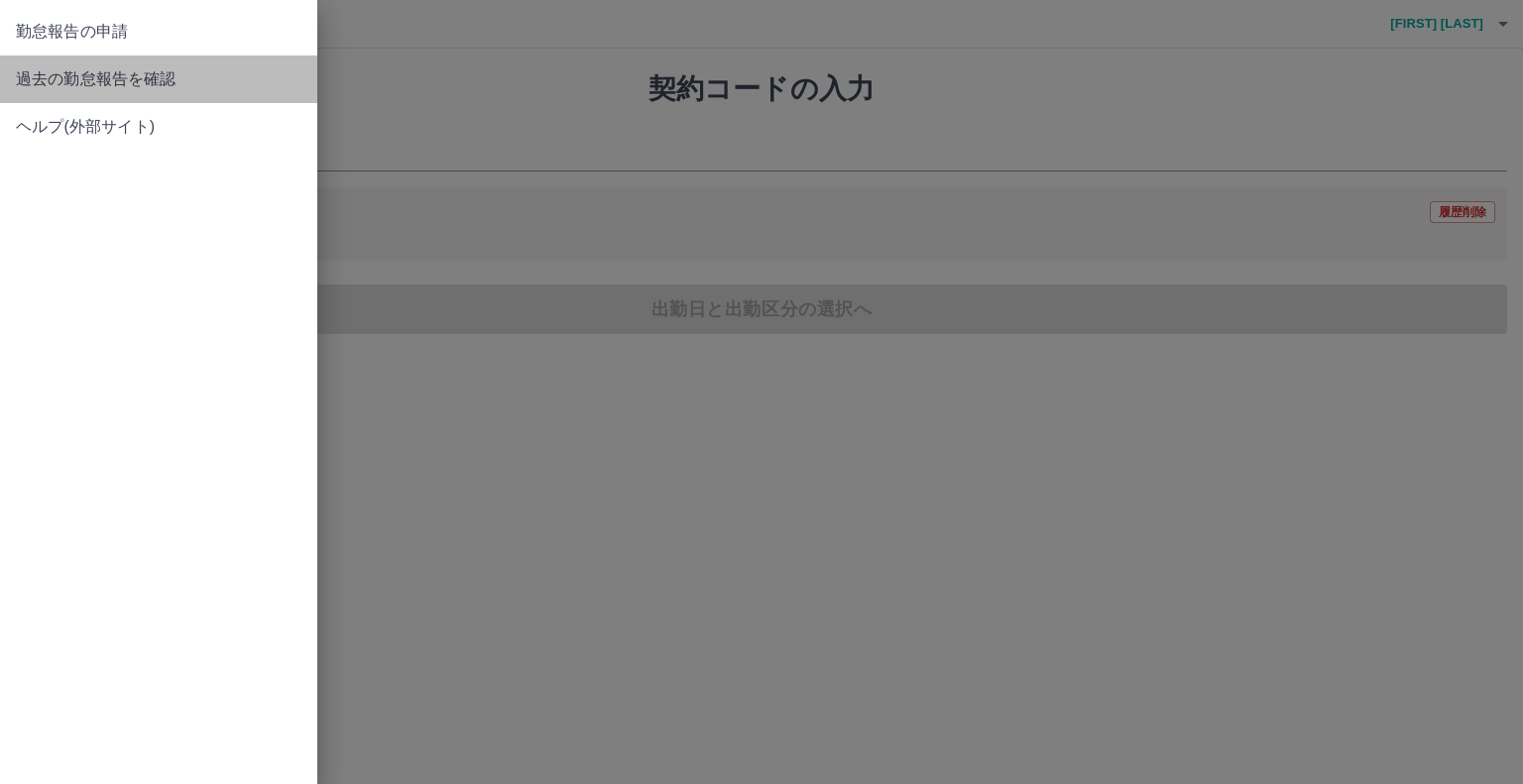 click on "過去の勤怠報告を確認" at bounding box center [159, 79] 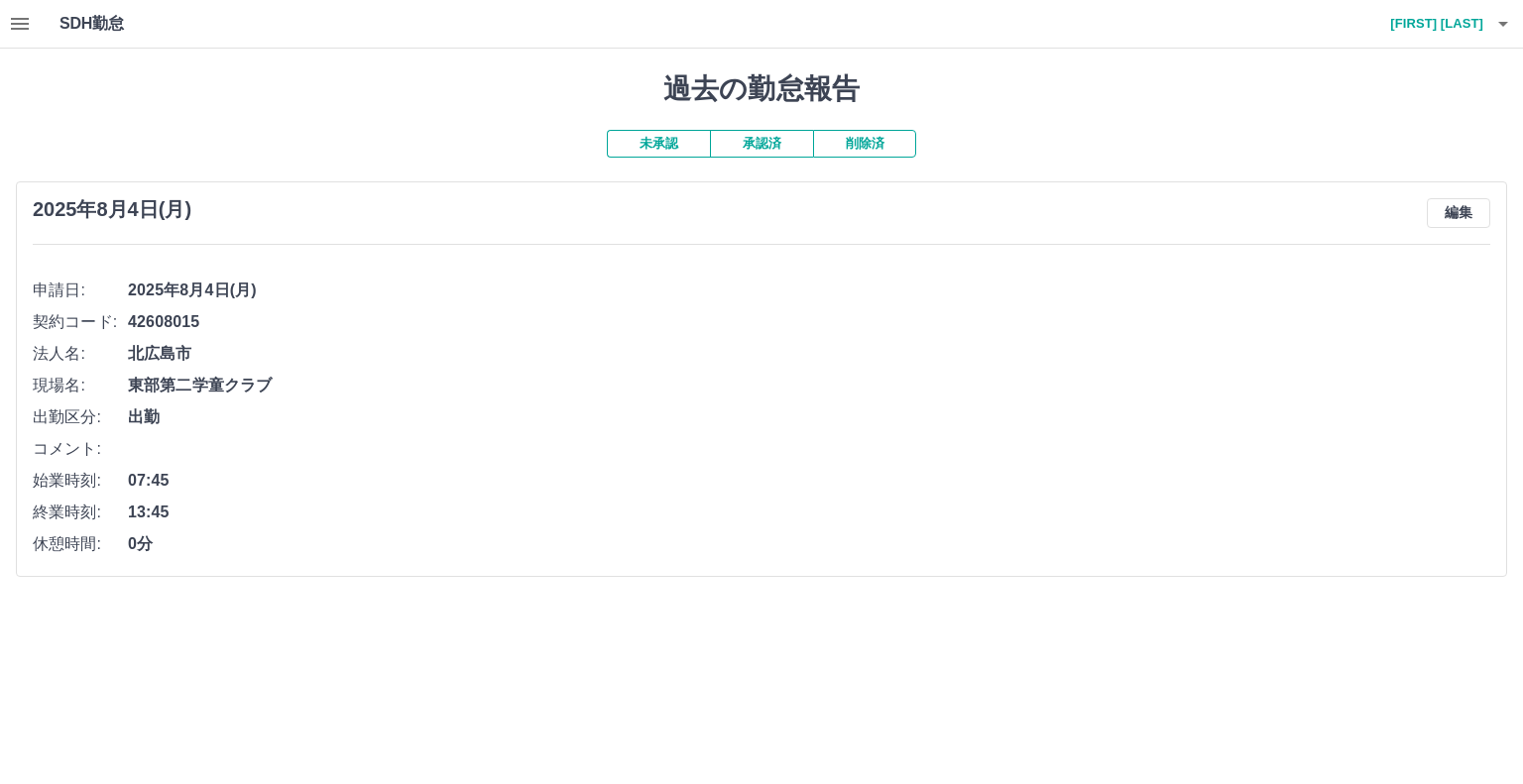 click on "承認済" at bounding box center [762, 144] 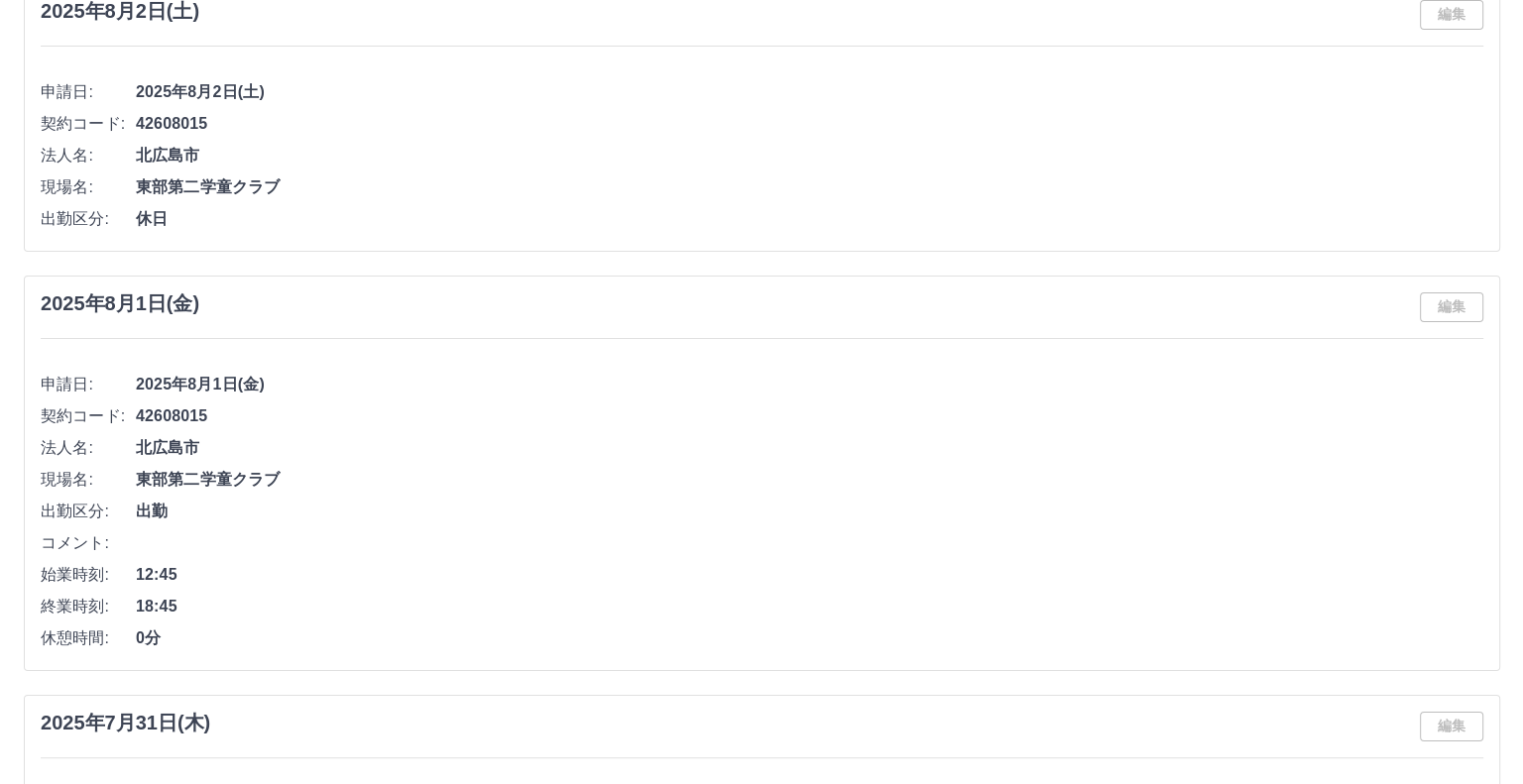 scroll, scrollTop: 0, scrollLeft: 0, axis: both 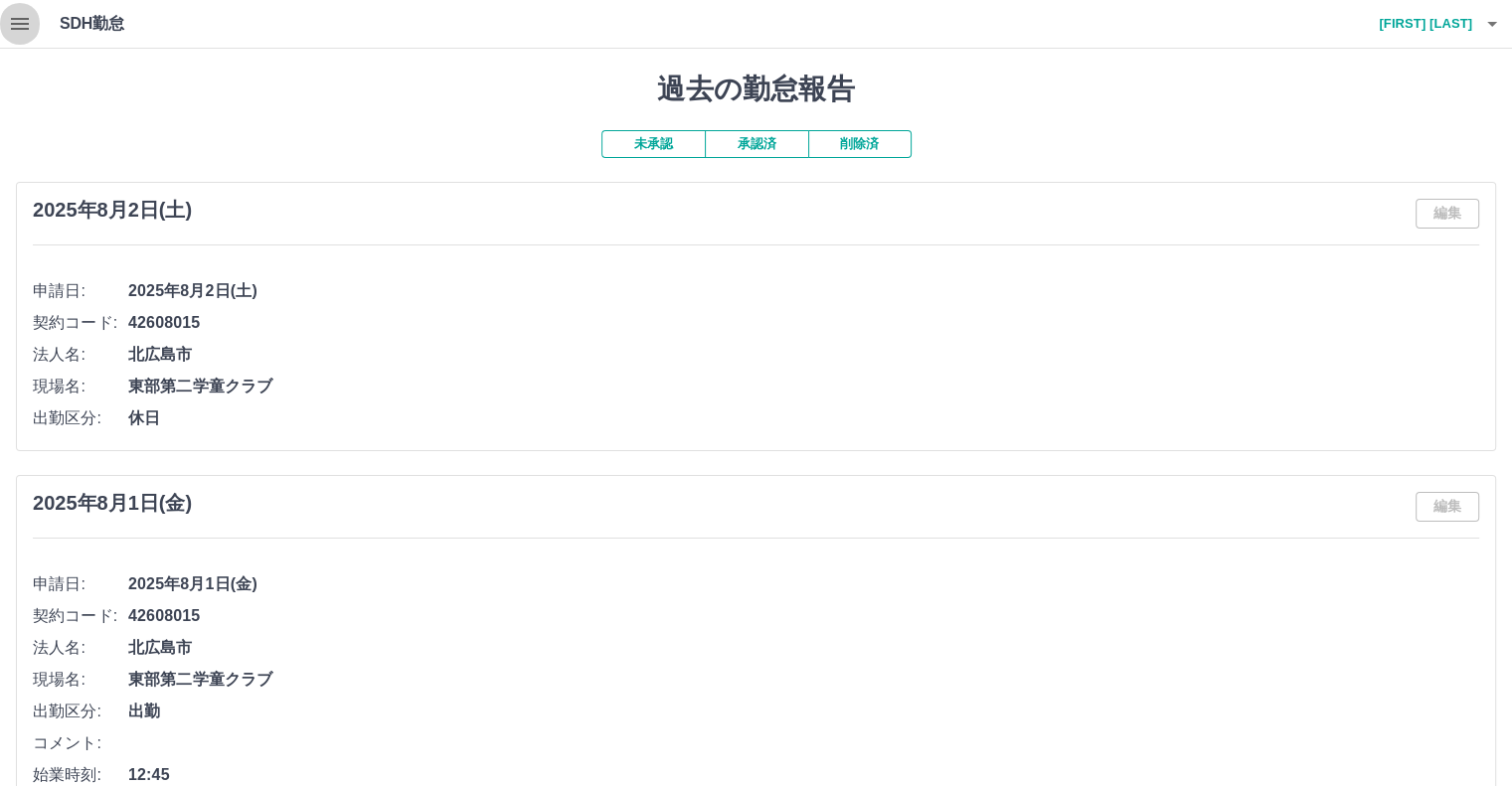 click 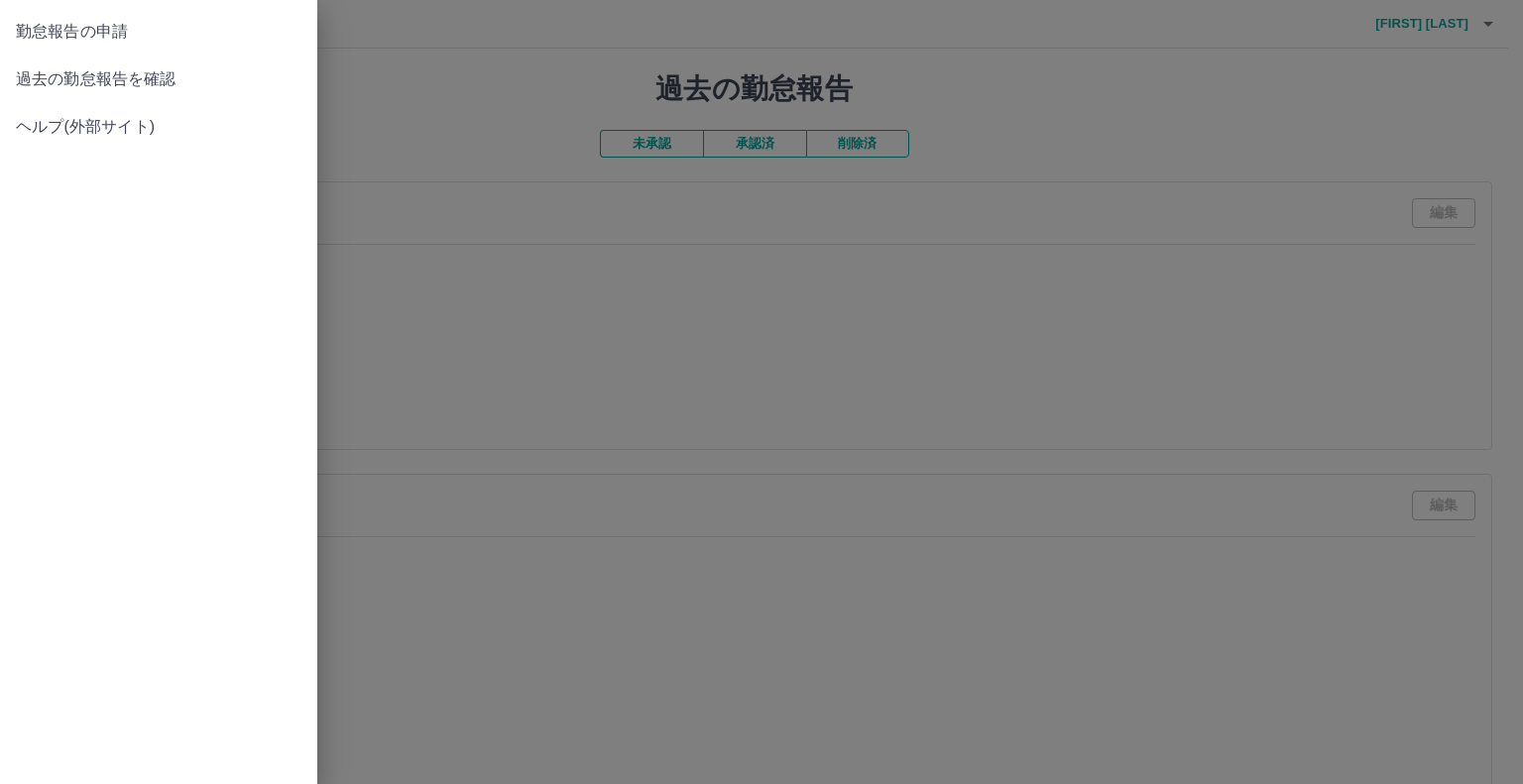 click on "勤怠報告の申請" at bounding box center (159, 32) 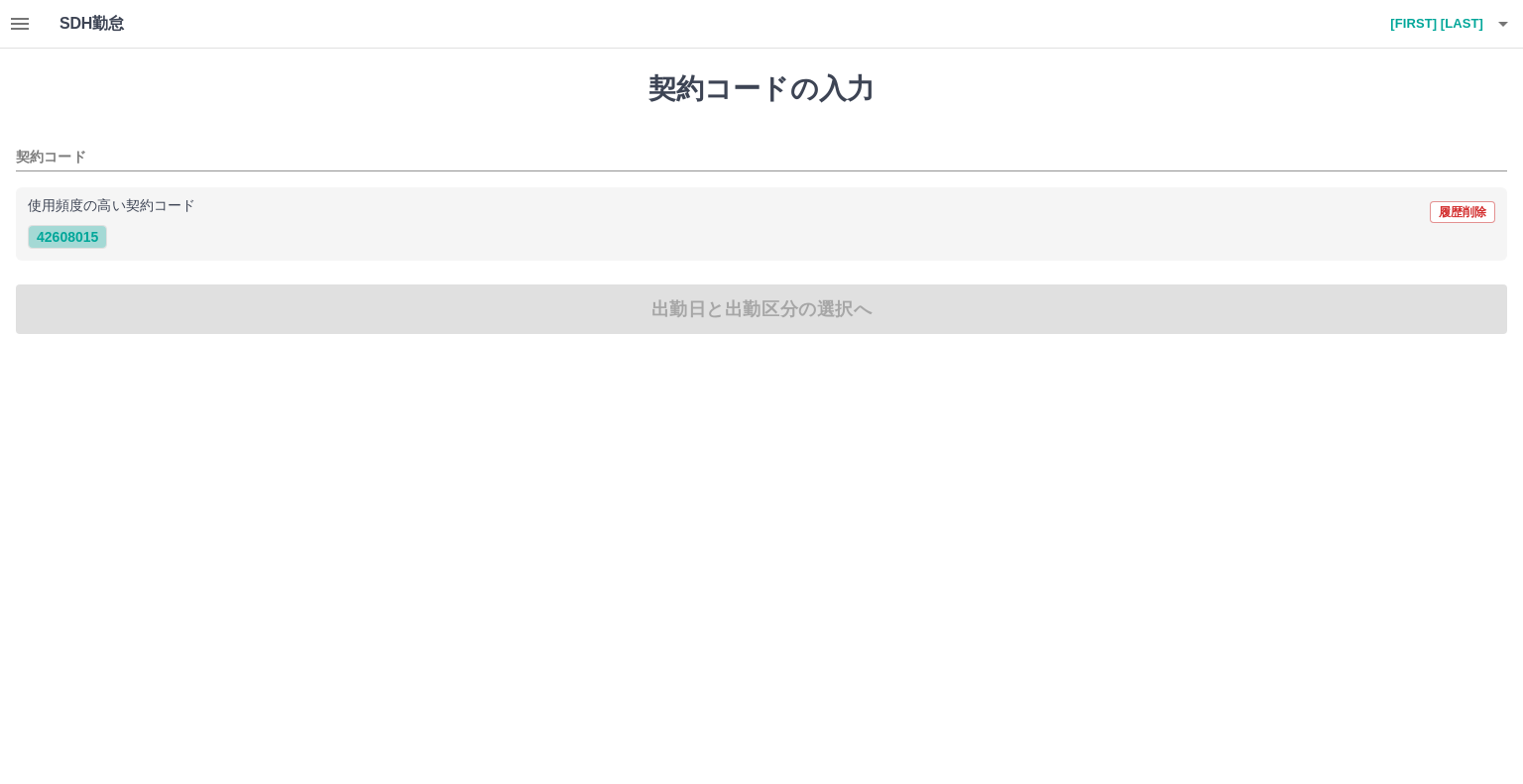 click on "42608015" at bounding box center (67, 237) 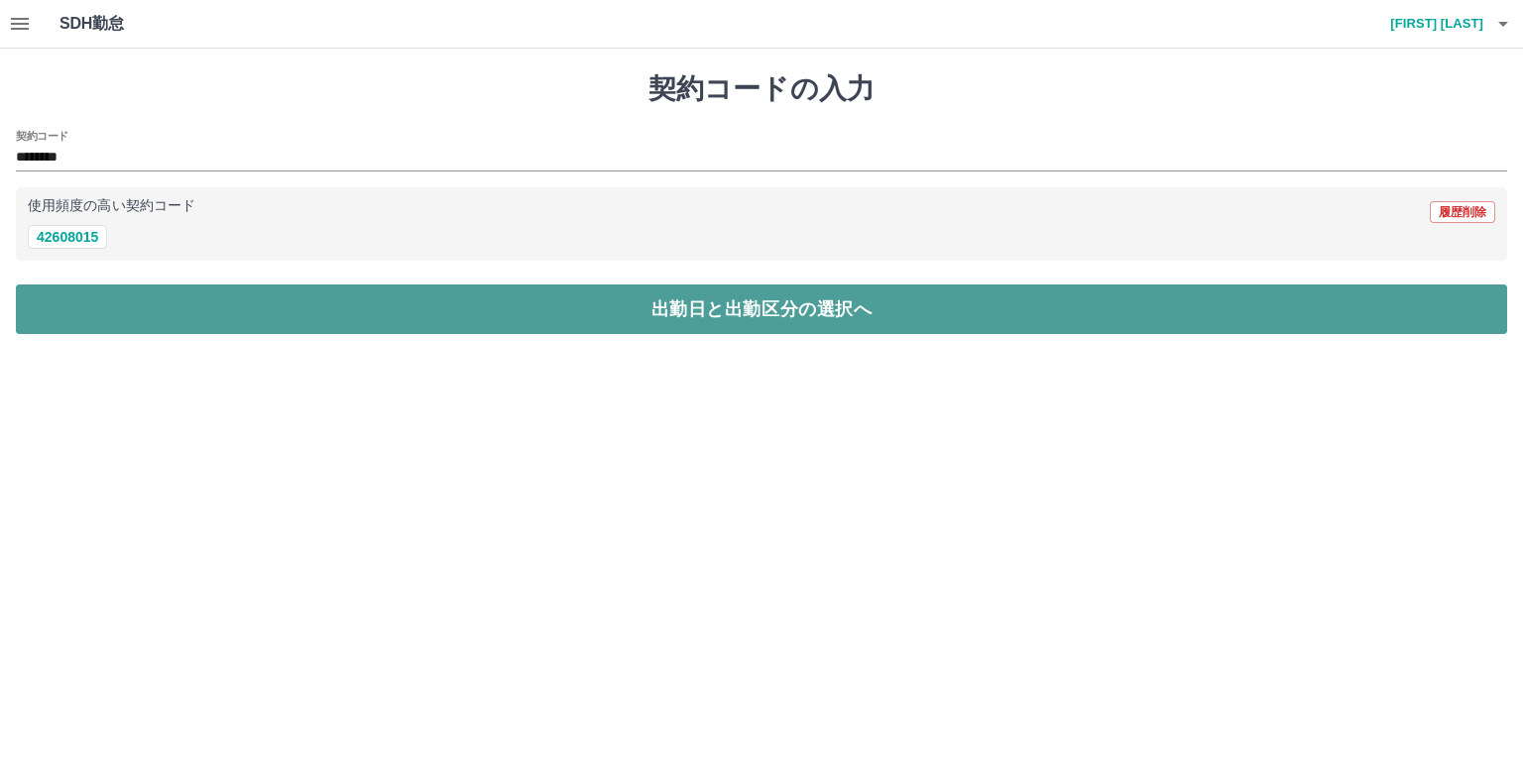 click on "出勤日と出勤区分の選択へ" at bounding box center (762, 309) 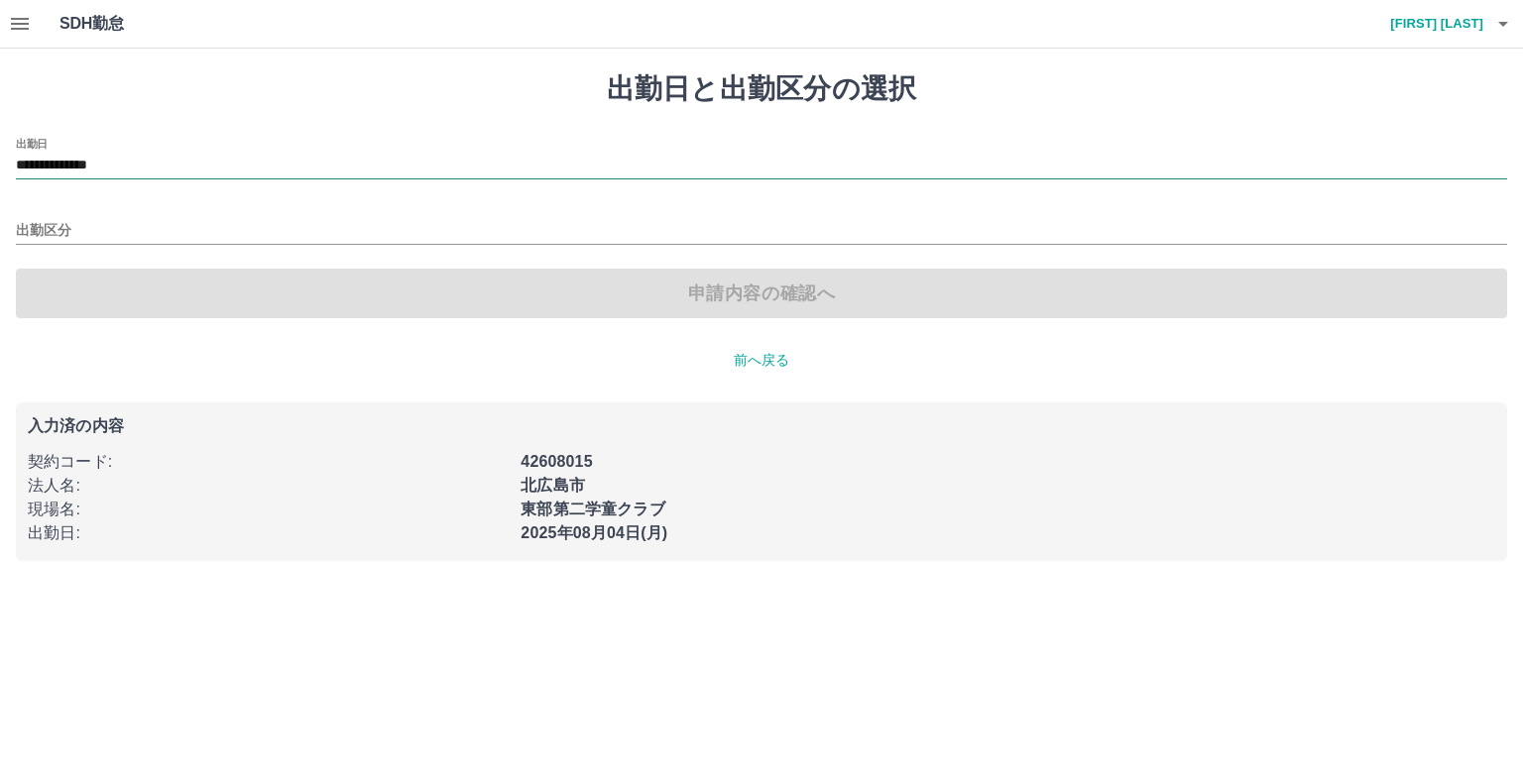 click on "**********" at bounding box center (762, 166) 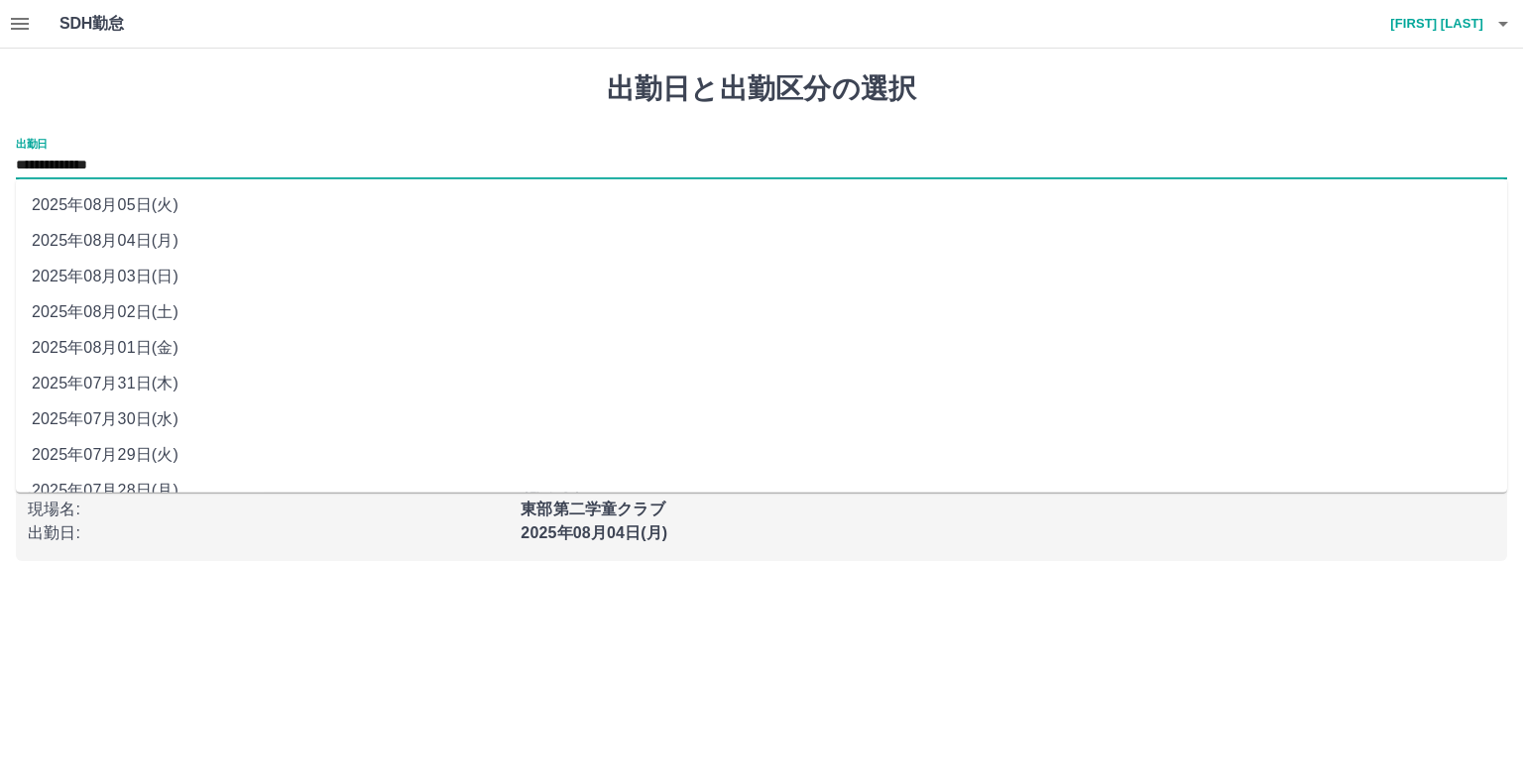 click on "2025年08月03日(日)" at bounding box center [762, 277] 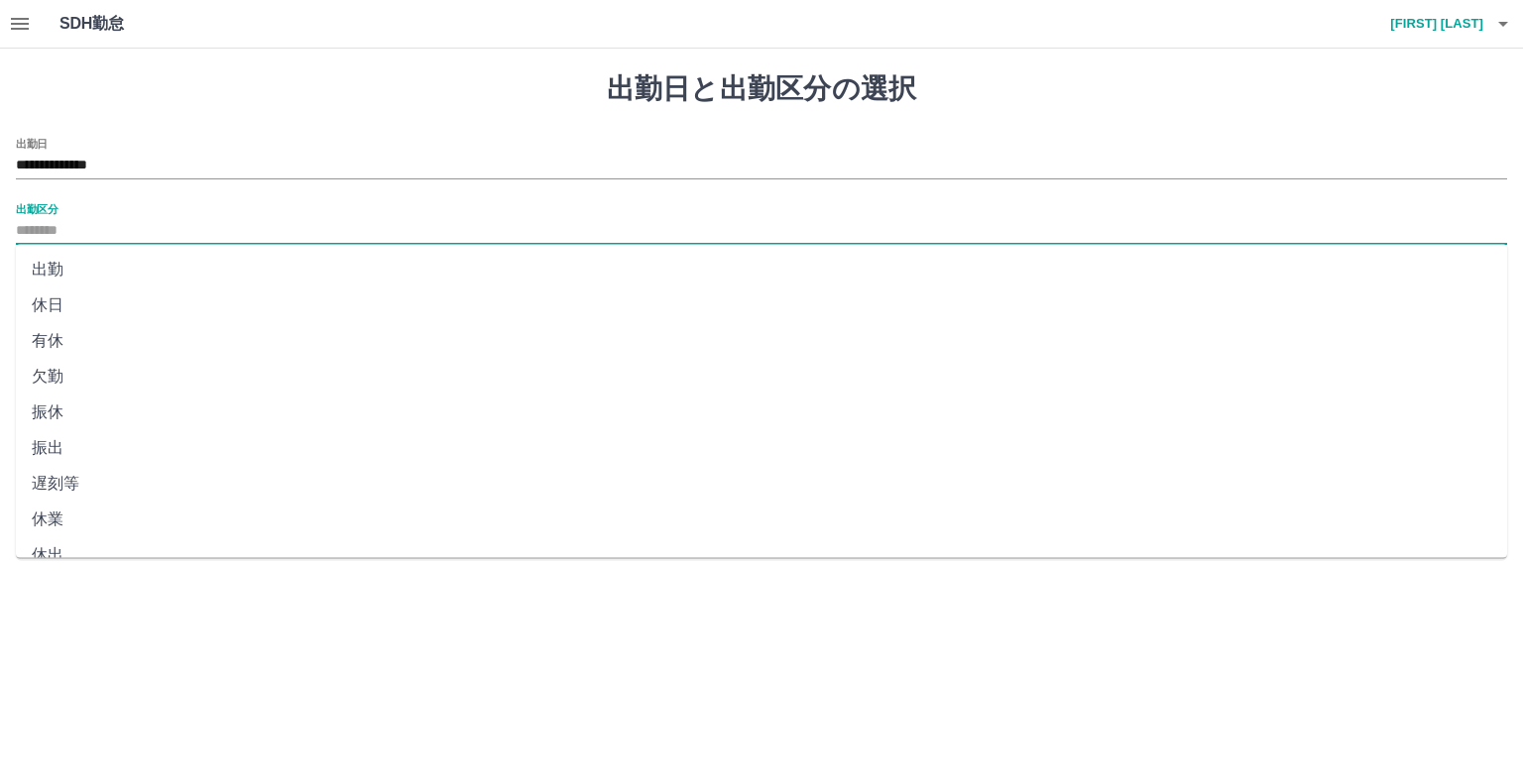 click on "出勤区分" at bounding box center [762, 231] 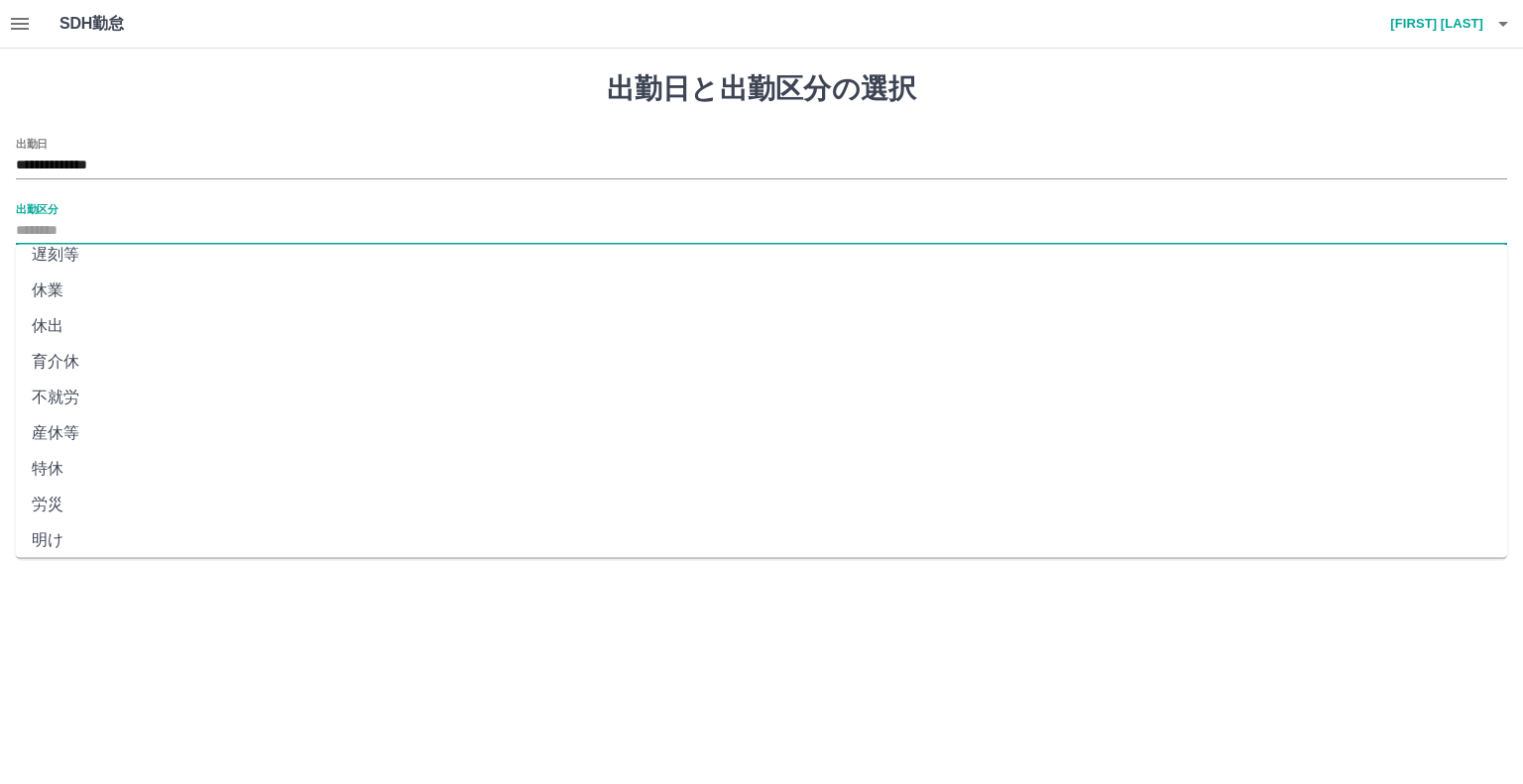 scroll, scrollTop: 344, scrollLeft: 0, axis: vertical 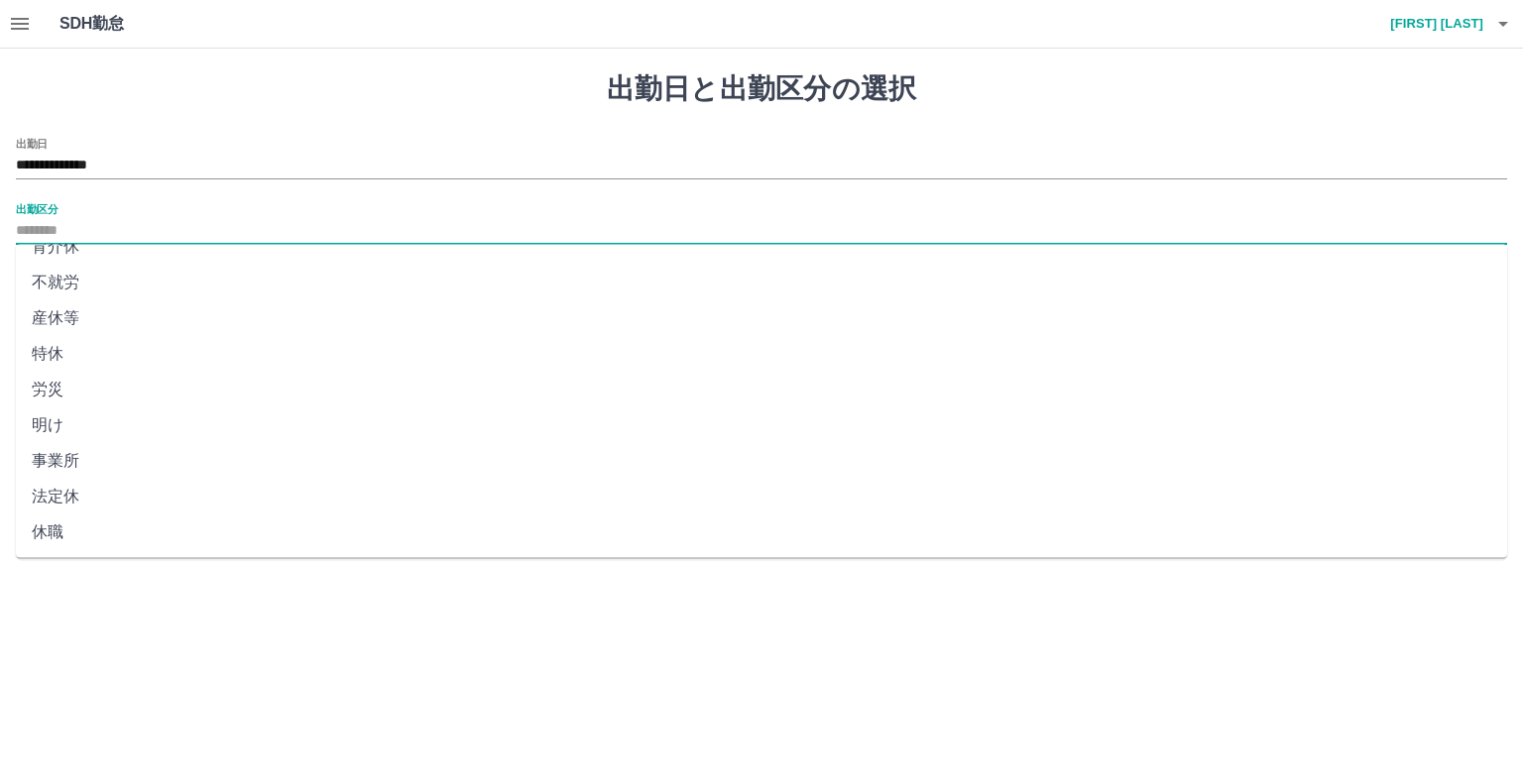 click on "法定休" at bounding box center (762, 497) 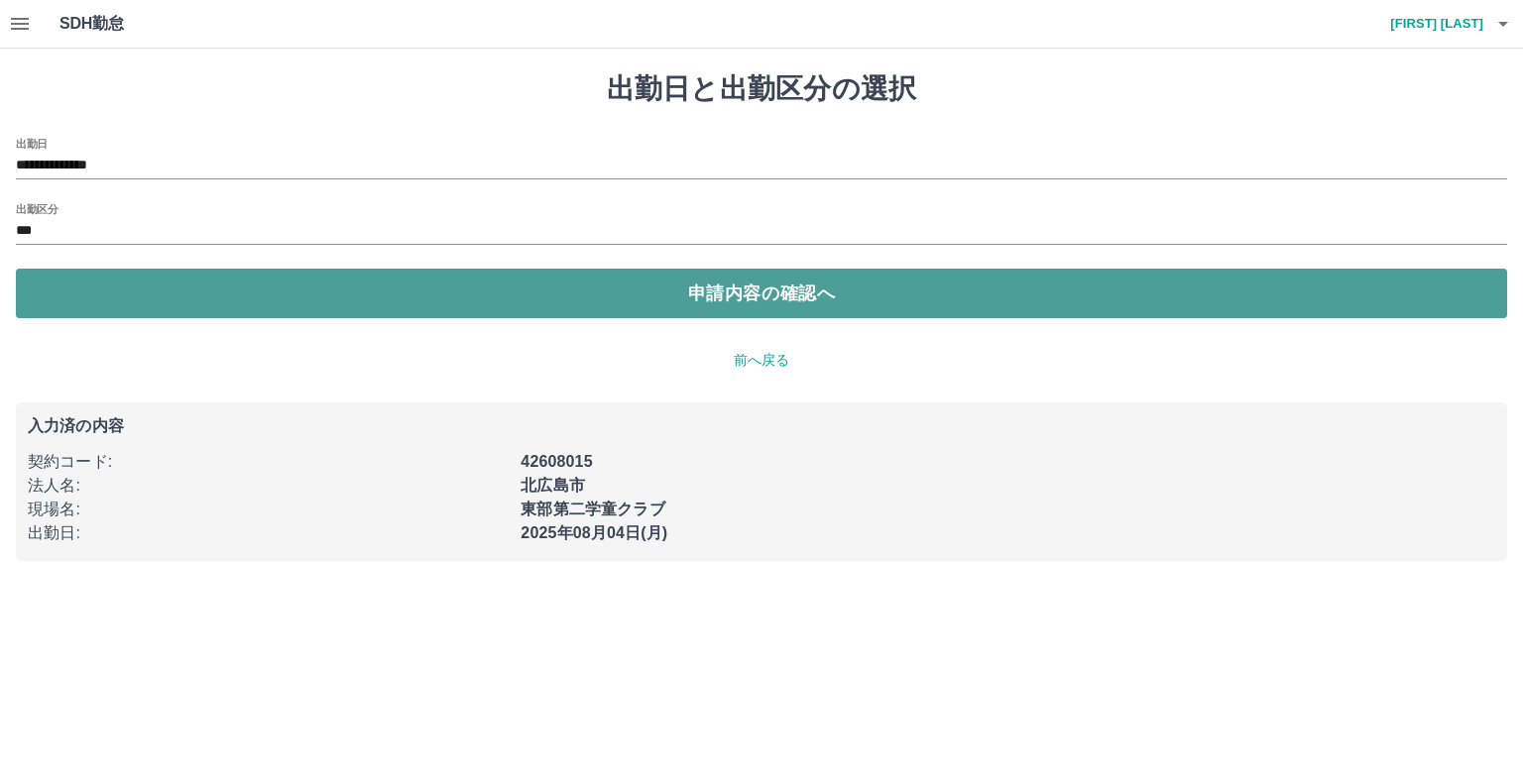 click on "申請内容の確認へ" at bounding box center (762, 293) 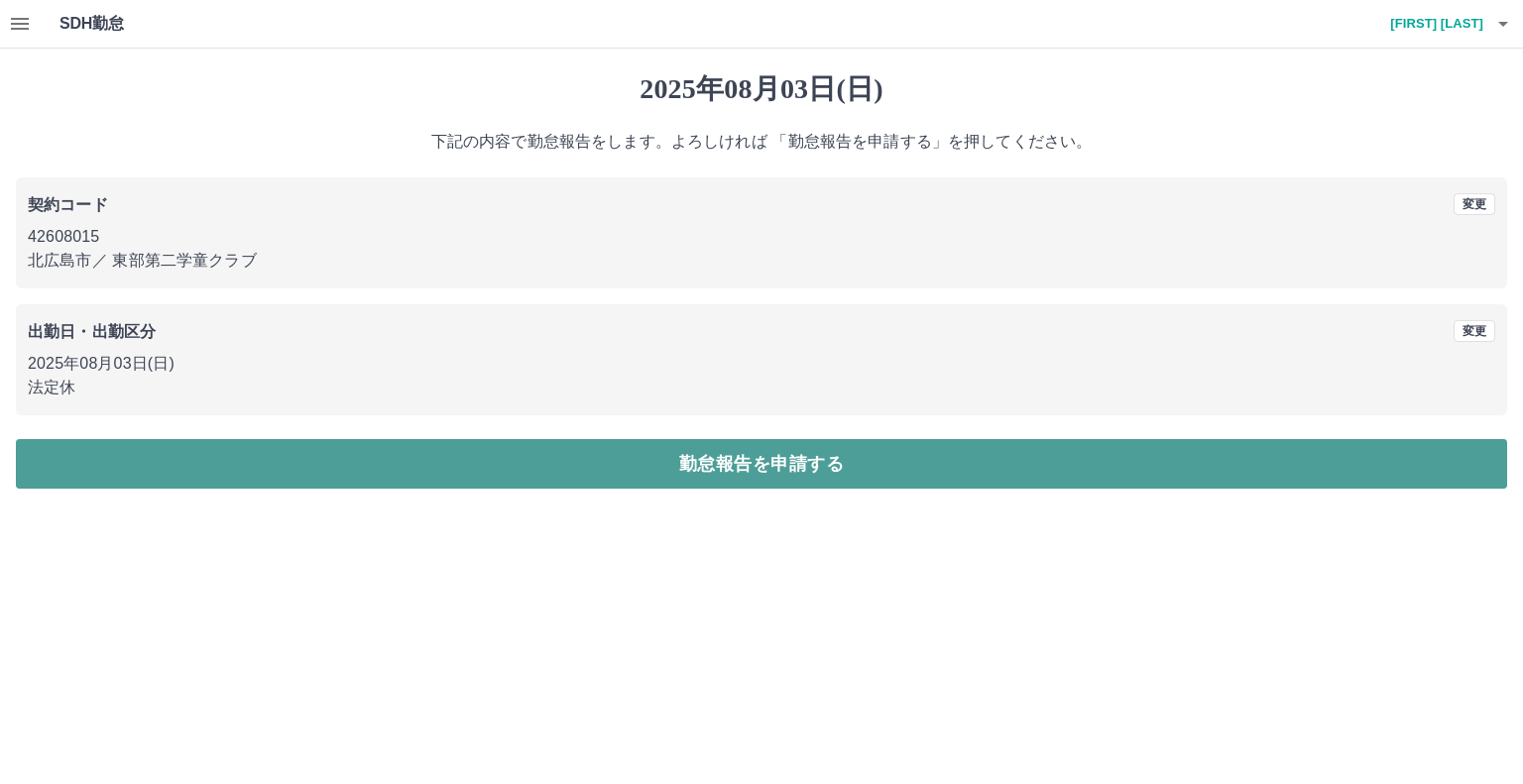 click on "勤怠報告を申請する" at bounding box center [762, 464] 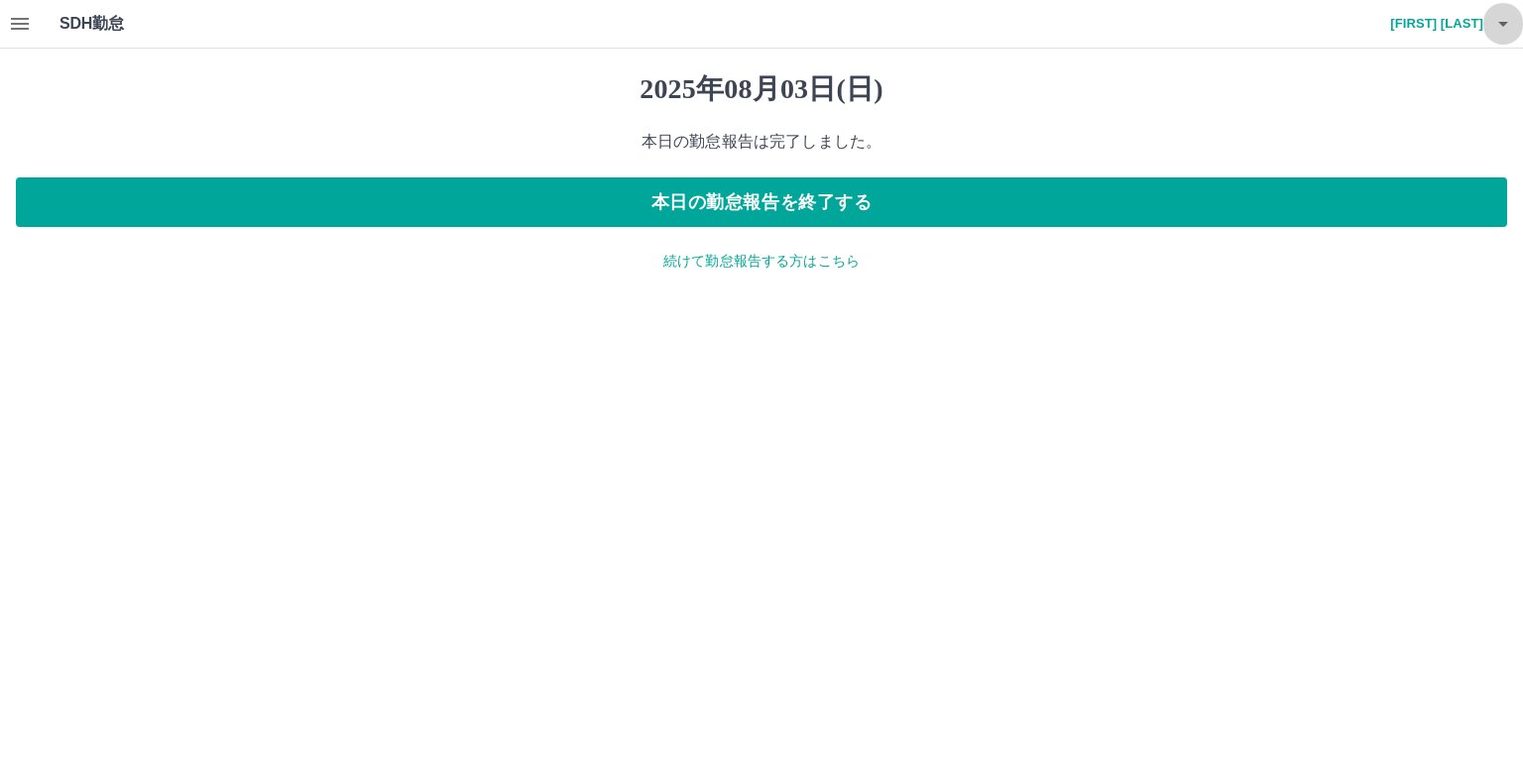 click 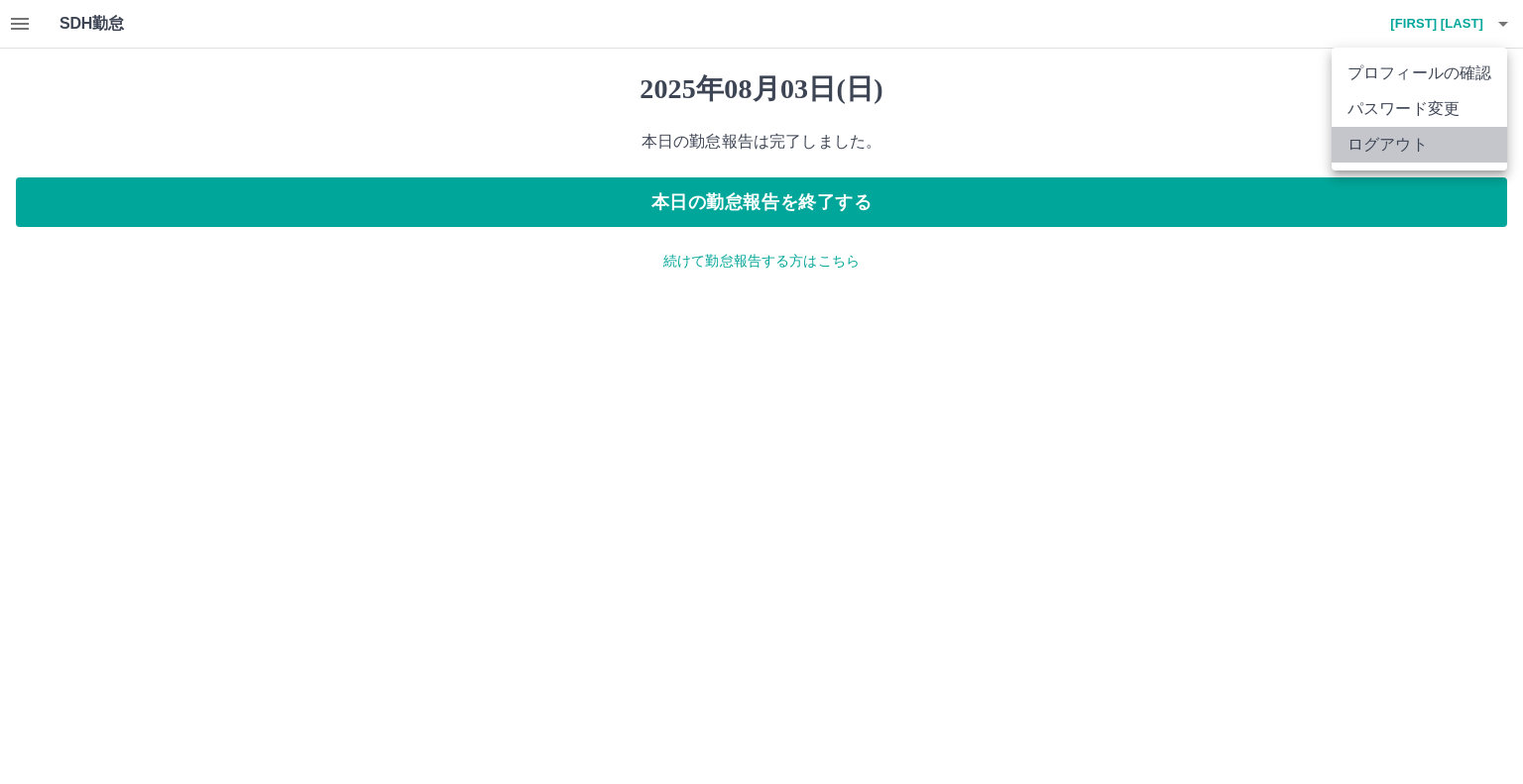 click on "ログアウト" at bounding box center (1419, 145) 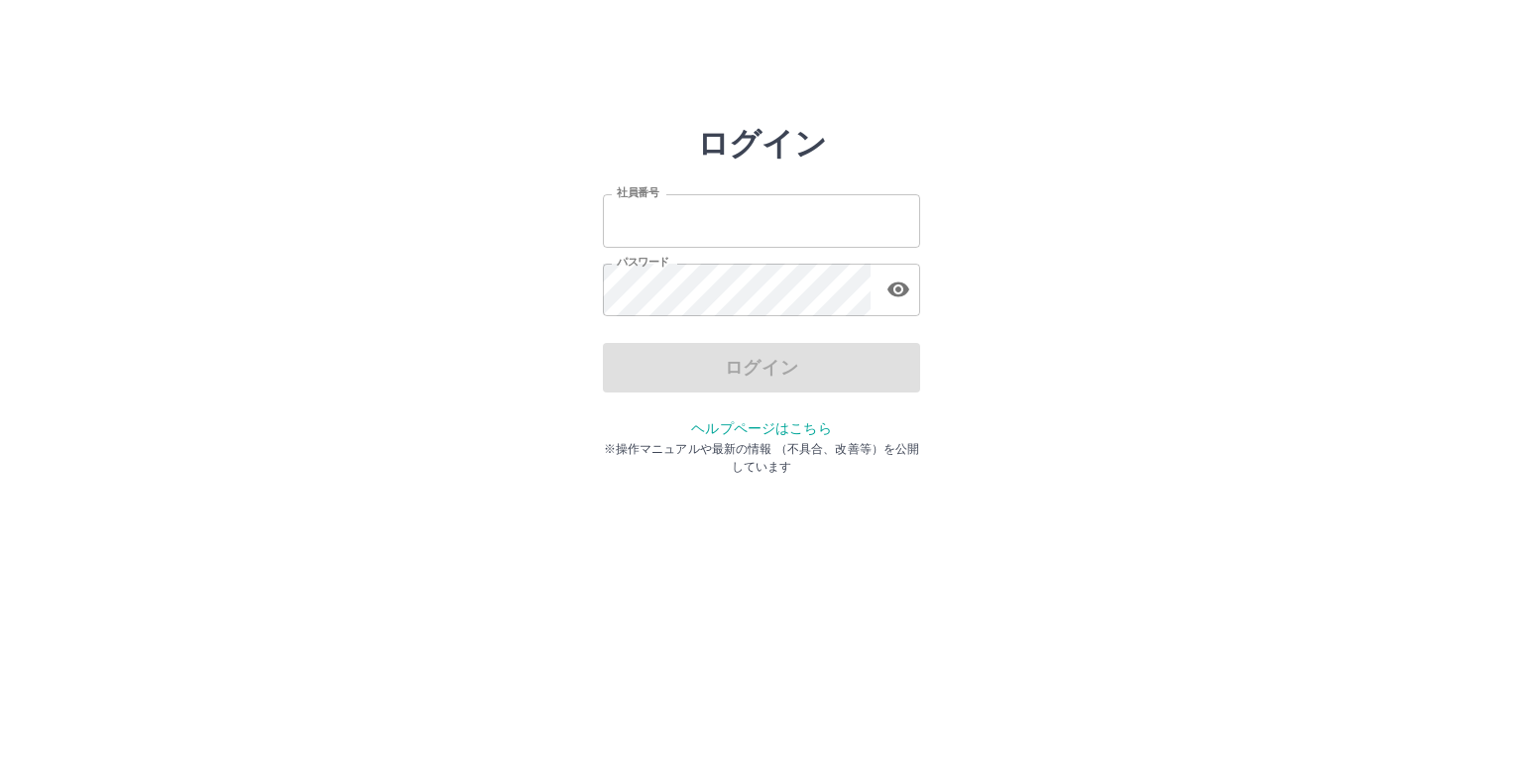 scroll, scrollTop: 0, scrollLeft: 0, axis: both 